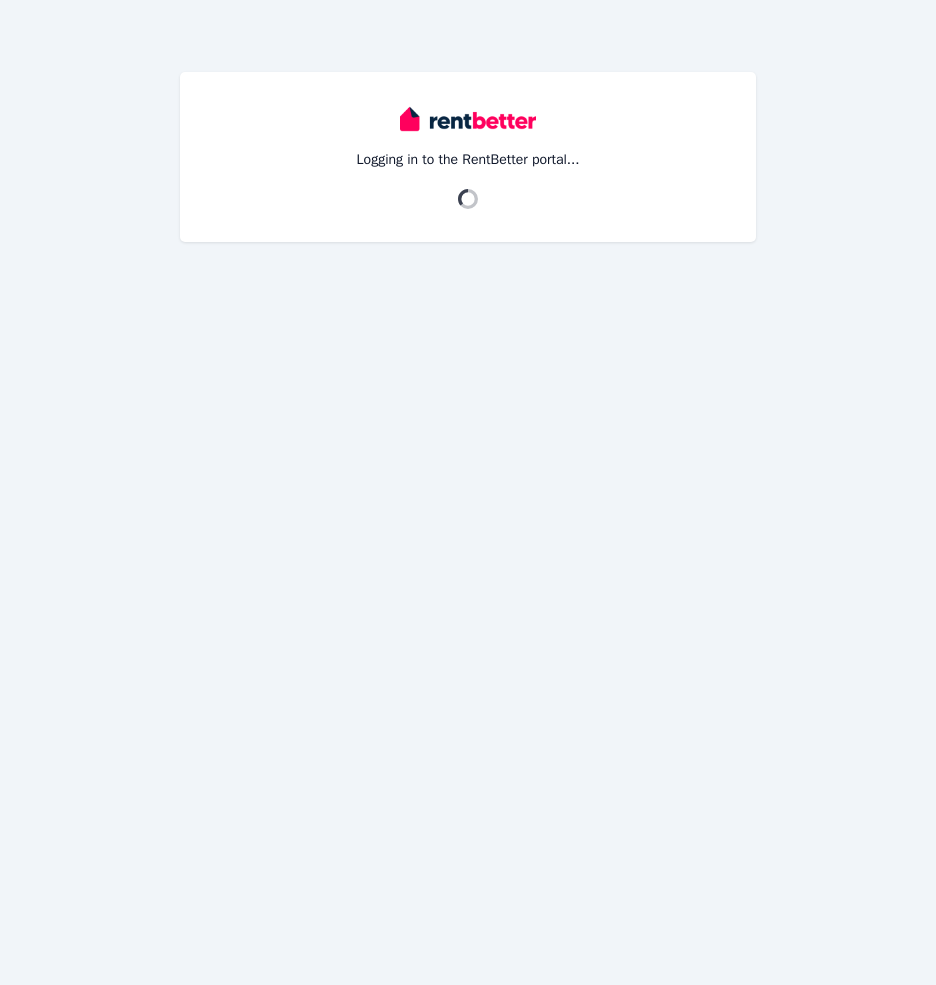 scroll, scrollTop: 0, scrollLeft: 0, axis: both 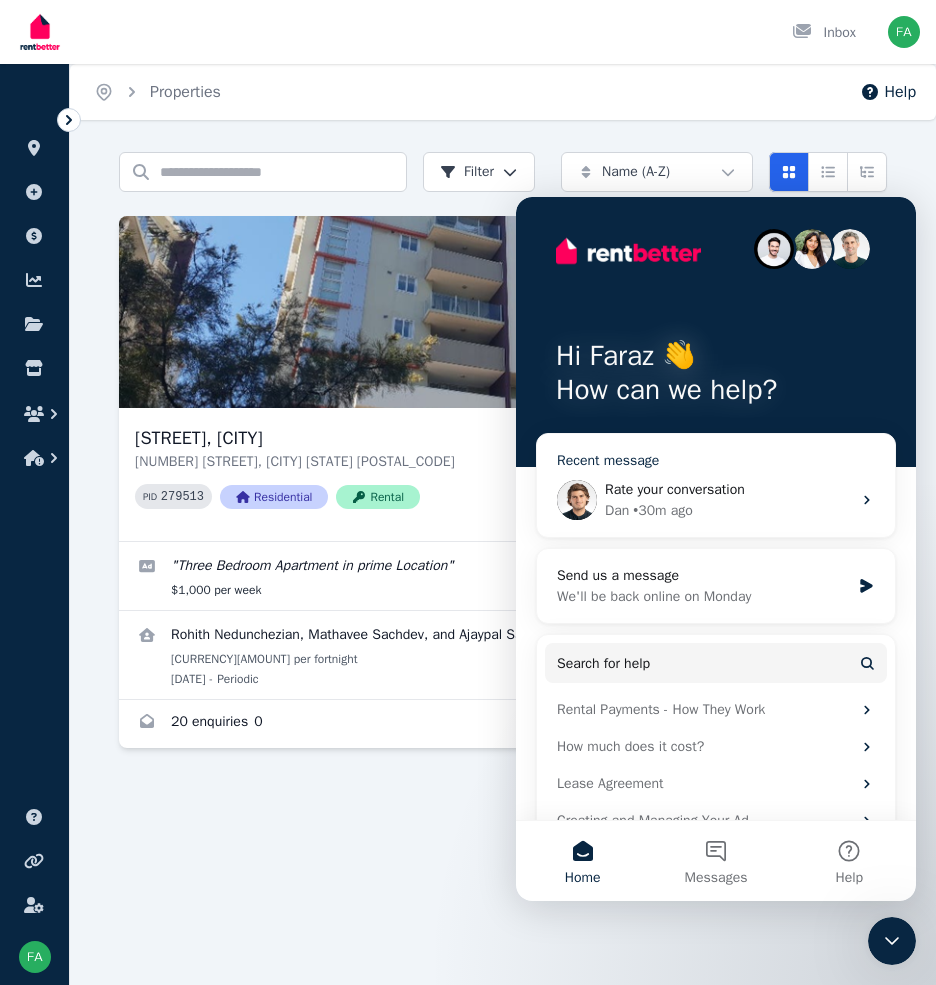 click on "Dan •  30m ago" at bounding box center [728, 510] 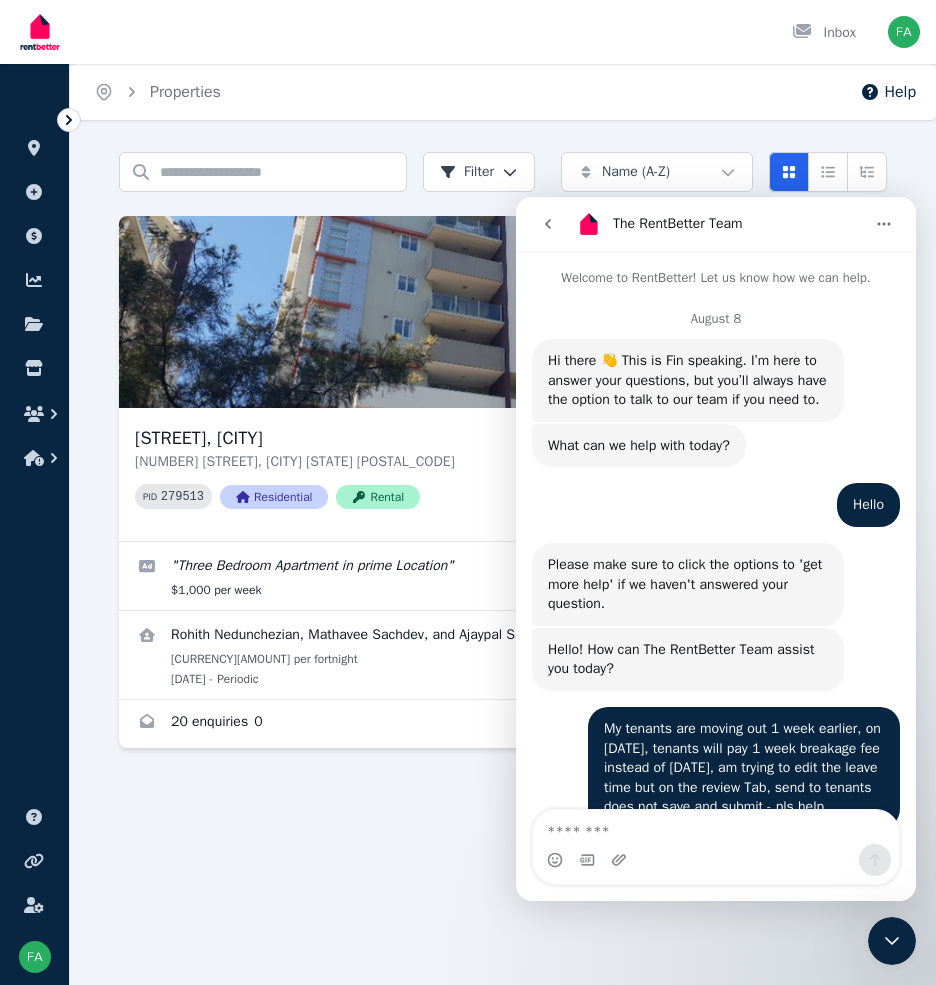 scroll, scrollTop: 7442, scrollLeft: 0, axis: vertical 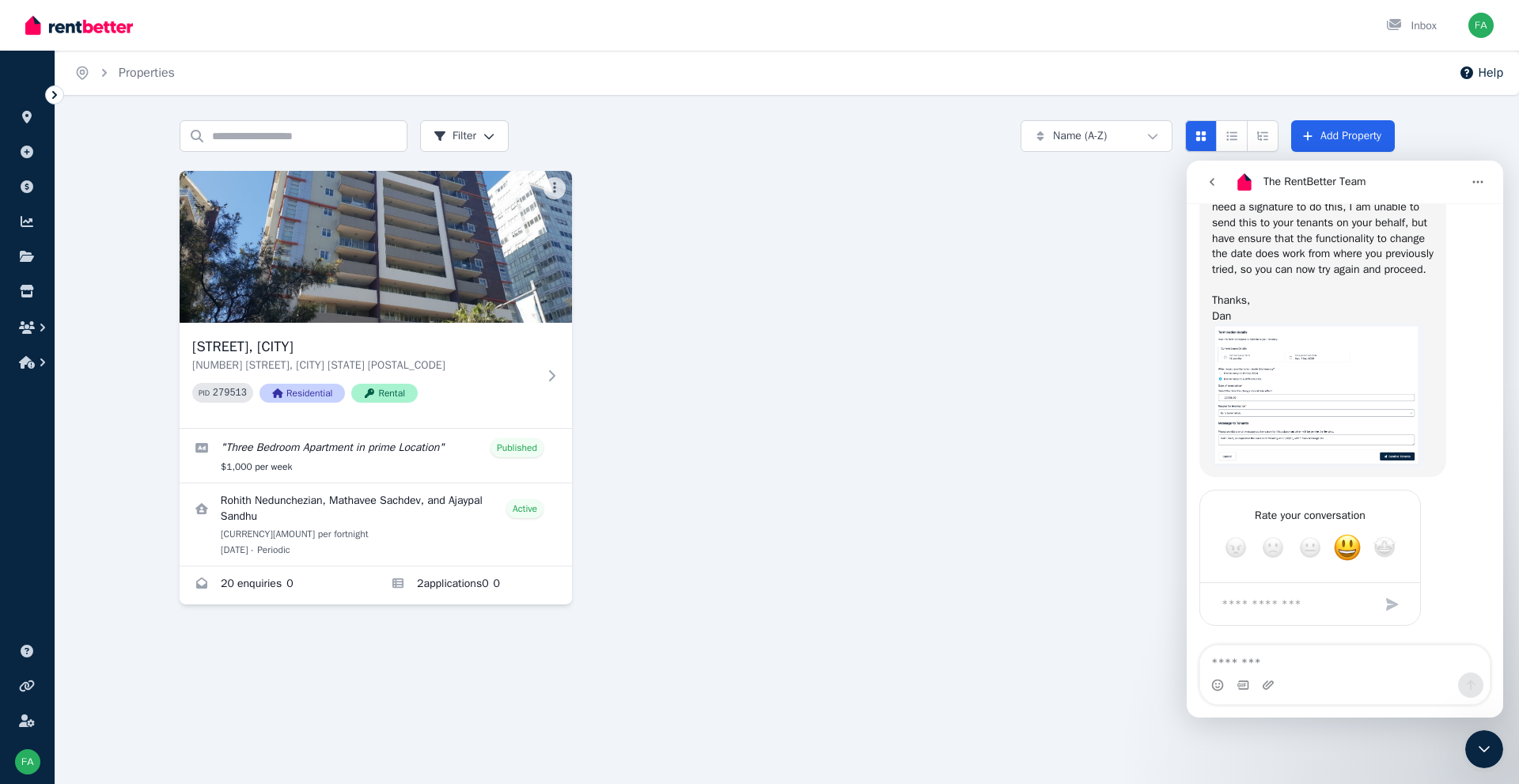 click at bounding box center [1318, 396] 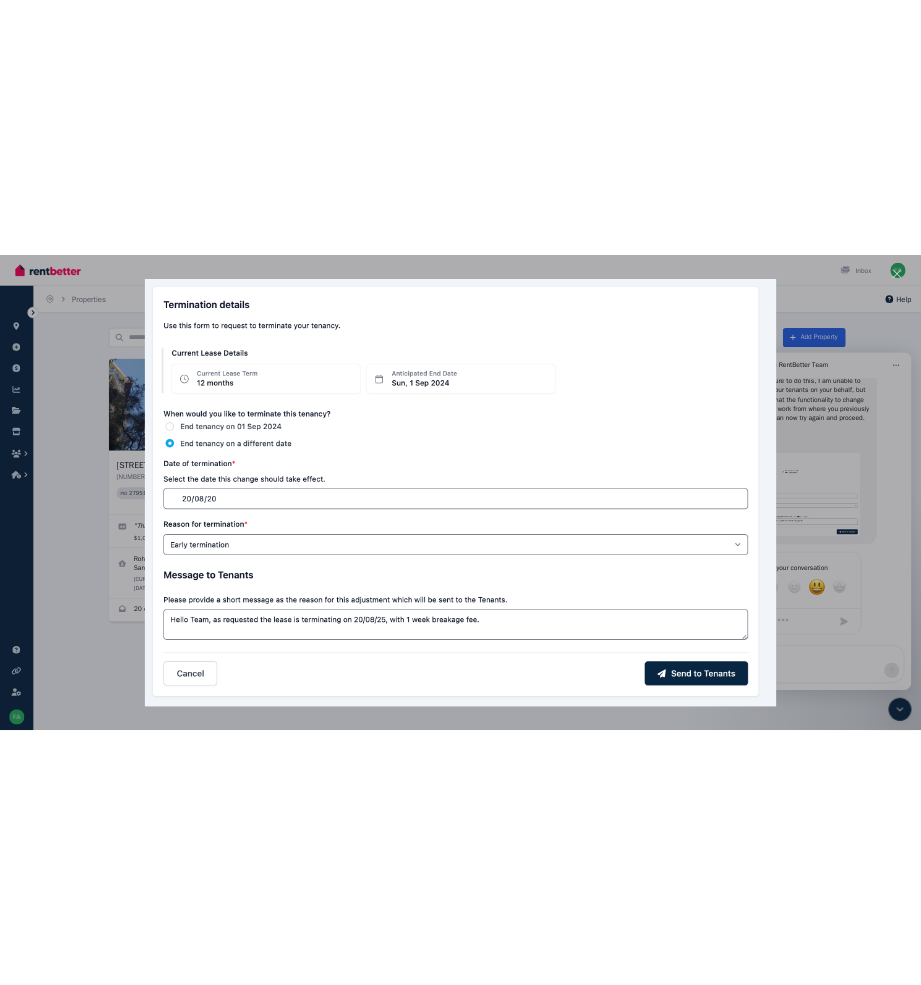 scroll, scrollTop: 0, scrollLeft: 0, axis: both 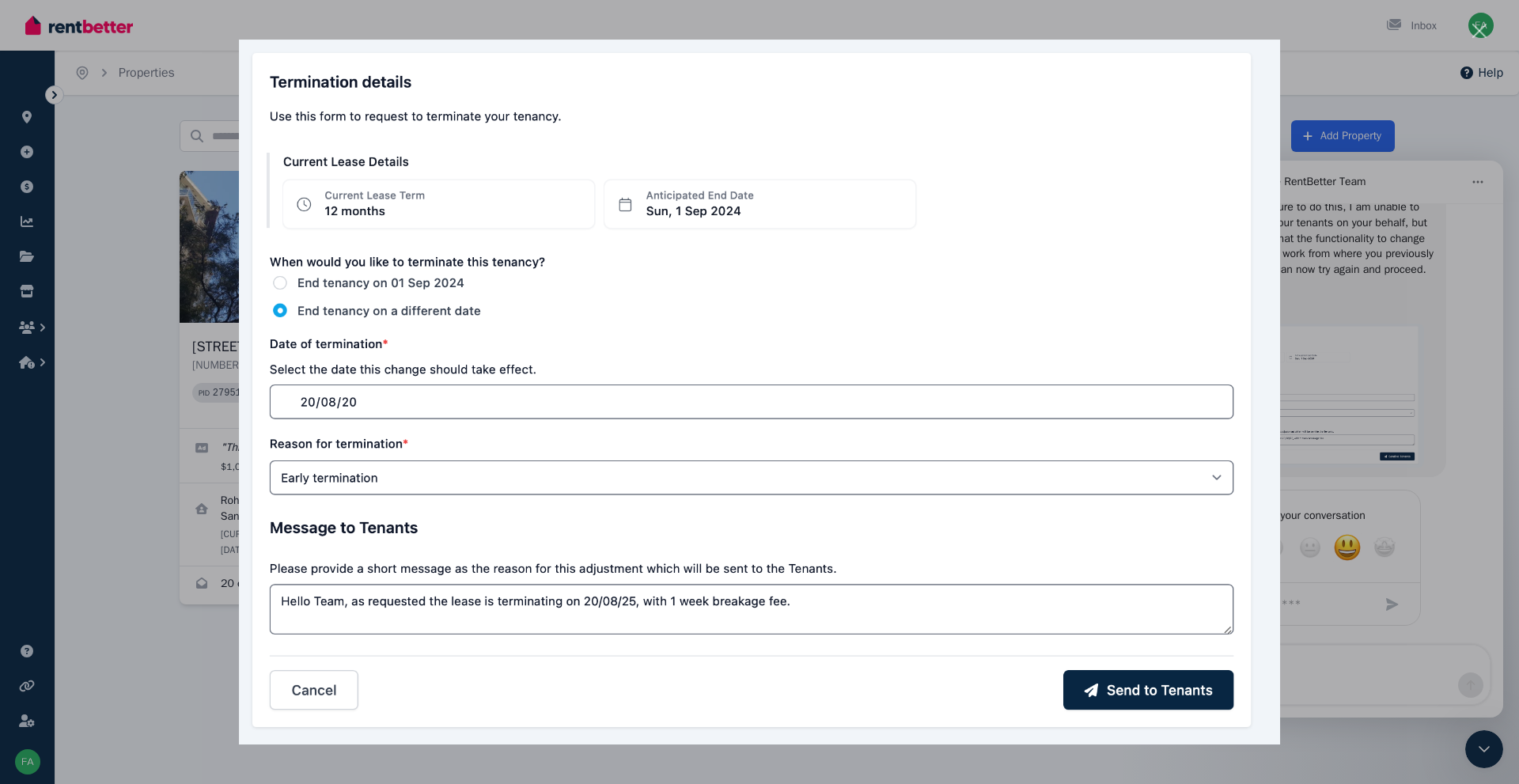 click at bounding box center (760, 392) 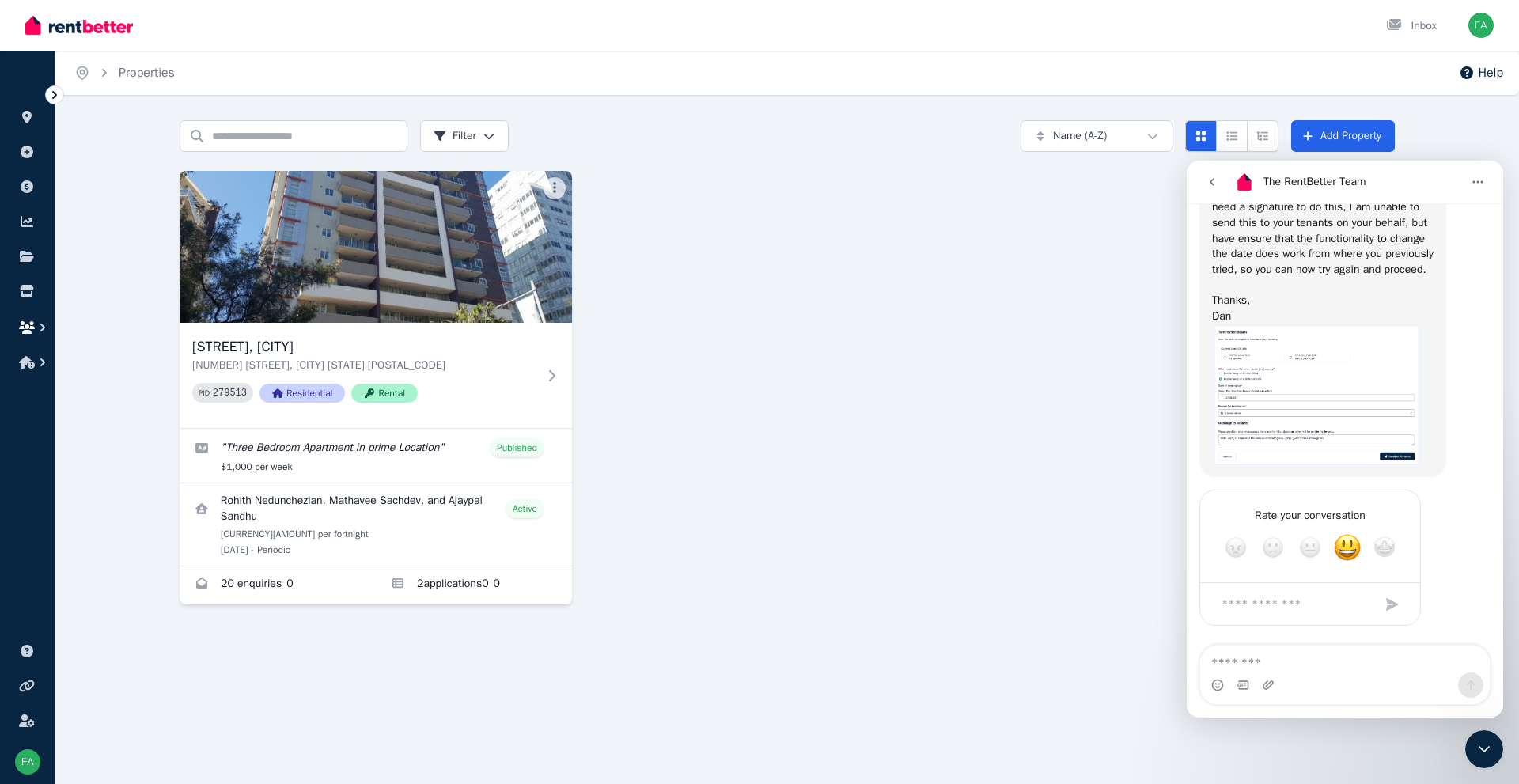 click 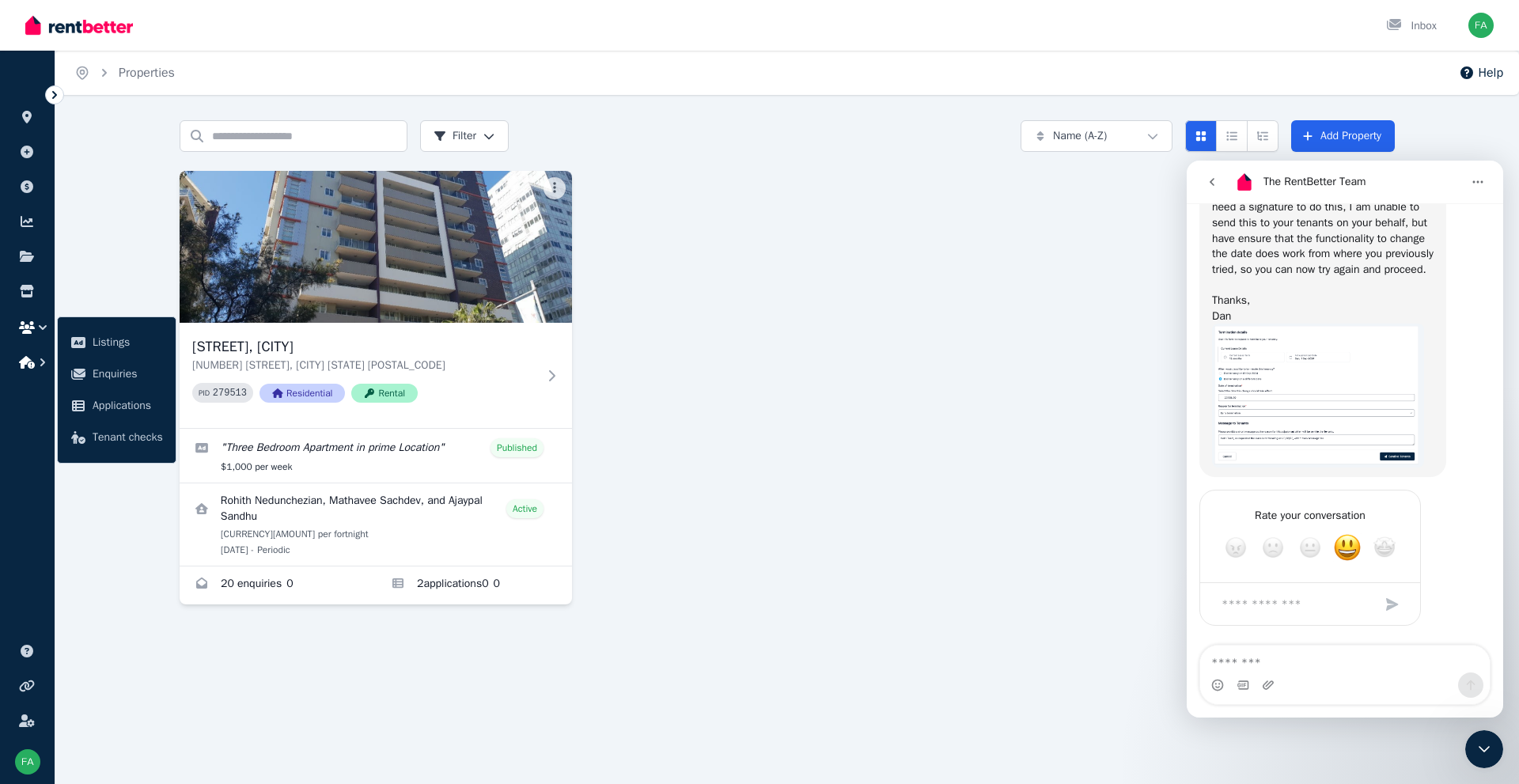 click 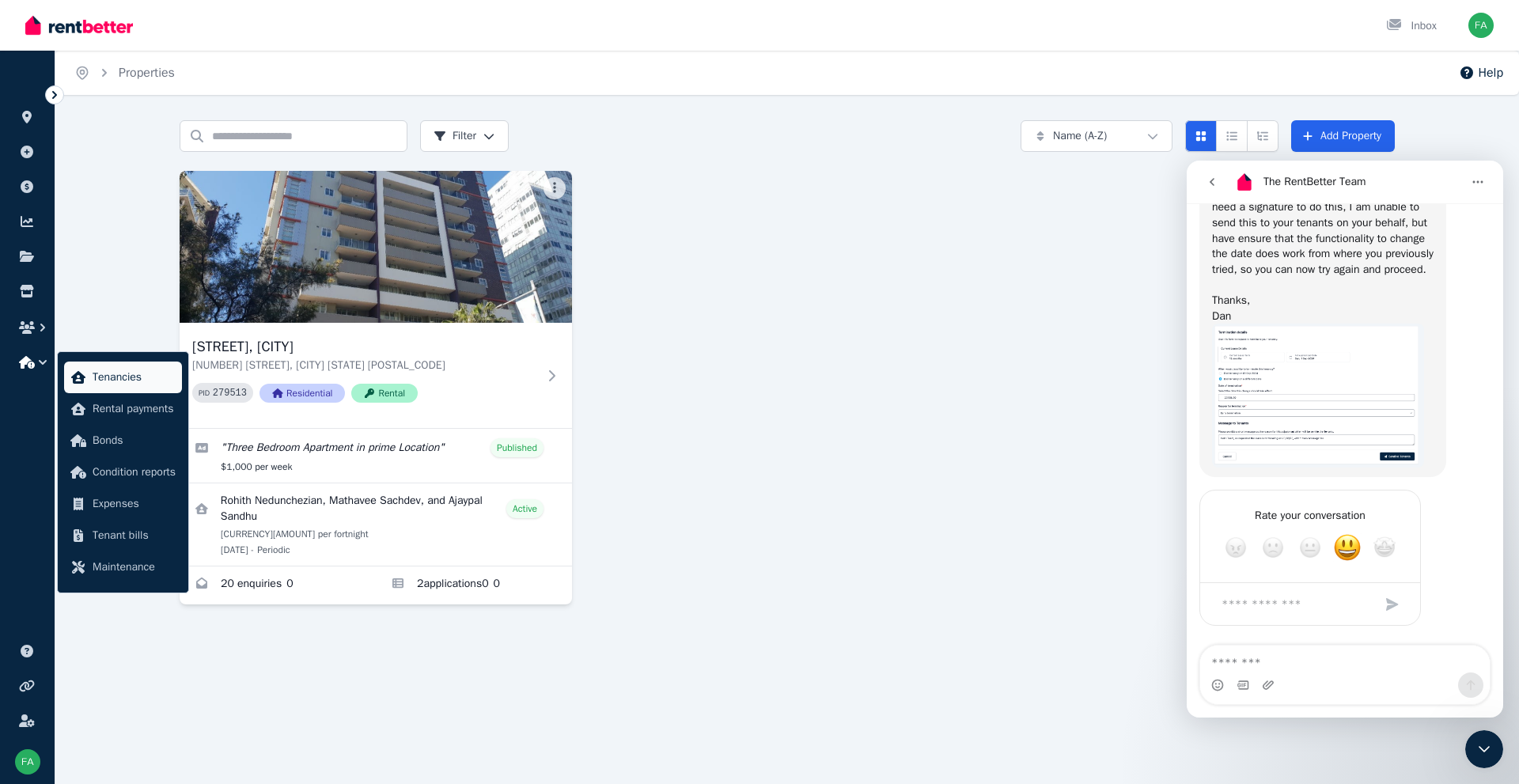 click on "Tenancies" at bounding box center (134, 377) 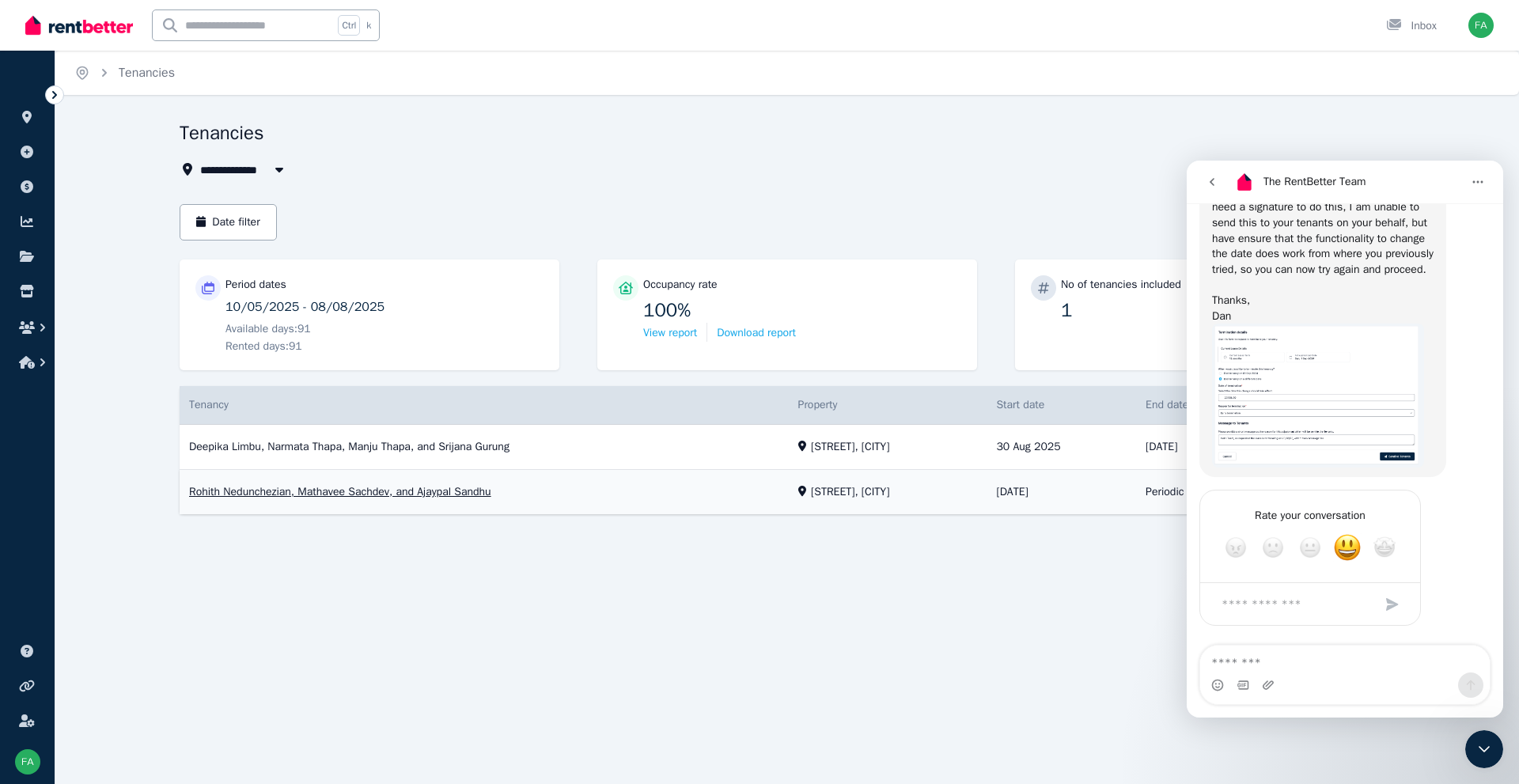 click on "View property details" at bounding box center (787, 493) 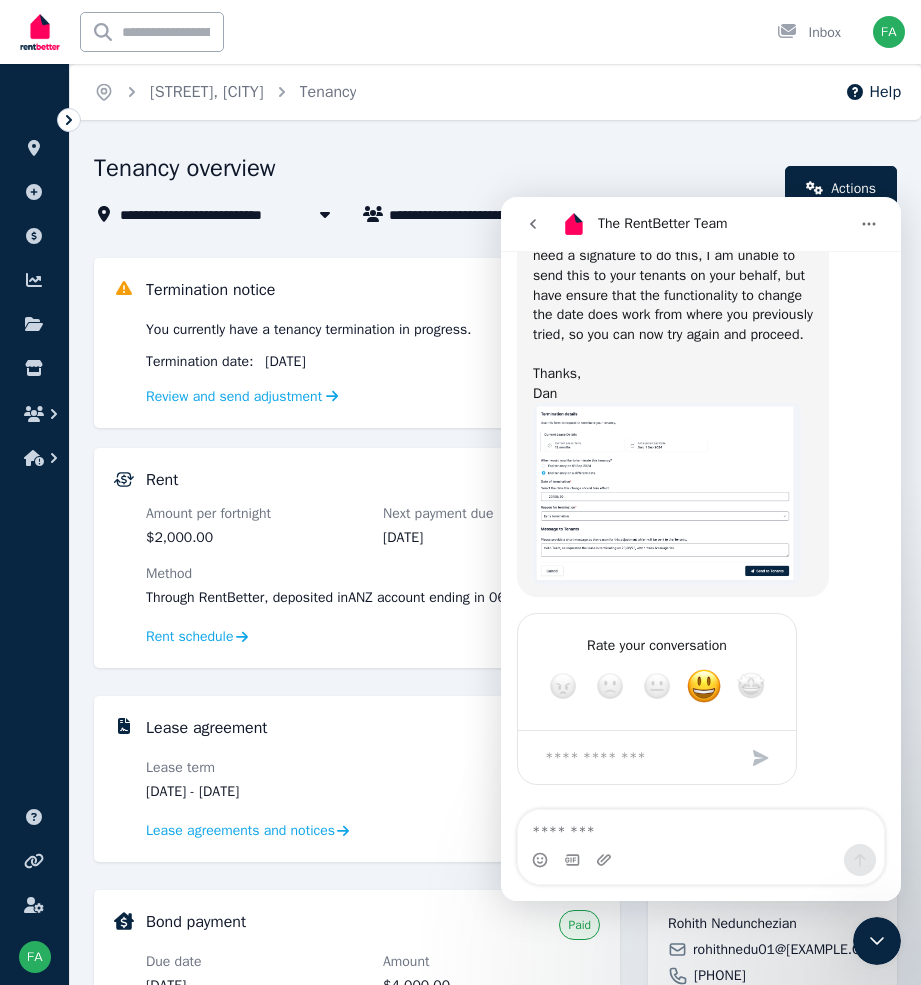 click on "Tenancy overview" at bounding box center (433, 171) 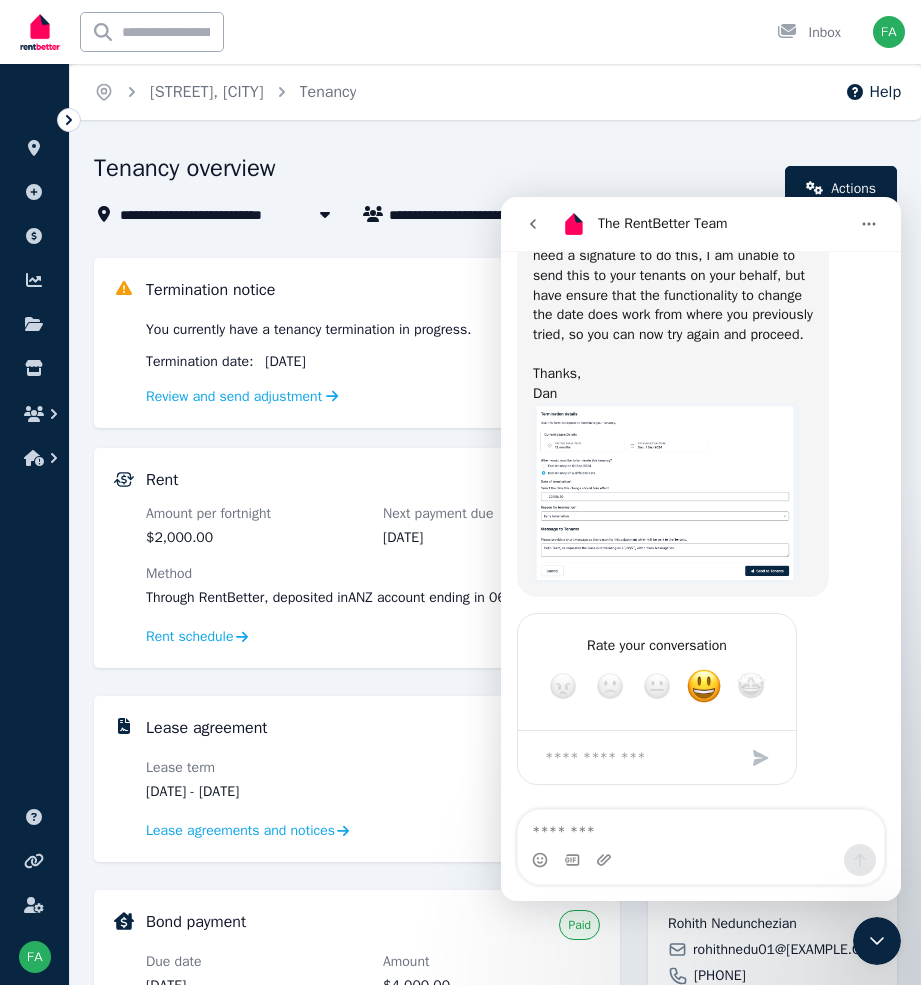 click on "**********" at bounding box center (460, 492) 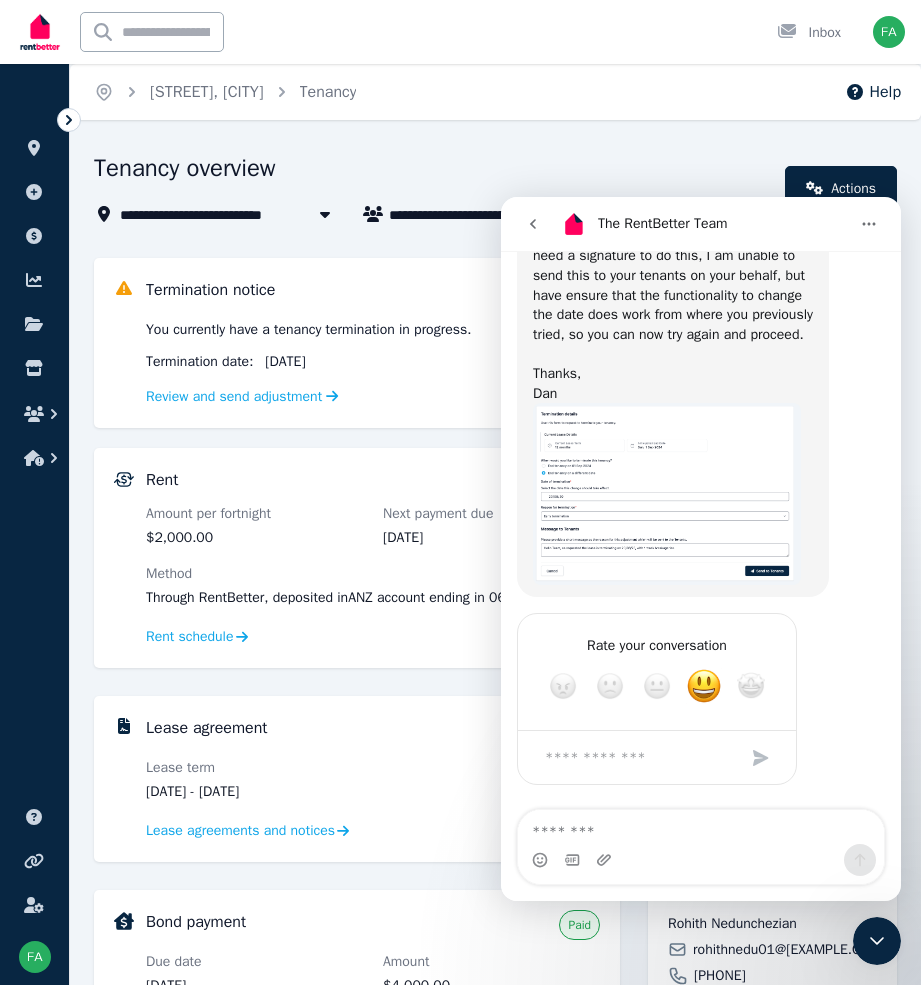 click at bounding box center (877, 941) 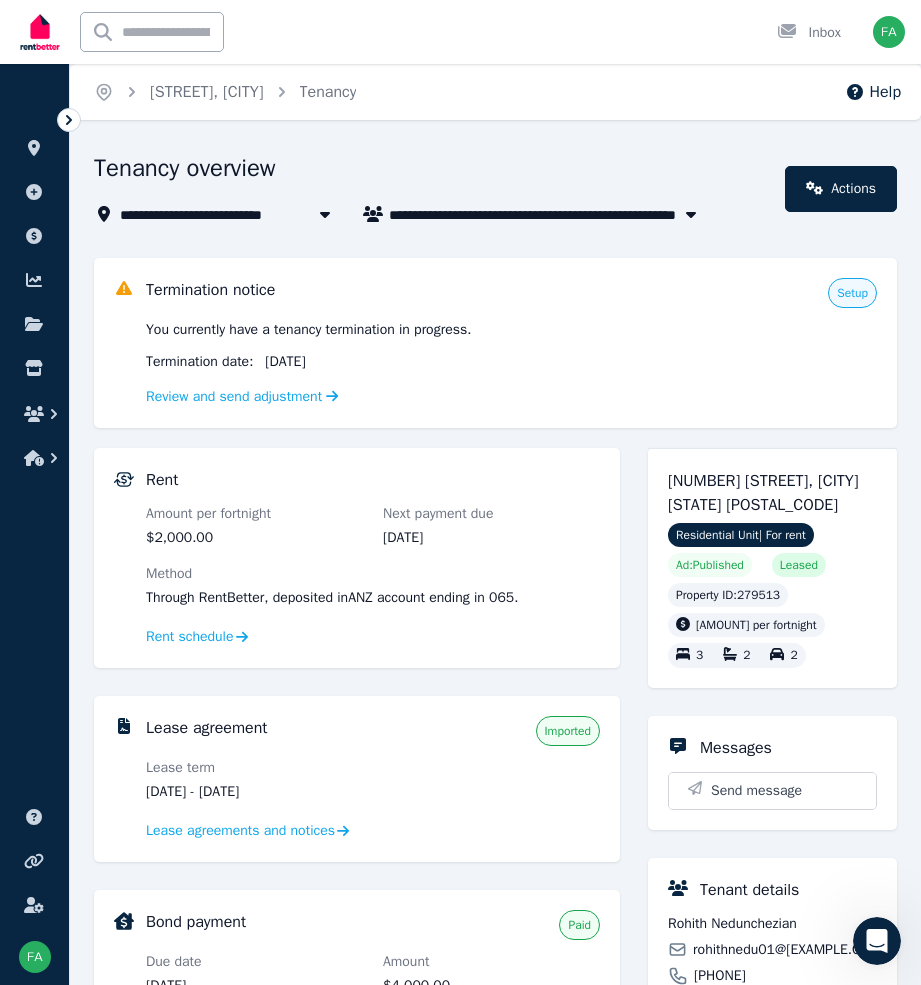 scroll, scrollTop: 0, scrollLeft: 0, axis: both 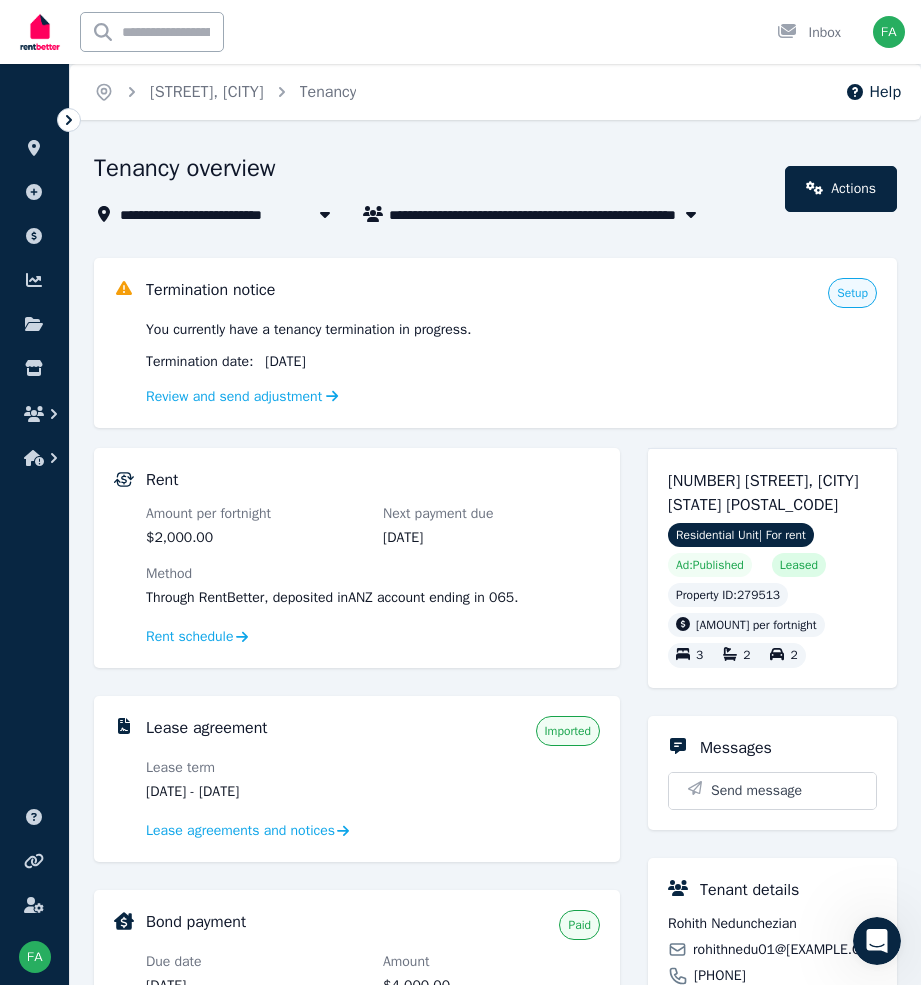 click 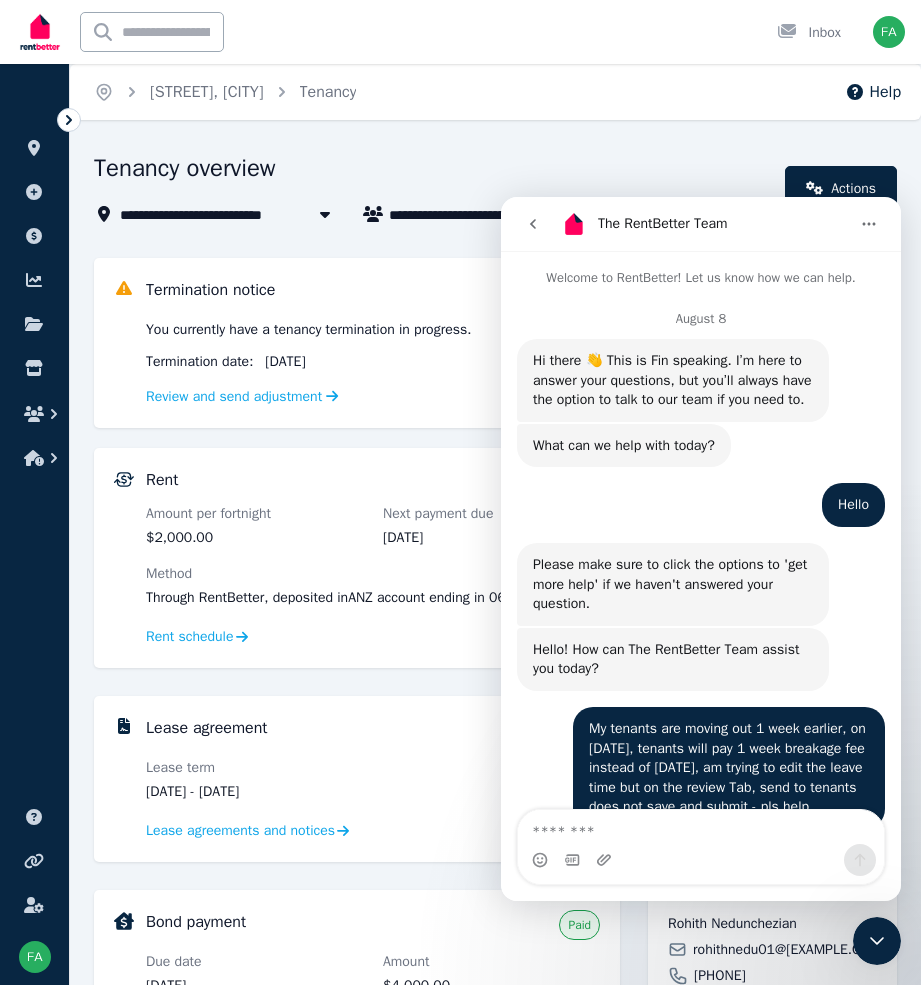 scroll, scrollTop: 3, scrollLeft: 0, axis: vertical 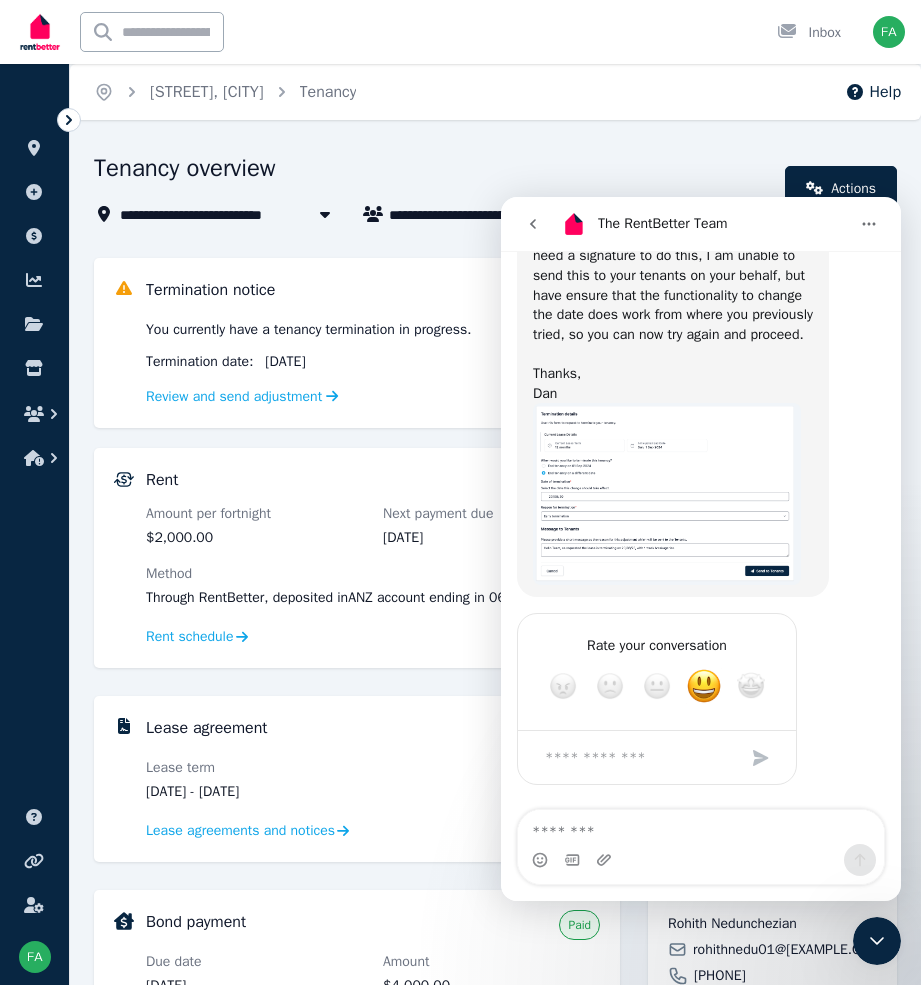 click 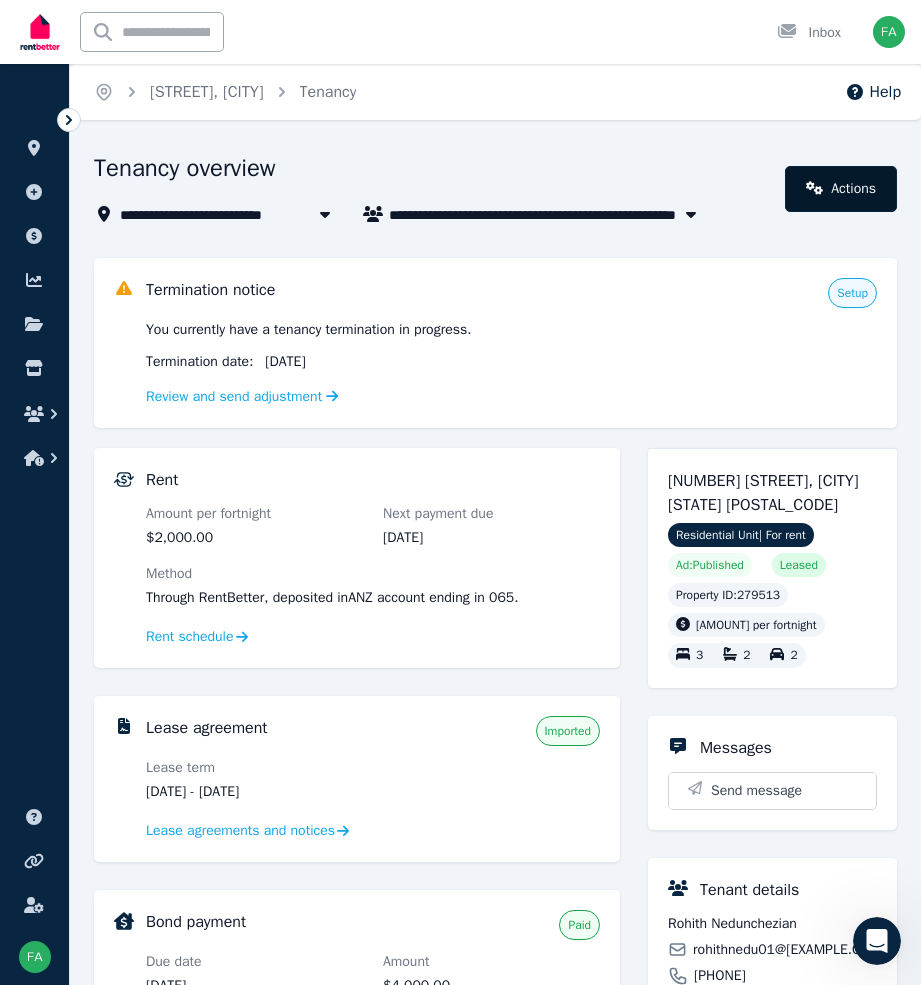 click on "Actions" at bounding box center [841, 189] 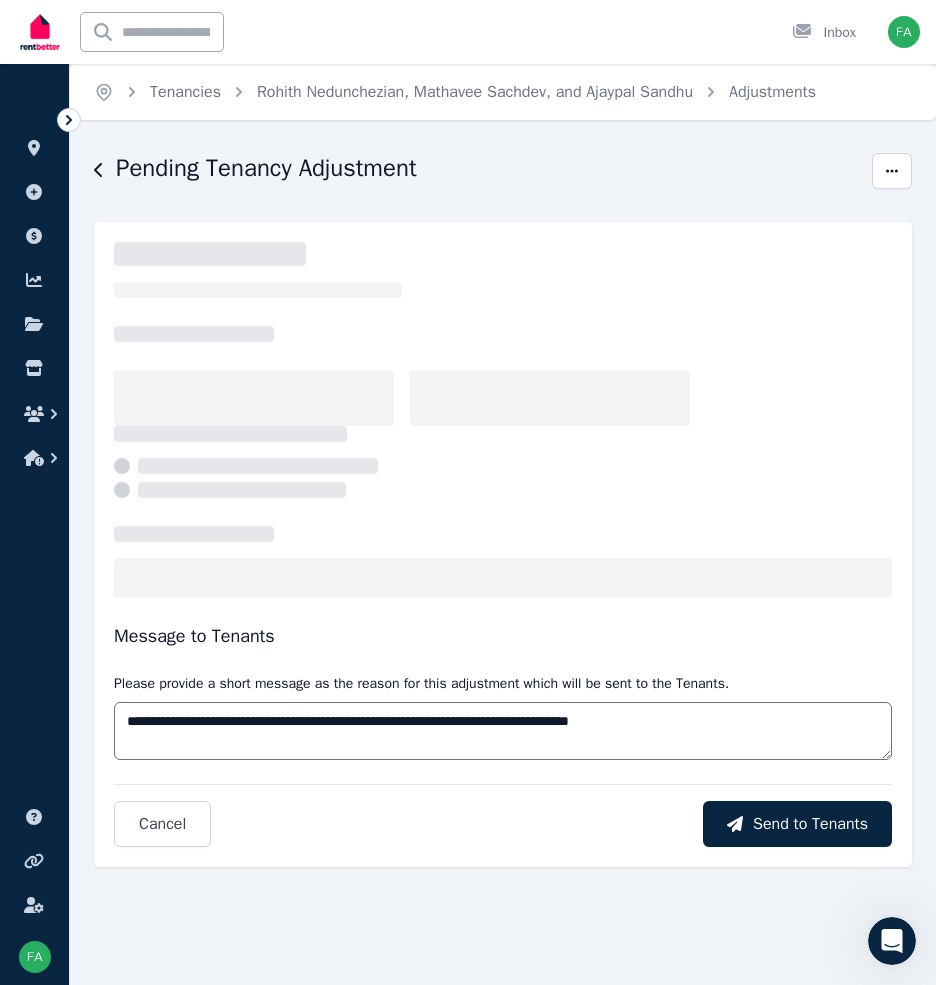 select on "**********" 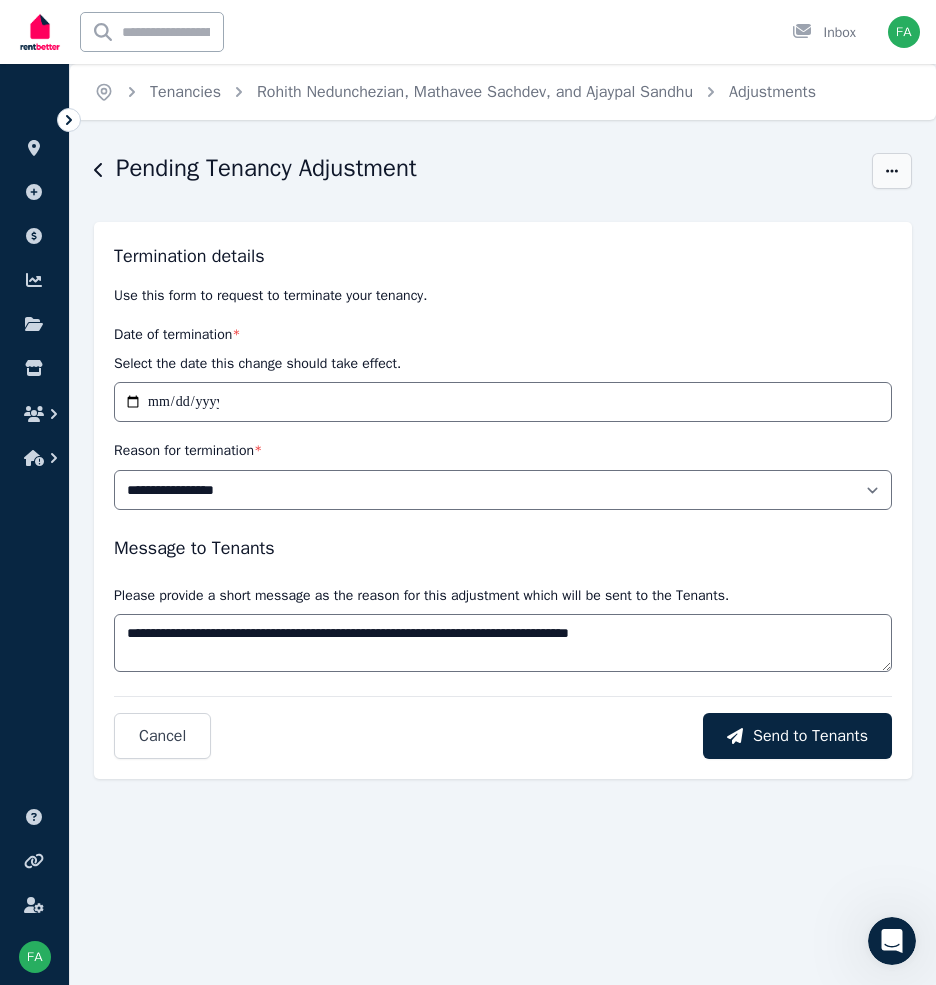 click 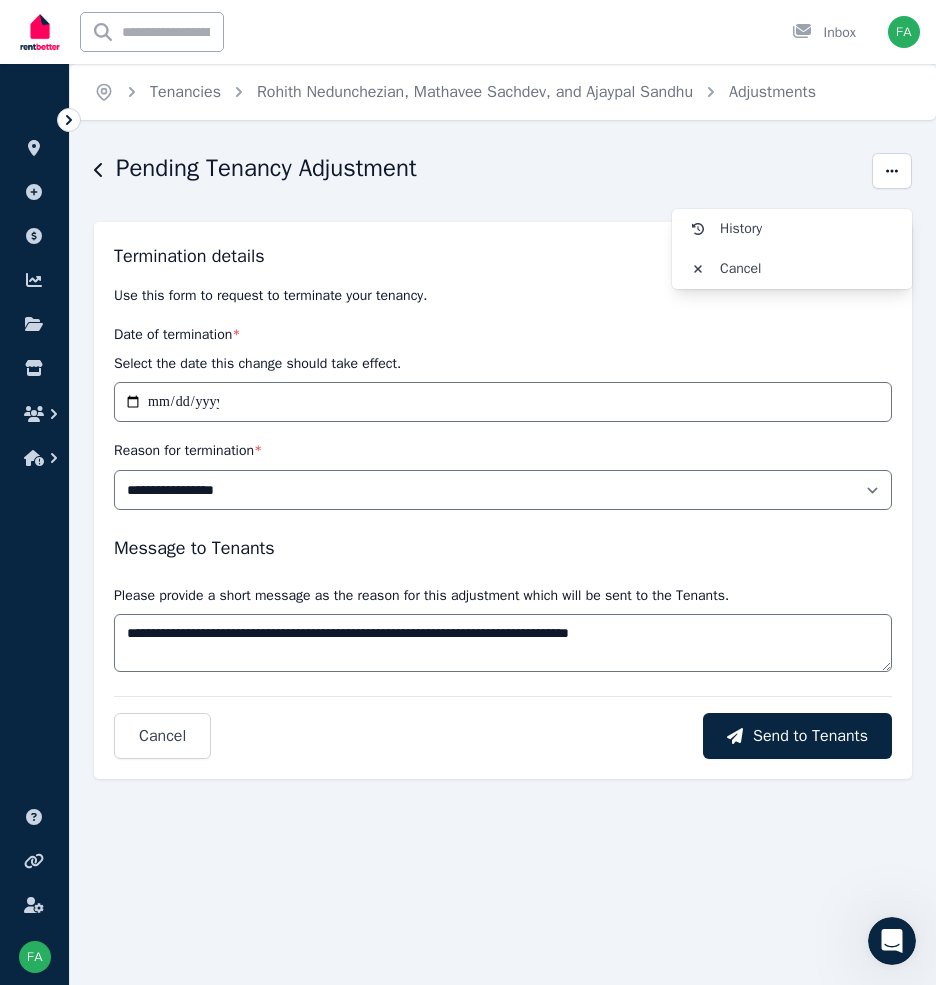 click on "**********" at bounding box center (503, 465) 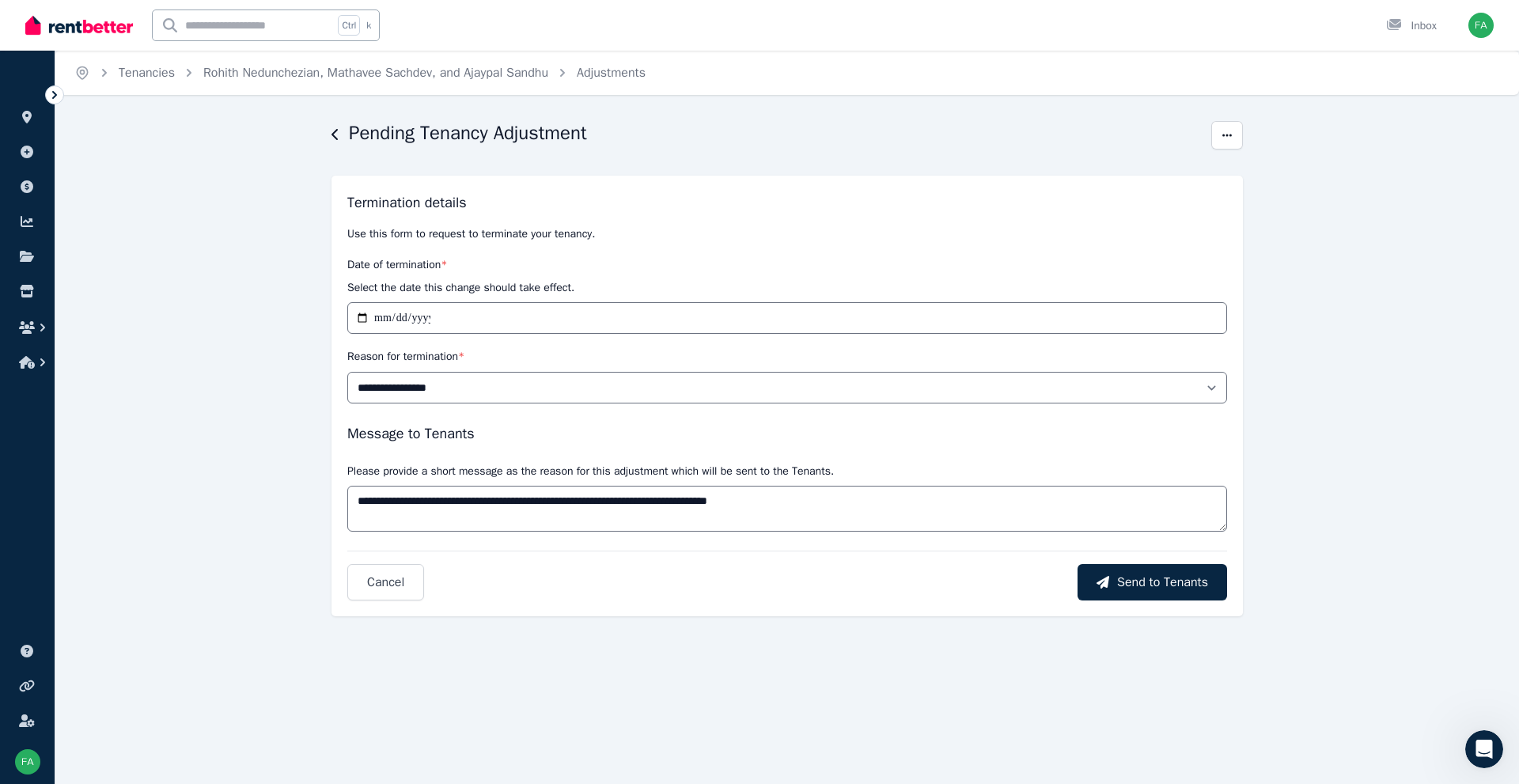 click 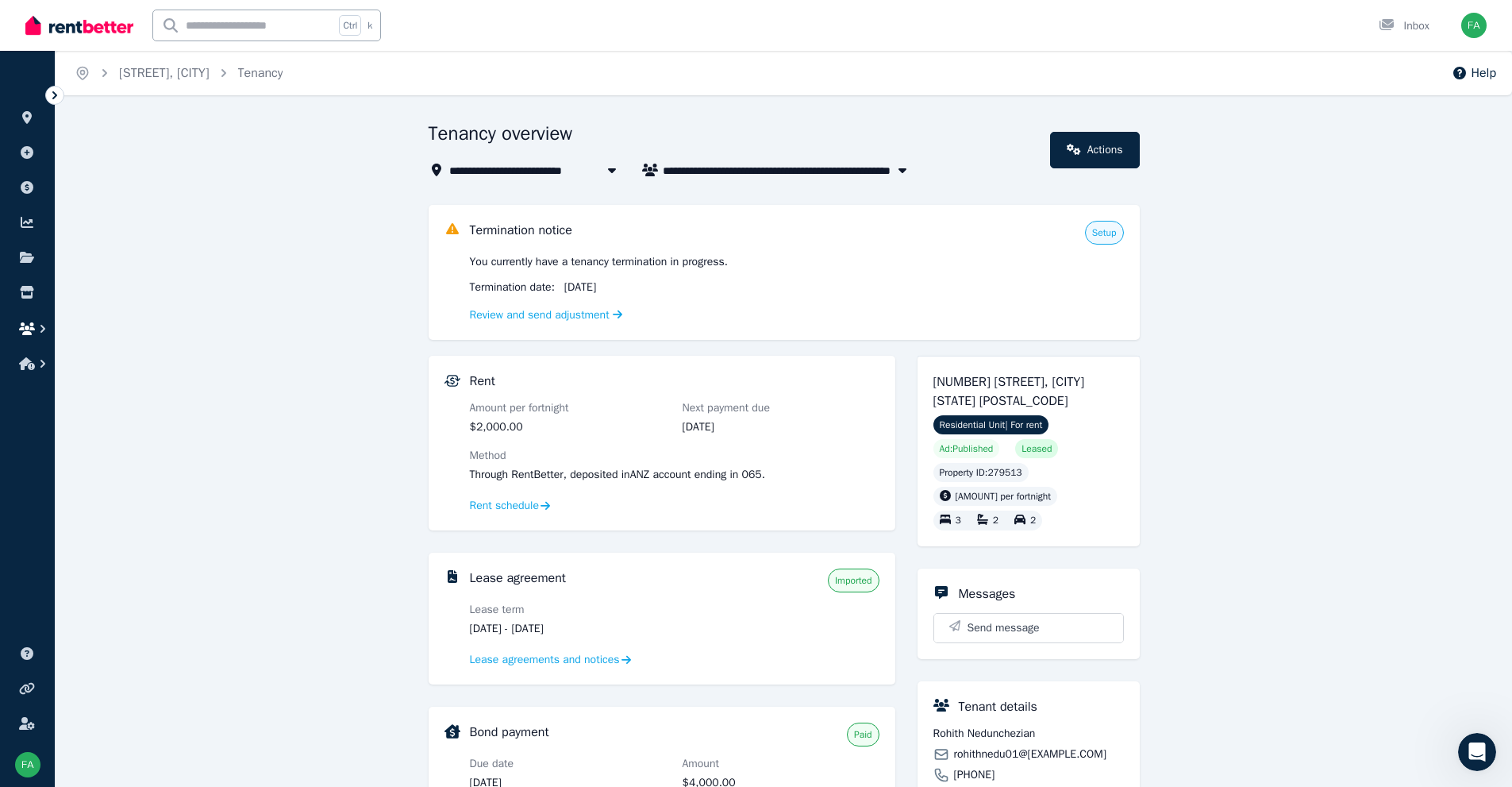 click 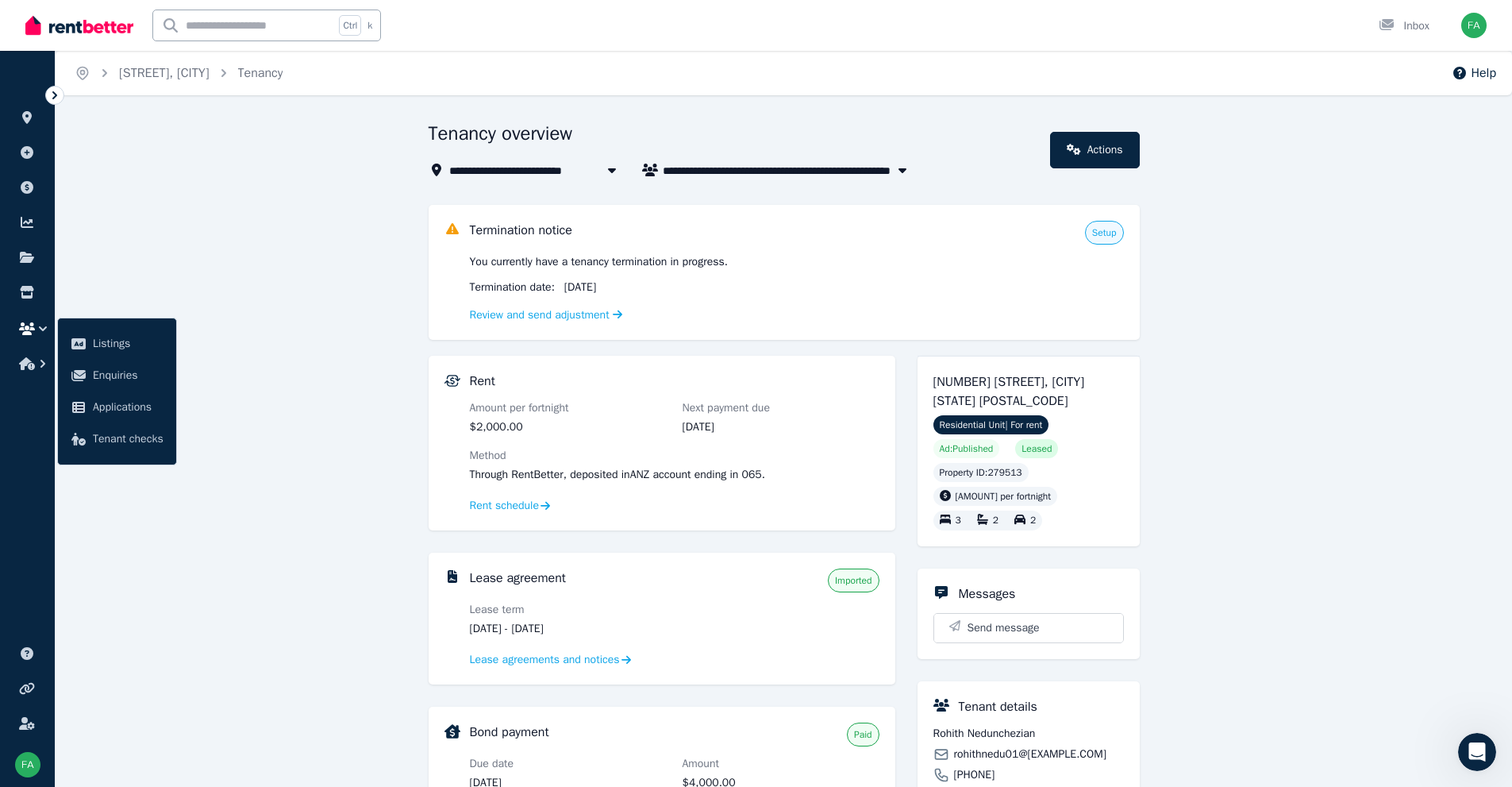 click on "**********" at bounding box center [783, 708] 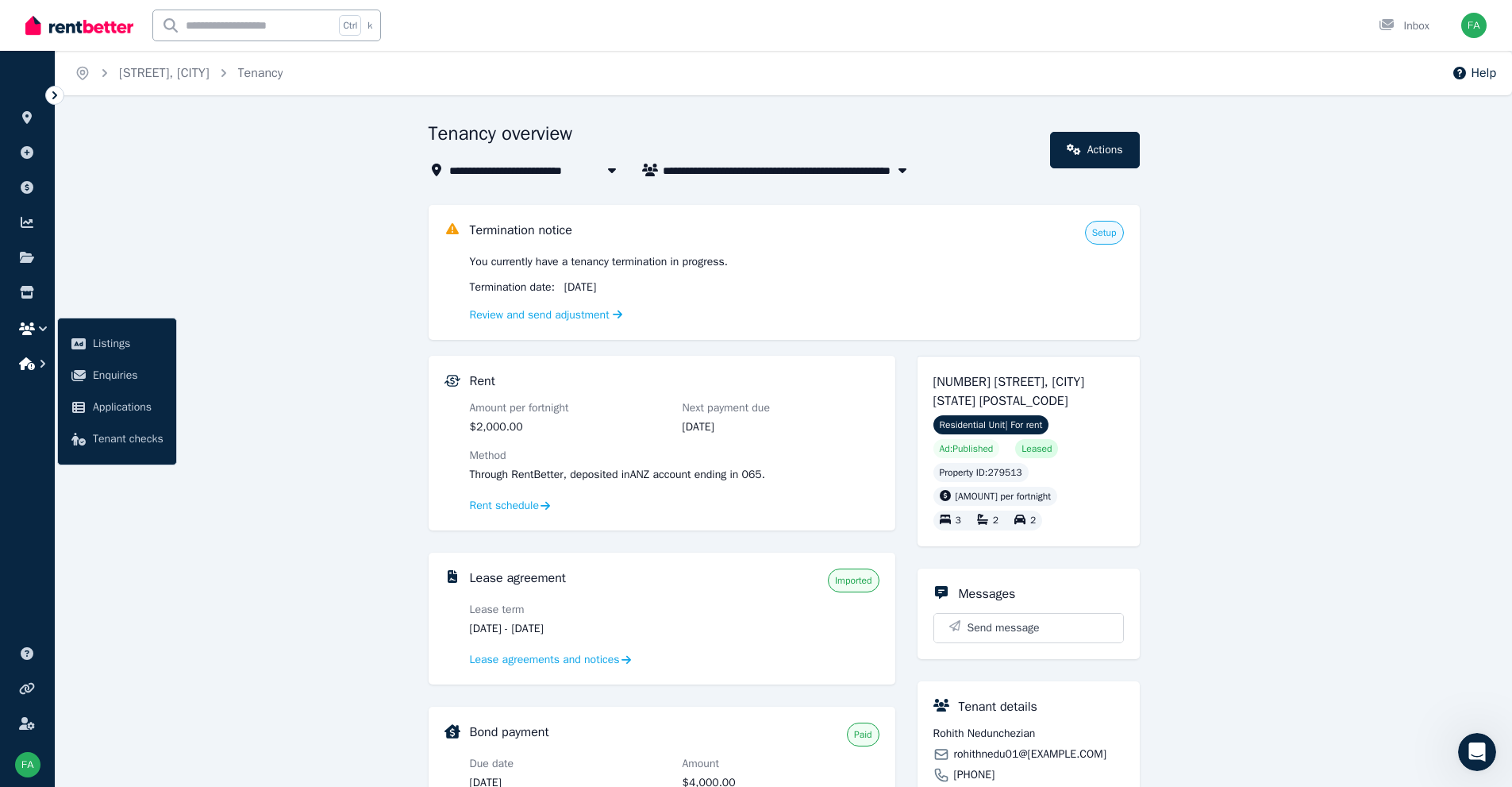 click 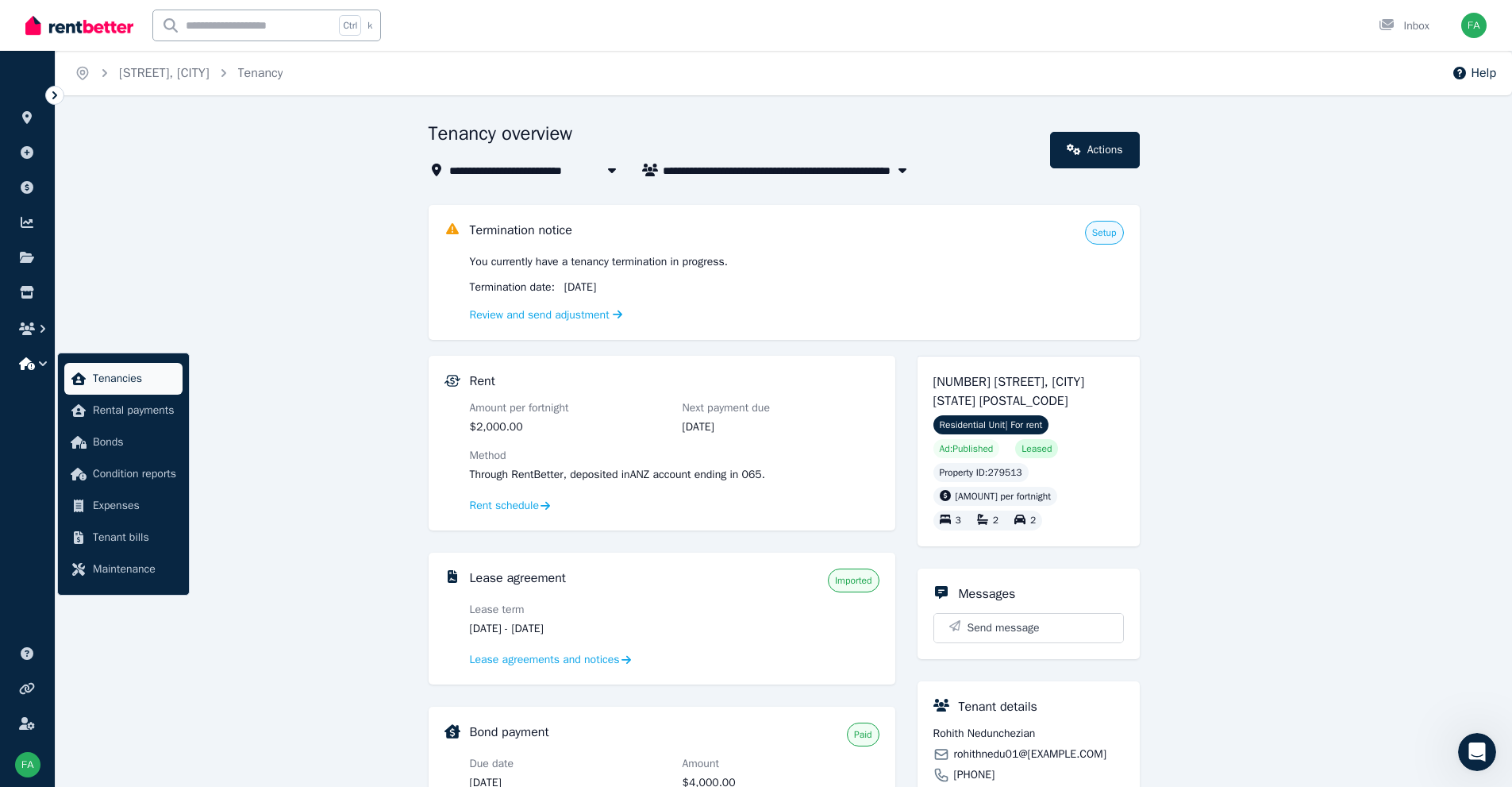 click on "Tenancies" at bounding box center (134, 379) 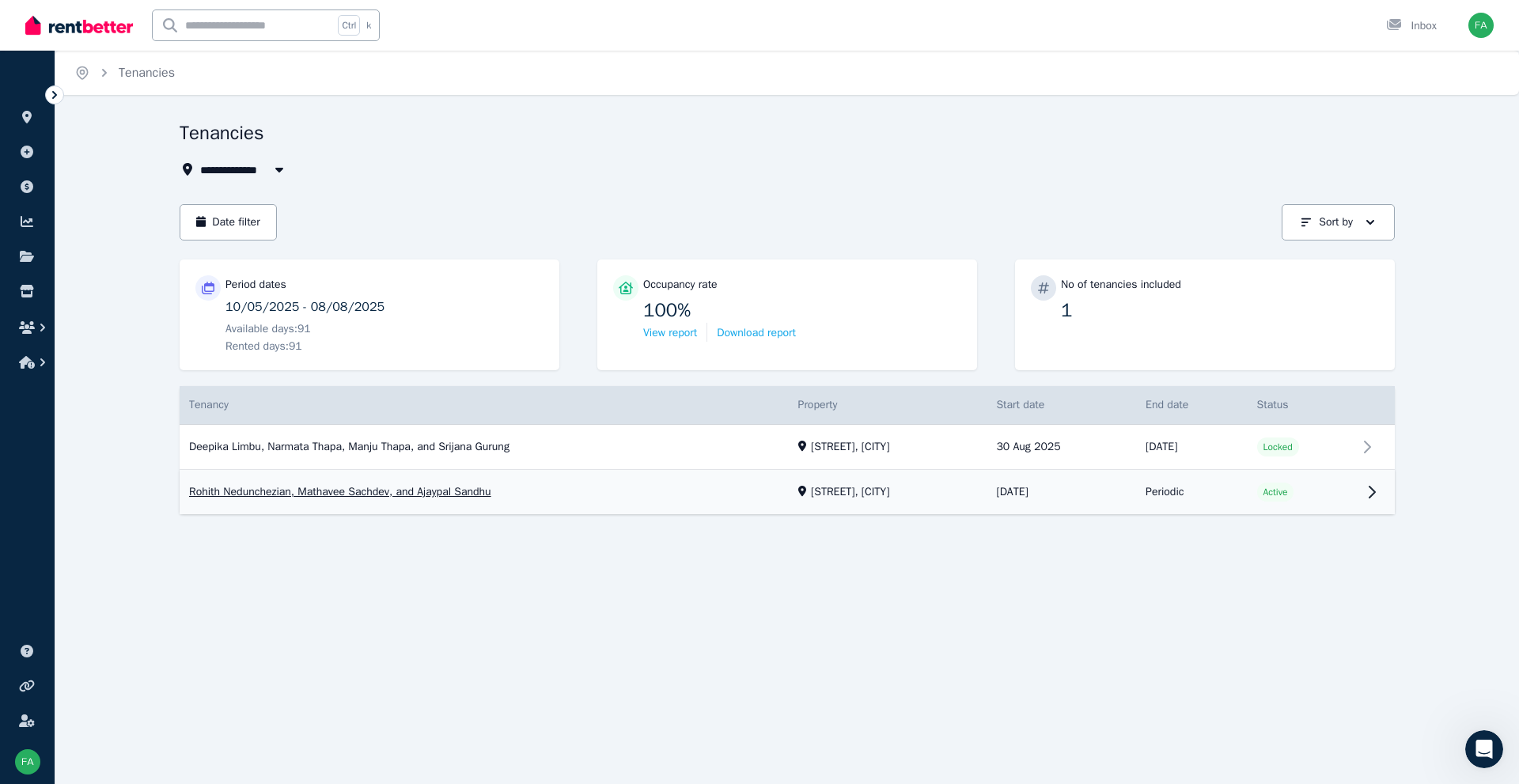 click on "View property details" at bounding box center (787, 493) 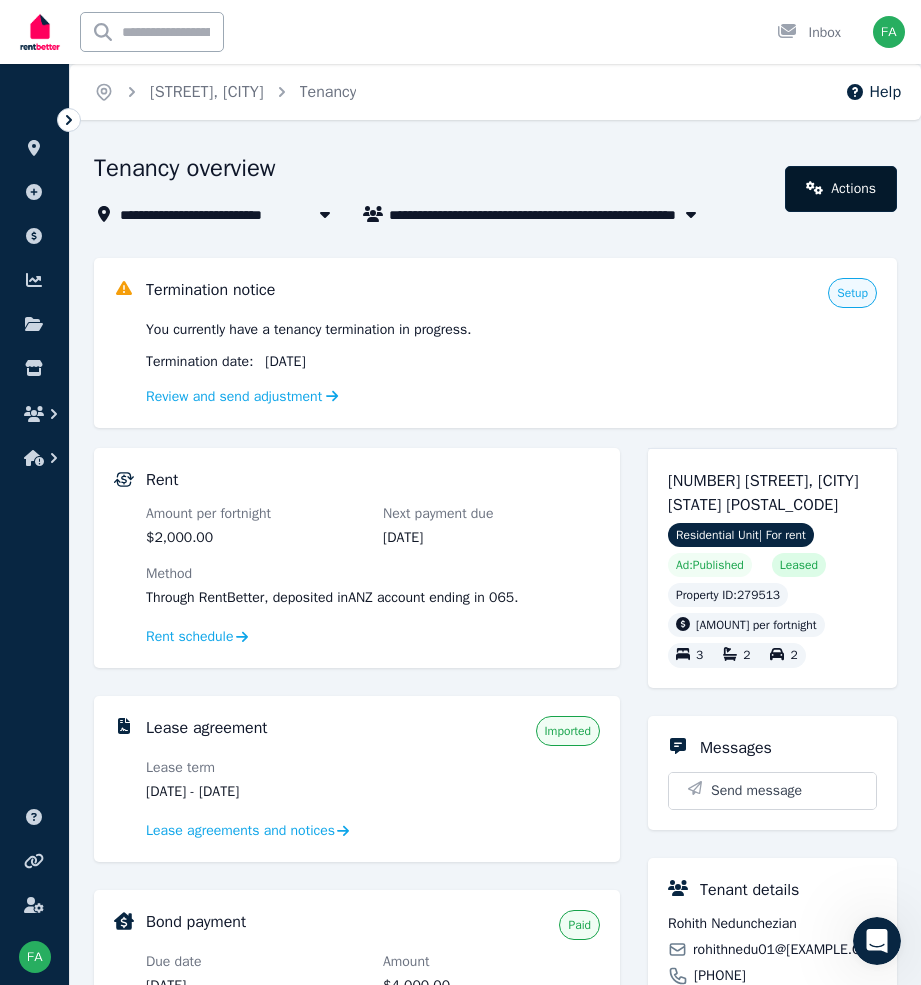 click on "Actions" at bounding box center (841, 189) 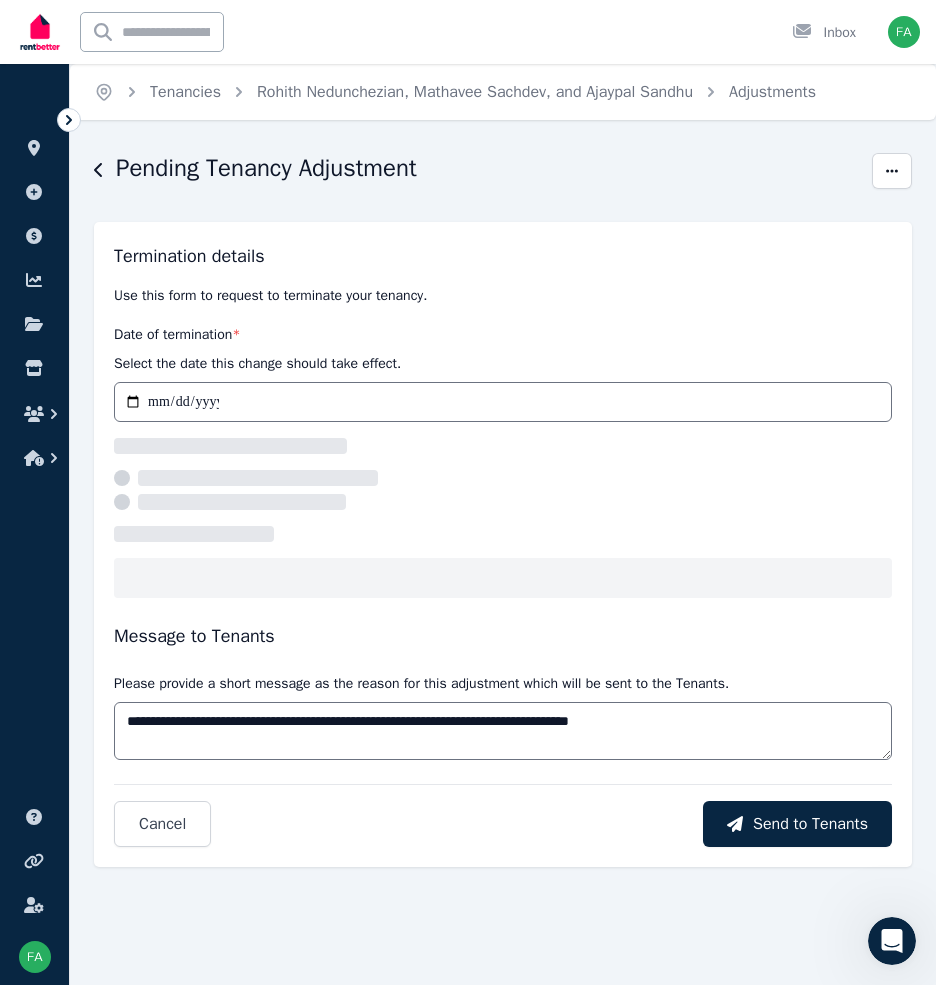select on "**********" 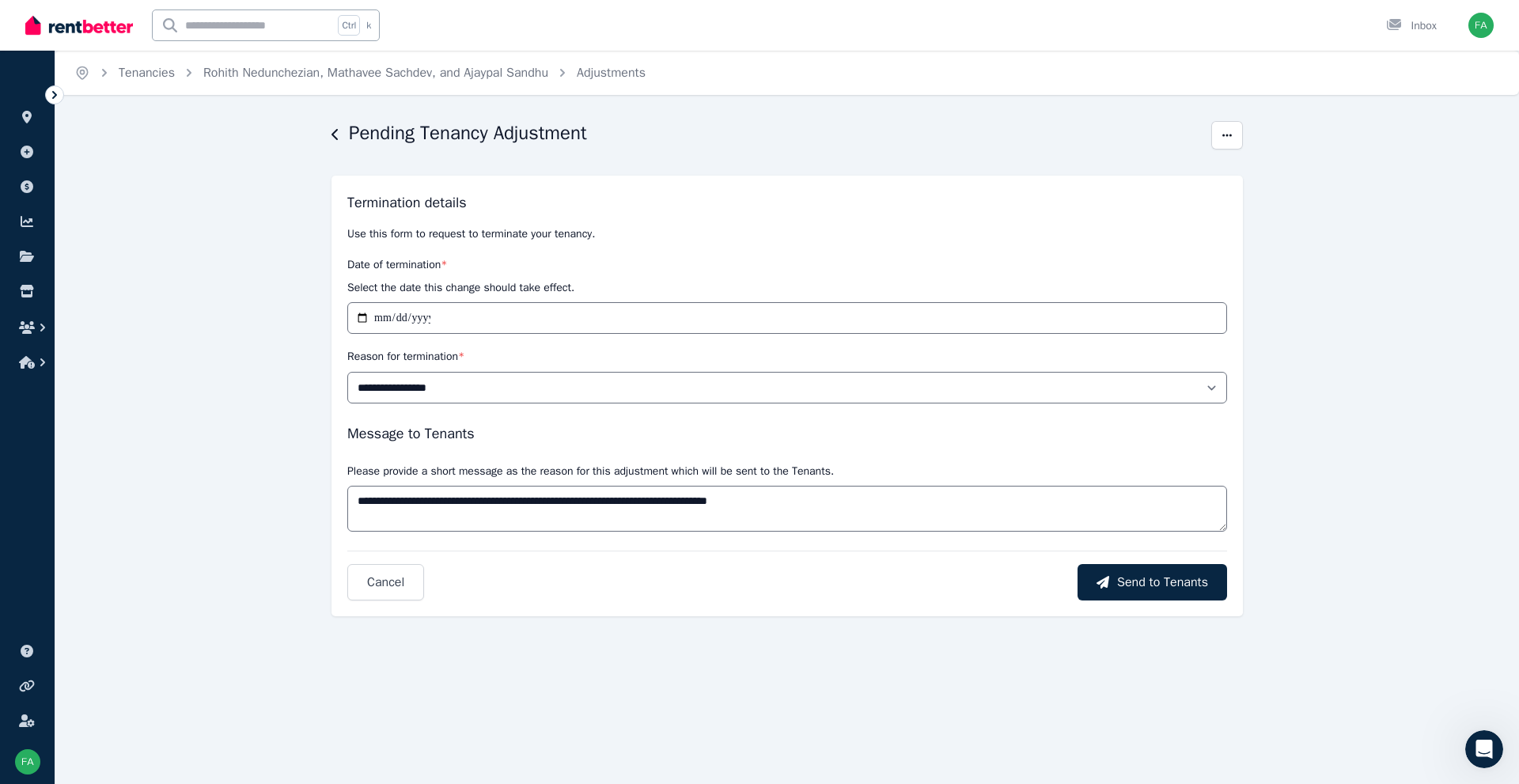click on "Termination details" at bounding box center [787, 203] 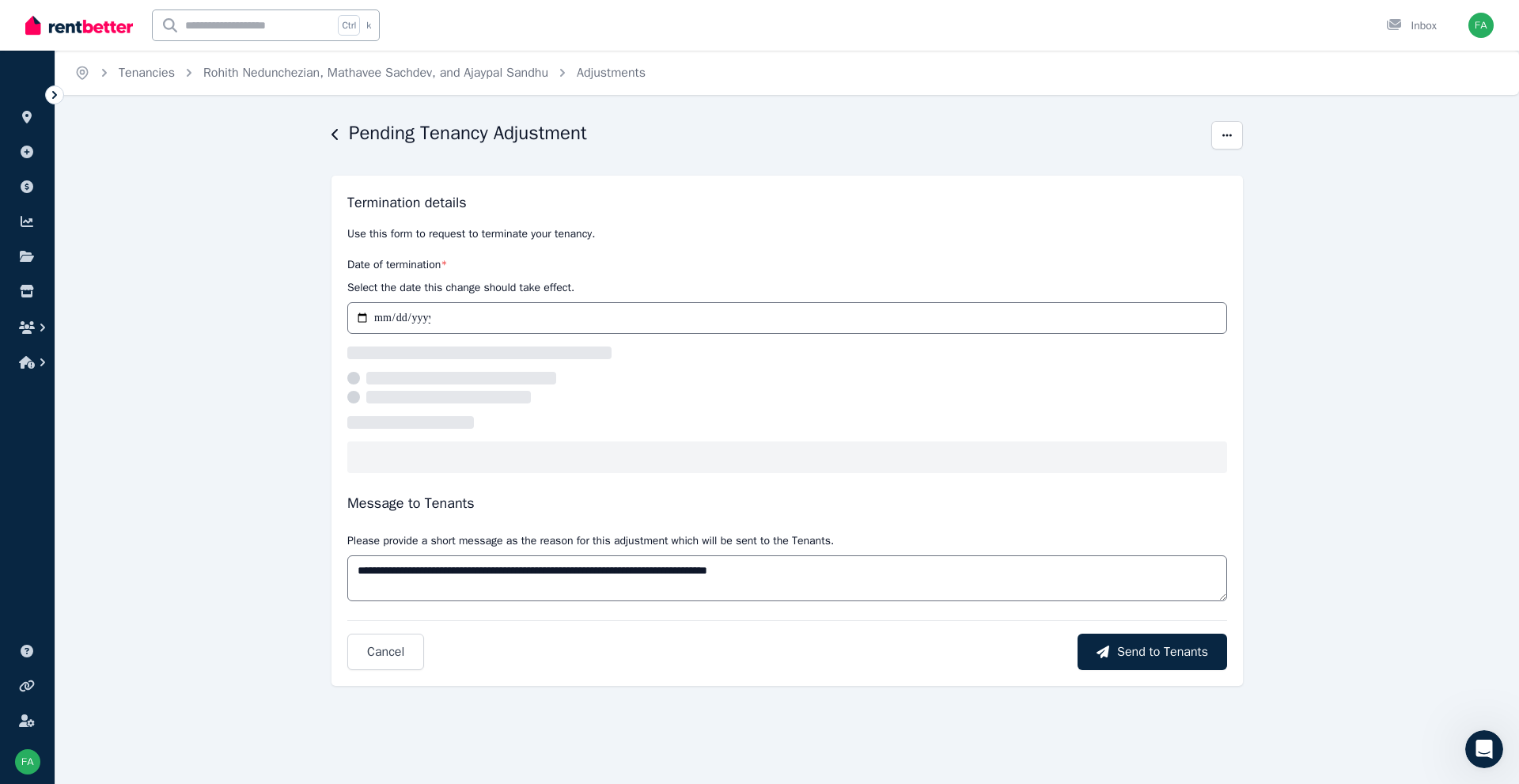 select on "**********" 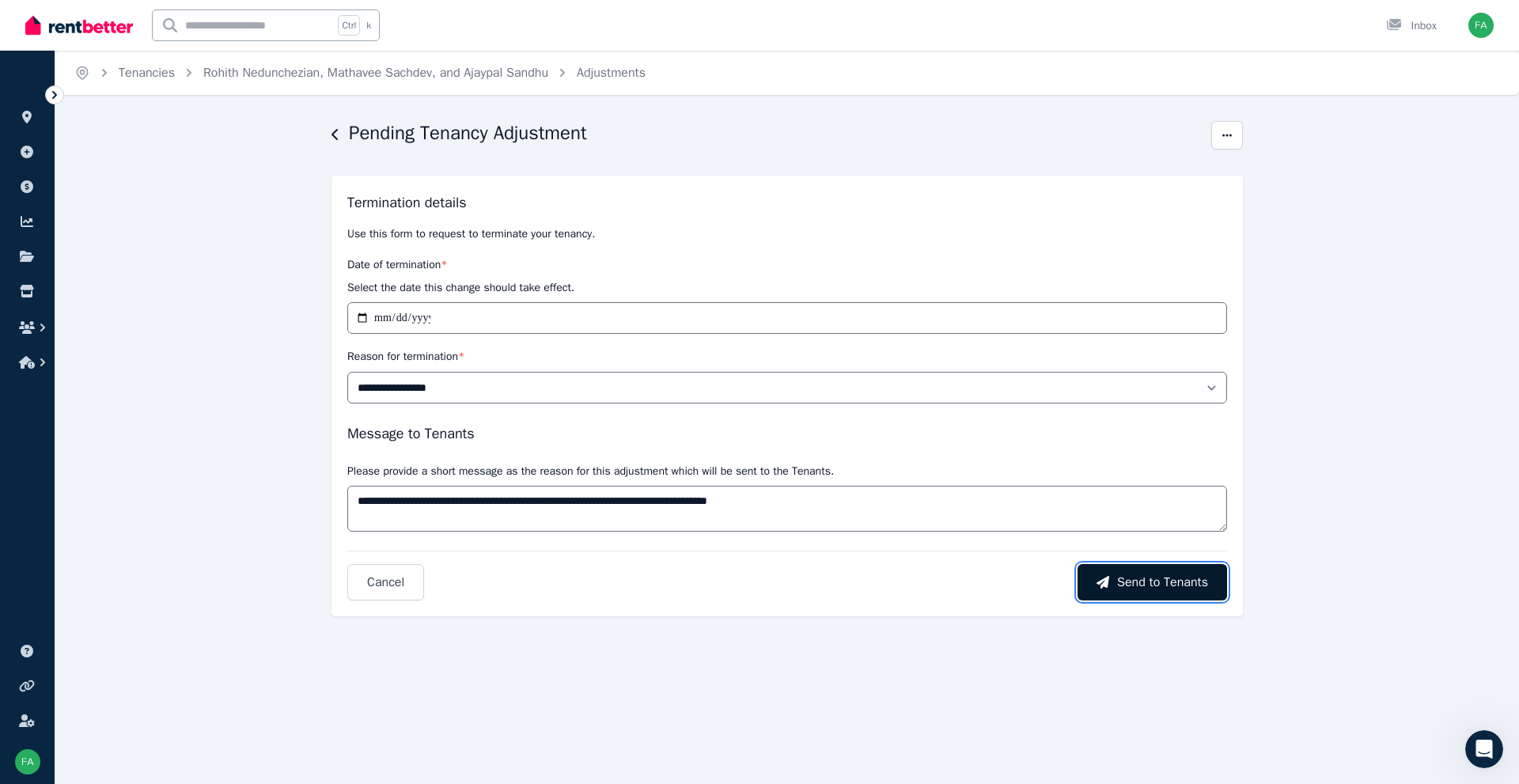 click on "Send to Tenants" at bounding box center (1162, 582) 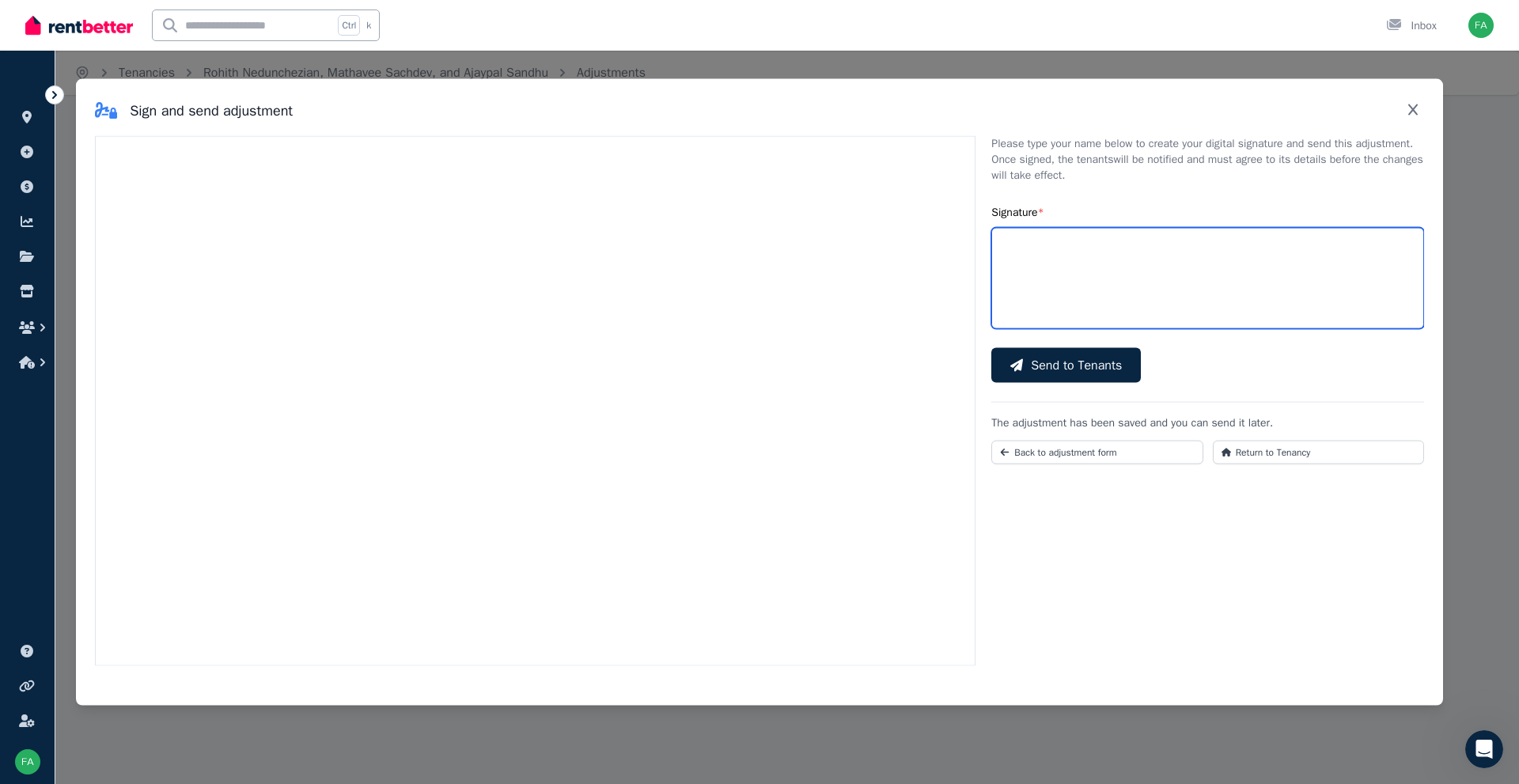 click on "Signature *" at bounding box center (1207, 278) 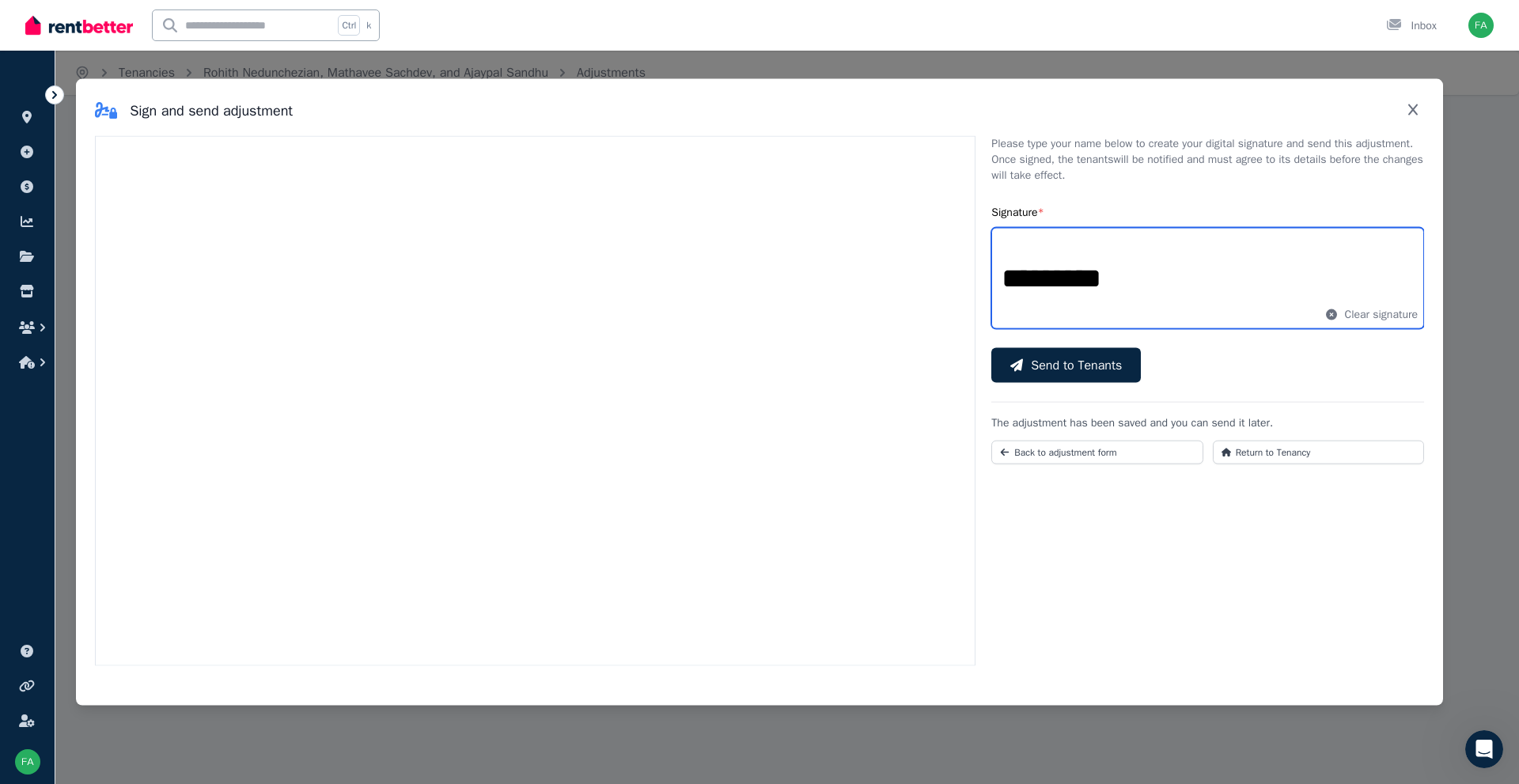 type on "*********" 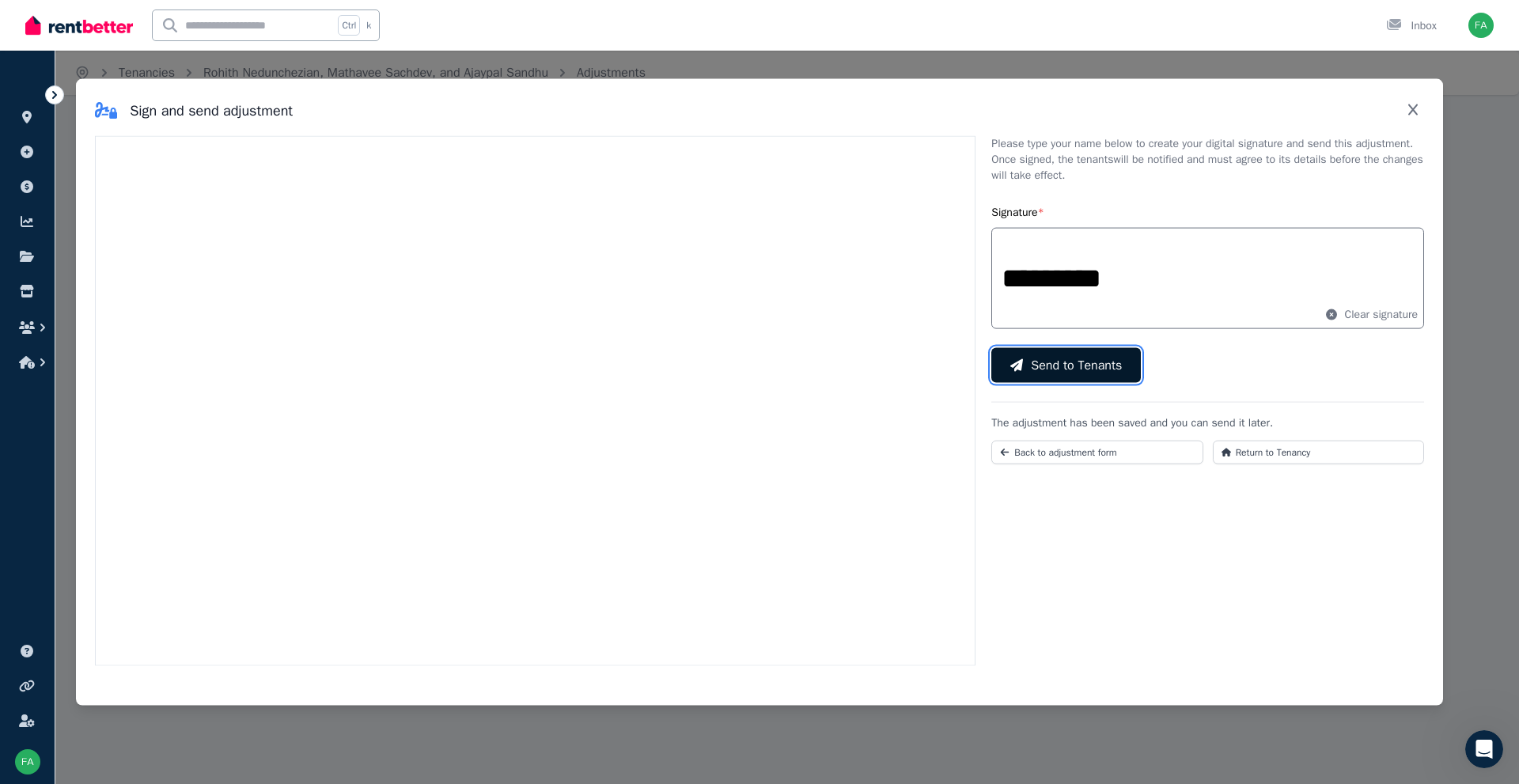 click on "Send to Tenants" at bounding box center (1066, 365) 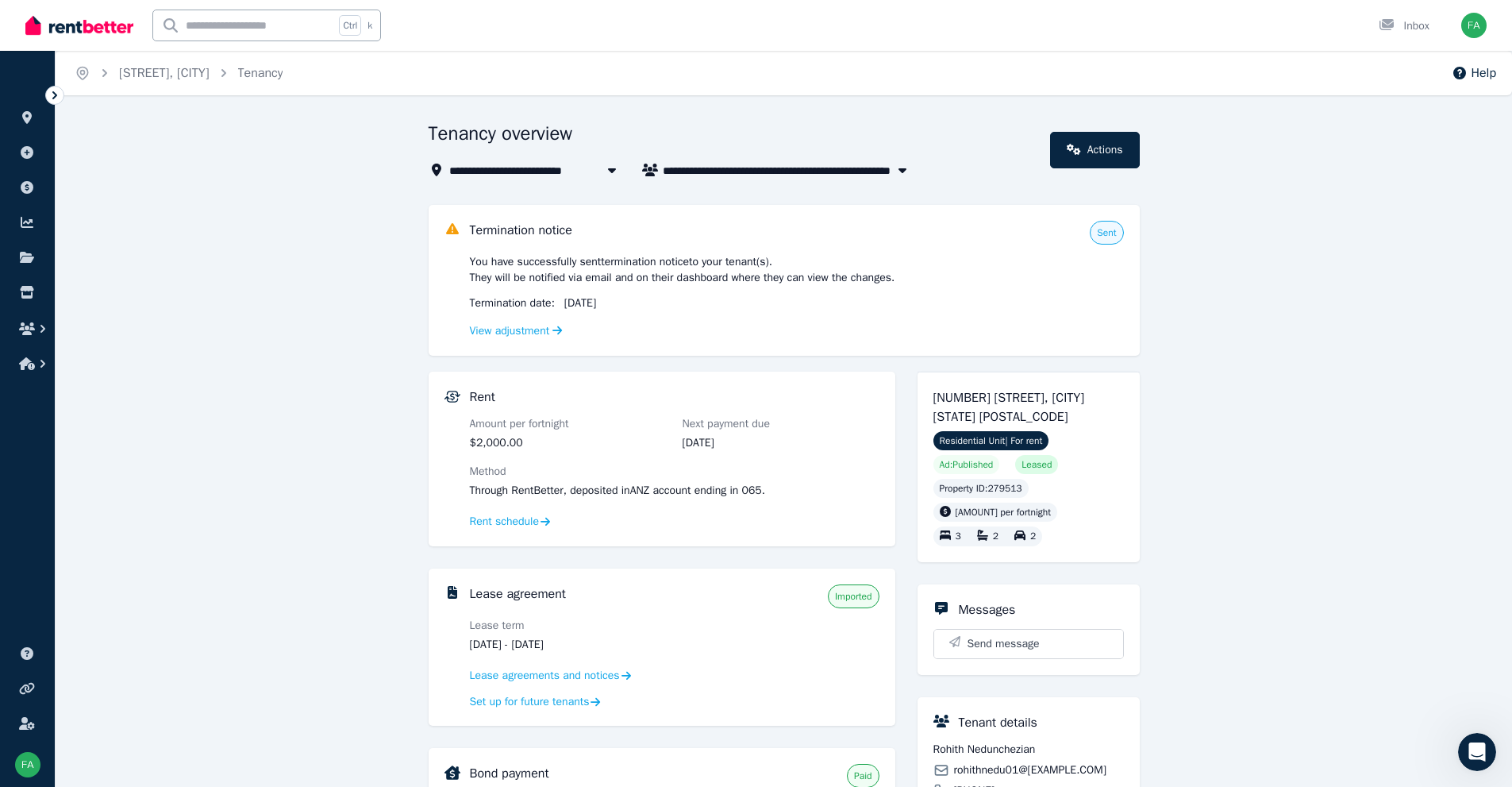 click on "Ctrl k Inbox" at bounding box center [729, 25] 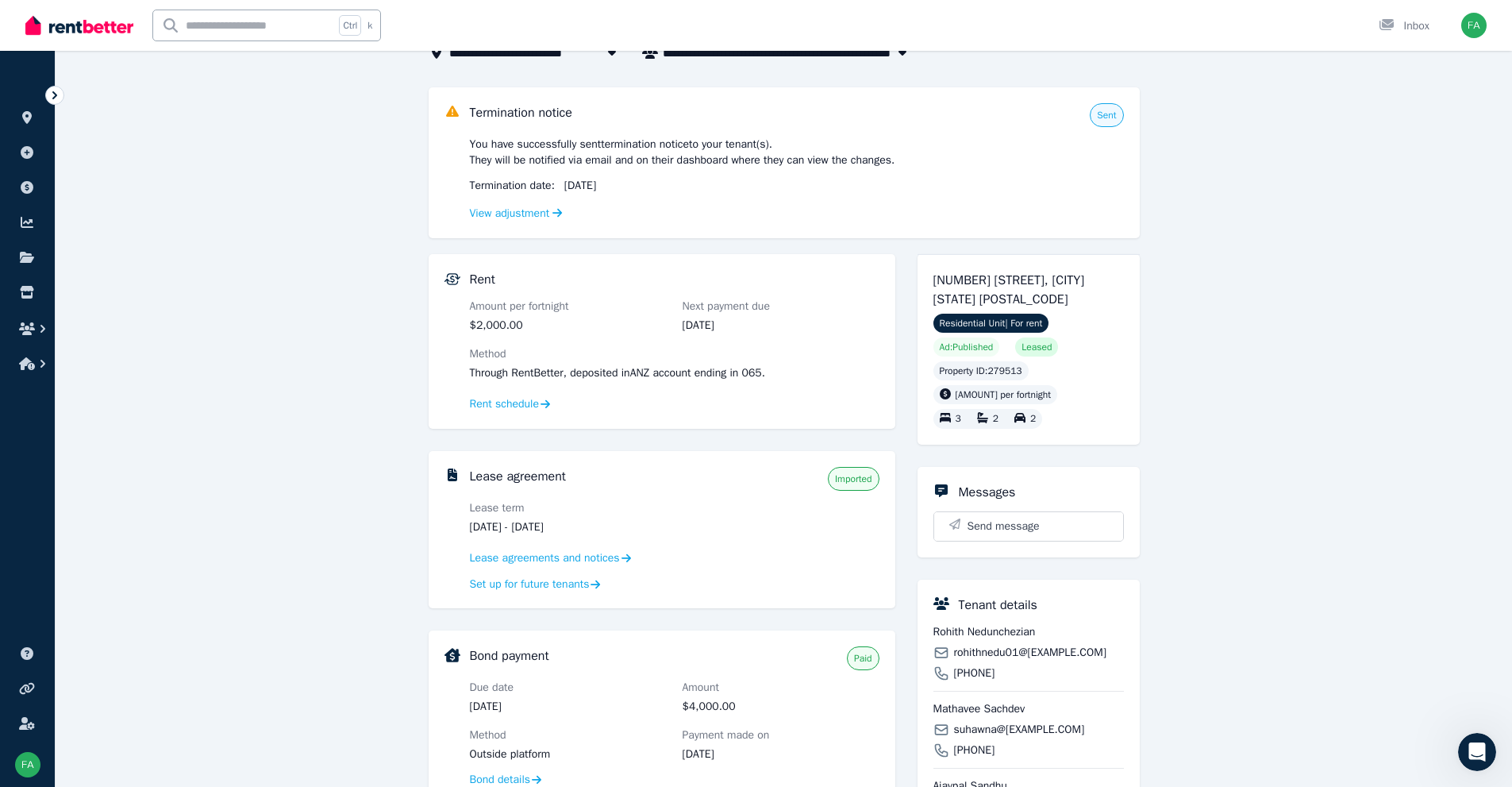 scroll, scrollTop: 0, scrollLeft: 0, axis: both 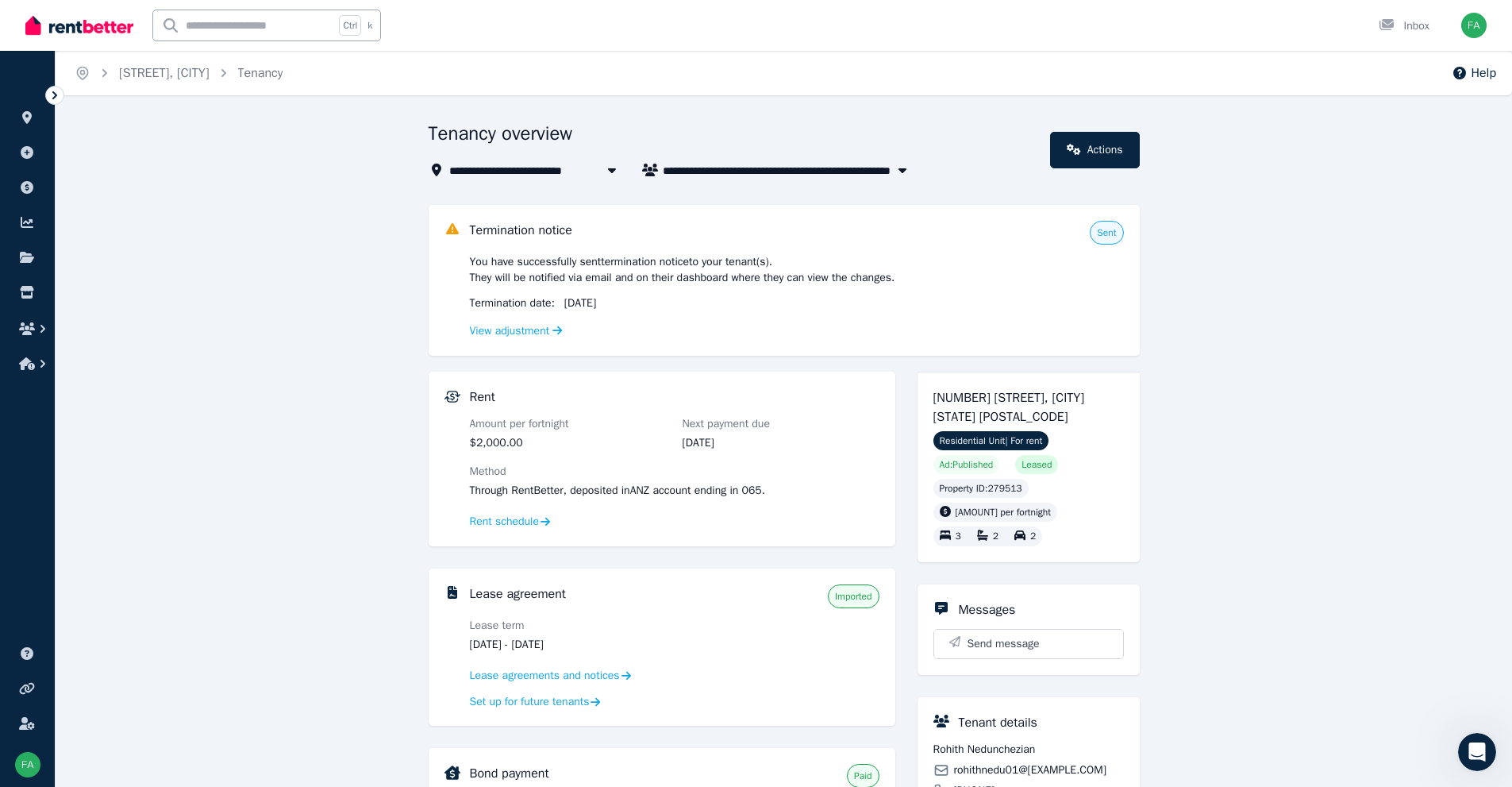 click on "**********" at bounding box center (783, 729) 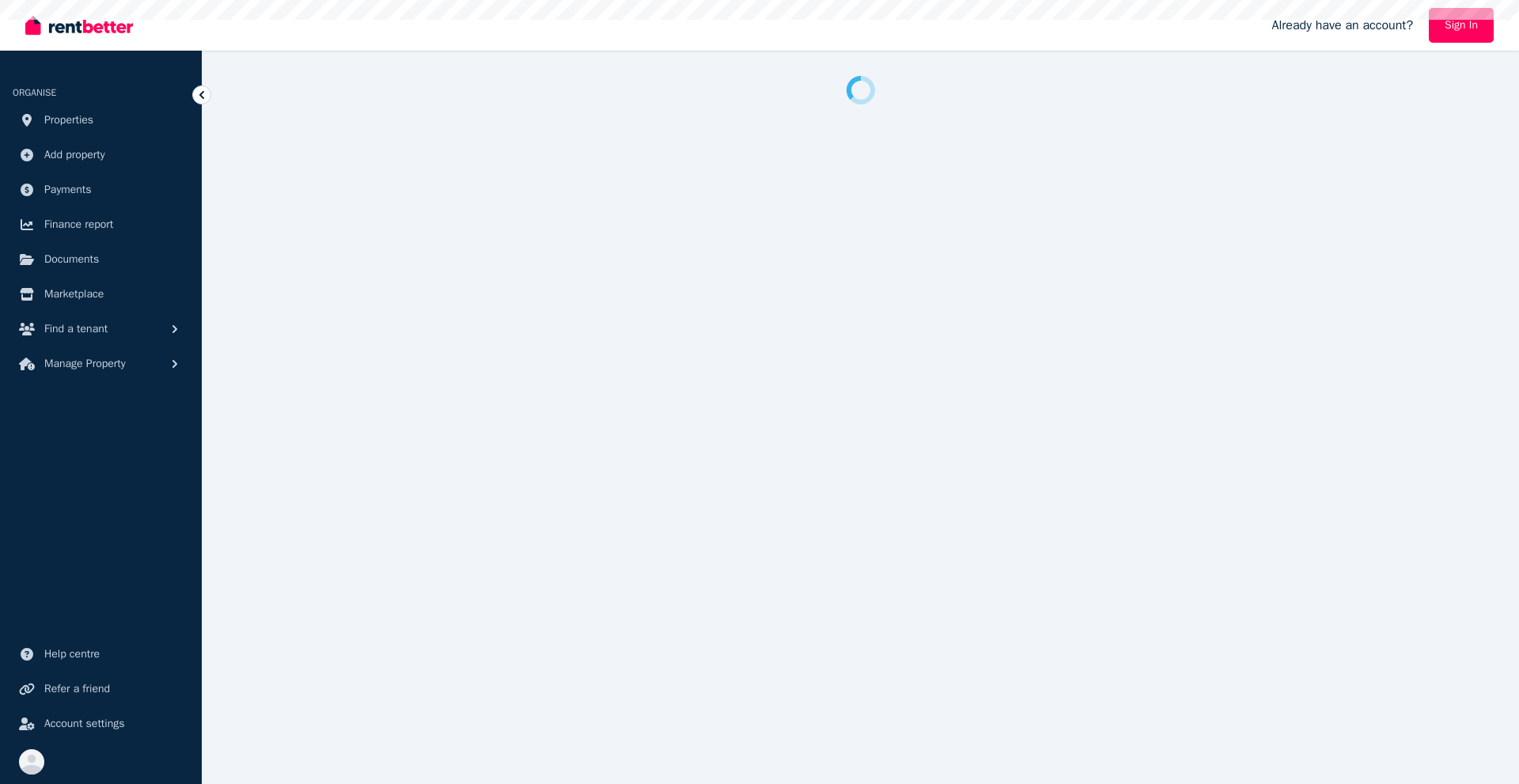 scroll, scrollTop: 0, scrollLeft: 0, axis: both 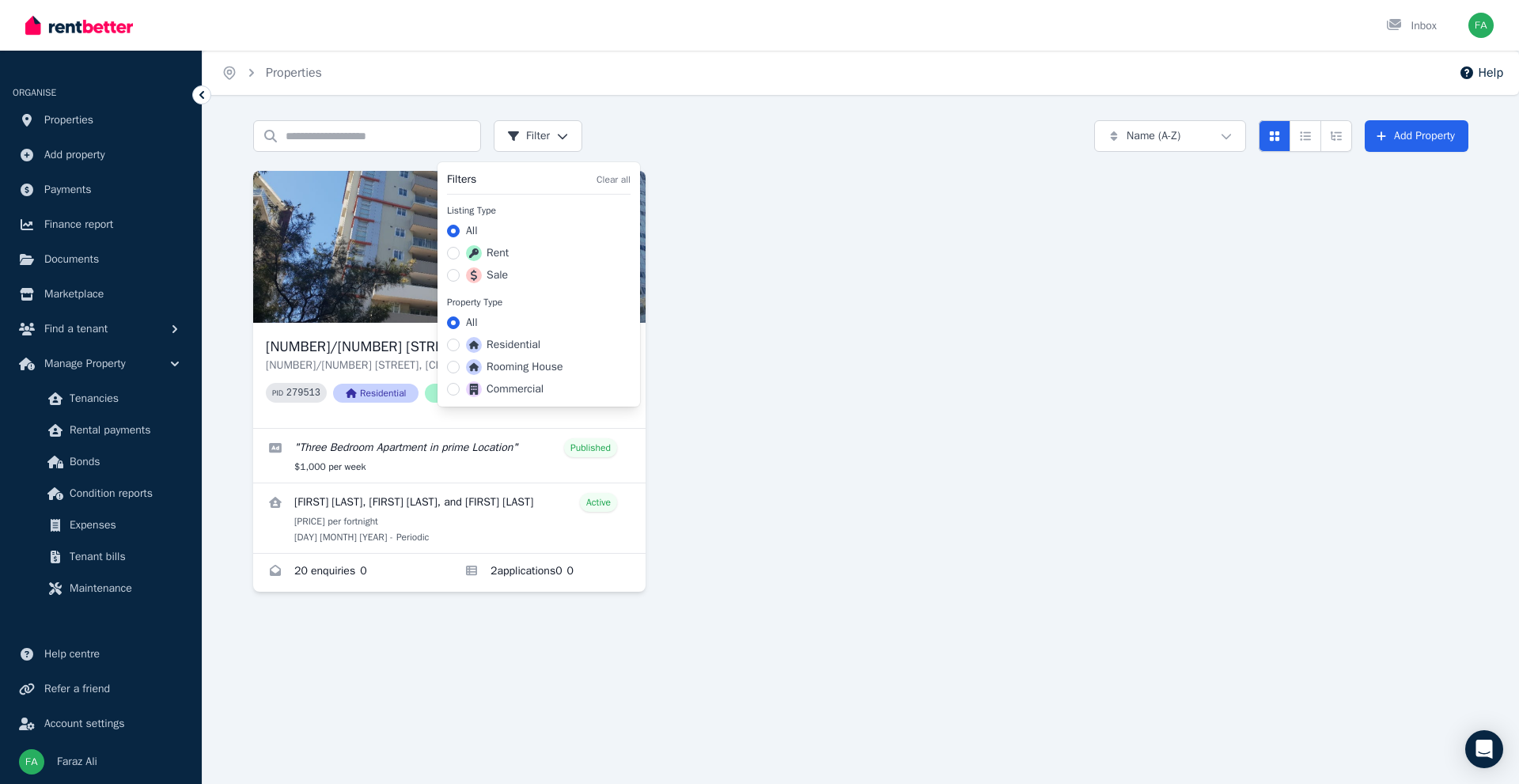 click on "Open main menu Inbox Open user menu ORGANISE Properties Add property Payments Finance report Documents Marketplace Find a tenant Manage Property Tenancies Rental payments Bonds Condition reports Expenses Tenant bills Maintenance Help centre Refer a friend Account settings Your profile [FIRST_NAME] [LAST_NAME] Home Properties Help Search properties Filter Name (A-Z) Add Property [NUMBER]/[NUMBER] [STREET], [CITY] [STATE] [POSTAL_CODE] PID [PROPERTY_ID] Residential Rental " Three Bedroom Apartment in prime Location " Published [PRICE] per week [FIRST_NAME] [LAST_NAME], [FIRST_NAME] [LAST_NAME], and [FIRST_NAME] [LAST_NAME] Active [PRICE] per fortnight [DATE] - Periodic [NUMBER] enquiries [NUMBER] applications [NUMBER] [NUMBER] Filters Clear all Listing Type All Rent Sale Property Type All Residential Rooming House Commercial init init" at bounding box center (760, 392) 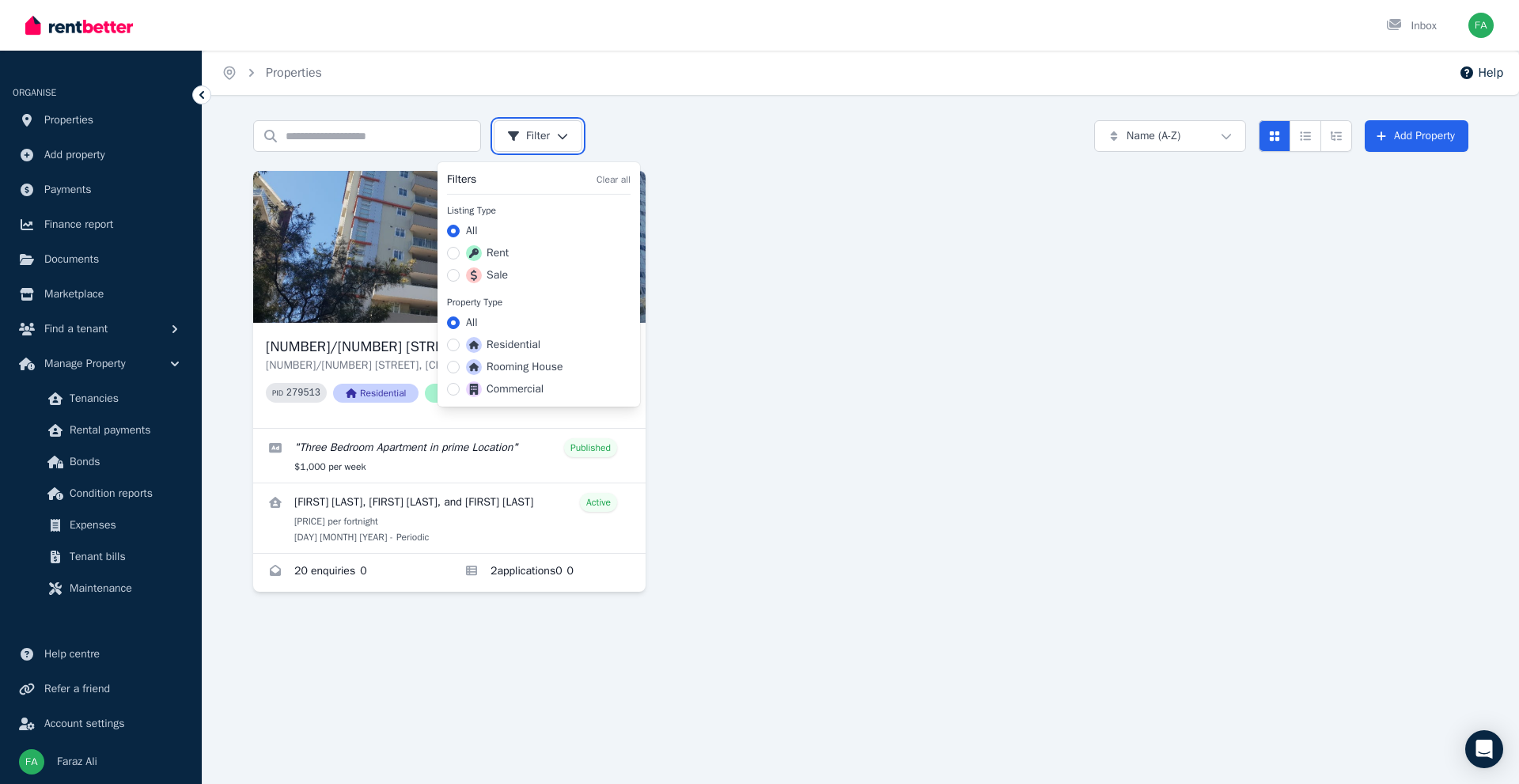 click on "Open main menu Inbox Open user menu ORGANISE Properties Add property Payments Finance report Documents Marketplace Find a tenant Manage Property Tenancies Rental payments Bonds Condition reports Expenses Tenant bills Maintenance Help centre Refer a friend Account settings Your profile [FIRST_NAME] [LAST_NAME] Home Properties Help Search properties Filter Name (A-Z) Add Property [NUMBER]/[NUMBER] [STREET], [CITY] [STATE] [POSTAL_CODE] PID [PROPERTY_ID] Residential Rental " Three Bedroom Apartment in prime Location " Published [PRICE] per week [FIRST_NAME] [LAST_NAME], [FIRST_NAME] [LAST_NAME], and [FIRST_NAME] [LAST_NAME] Active [PRICE] per fortnight [DATE] - Periodic [NUMBER] enquiries [NUMBER] applications [NUMBER] [NUMBER] Filters Clear all Listing Type All Rent Sale Property Type All Residential Rooming House Commercial init init" at bounding box center (760, 392) 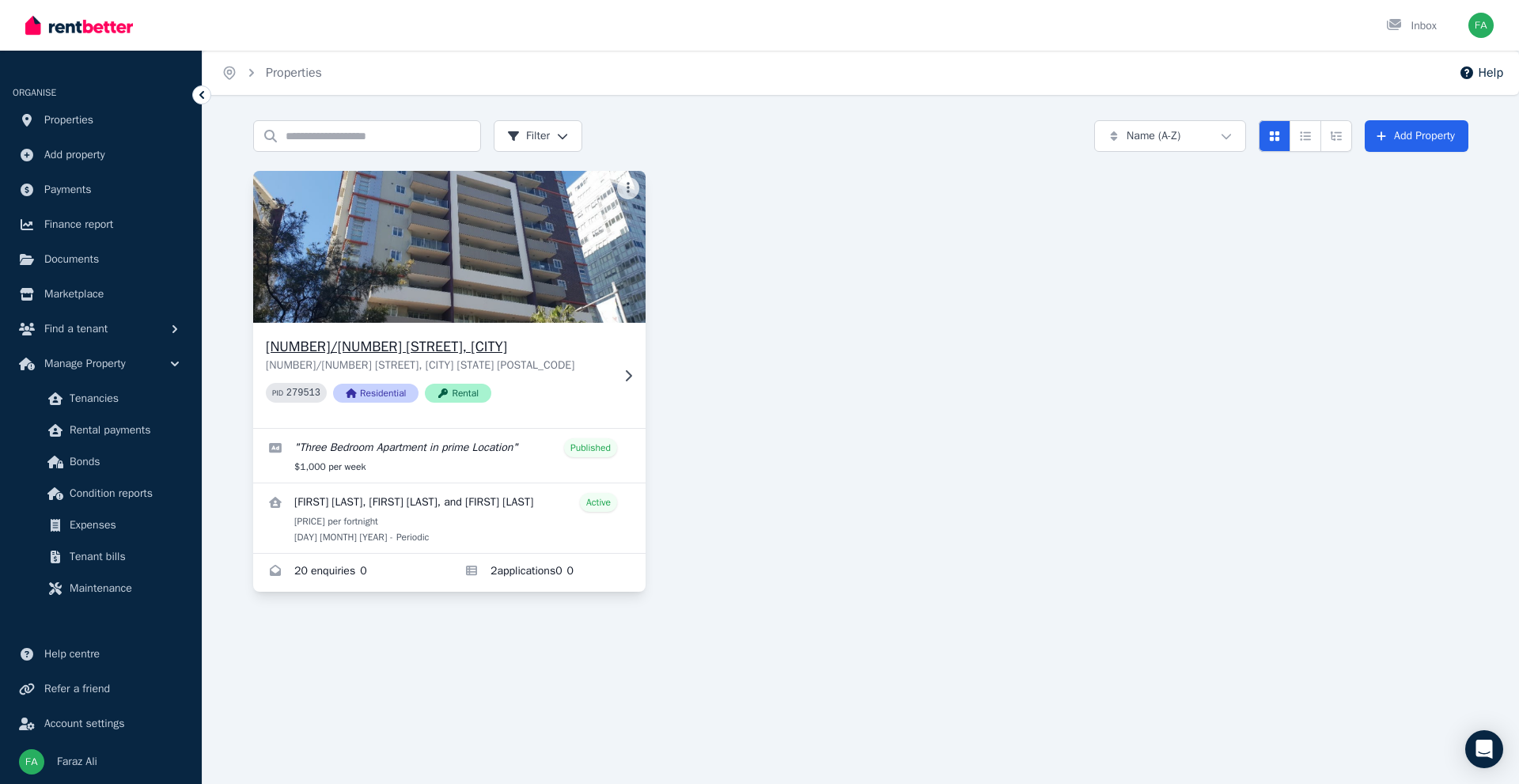 click on "[STREET], [CITY]" at bounding box center [438, 347] 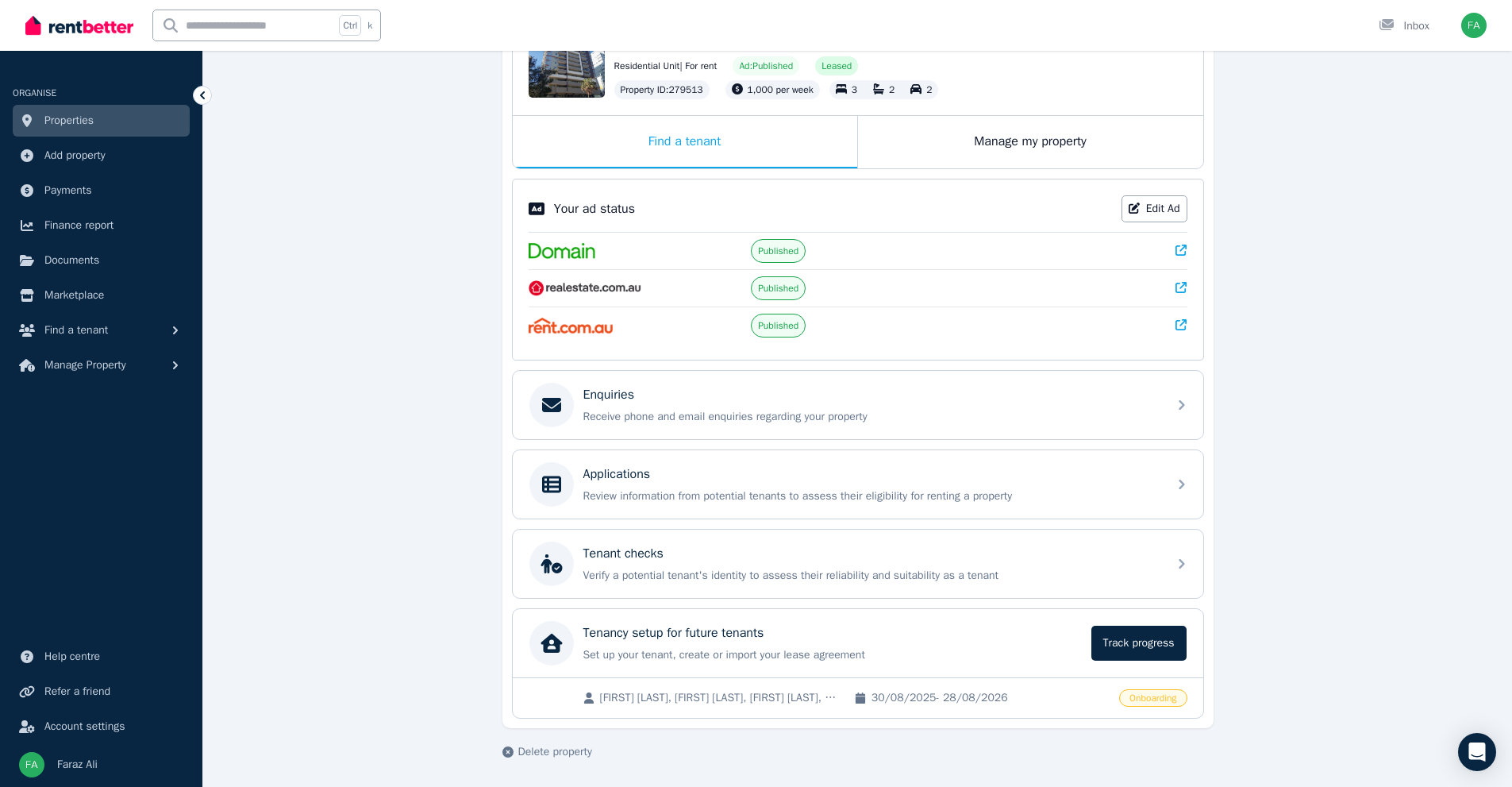 scroll, scrollTop: 200, scrollLeft: 0, axis: vertical 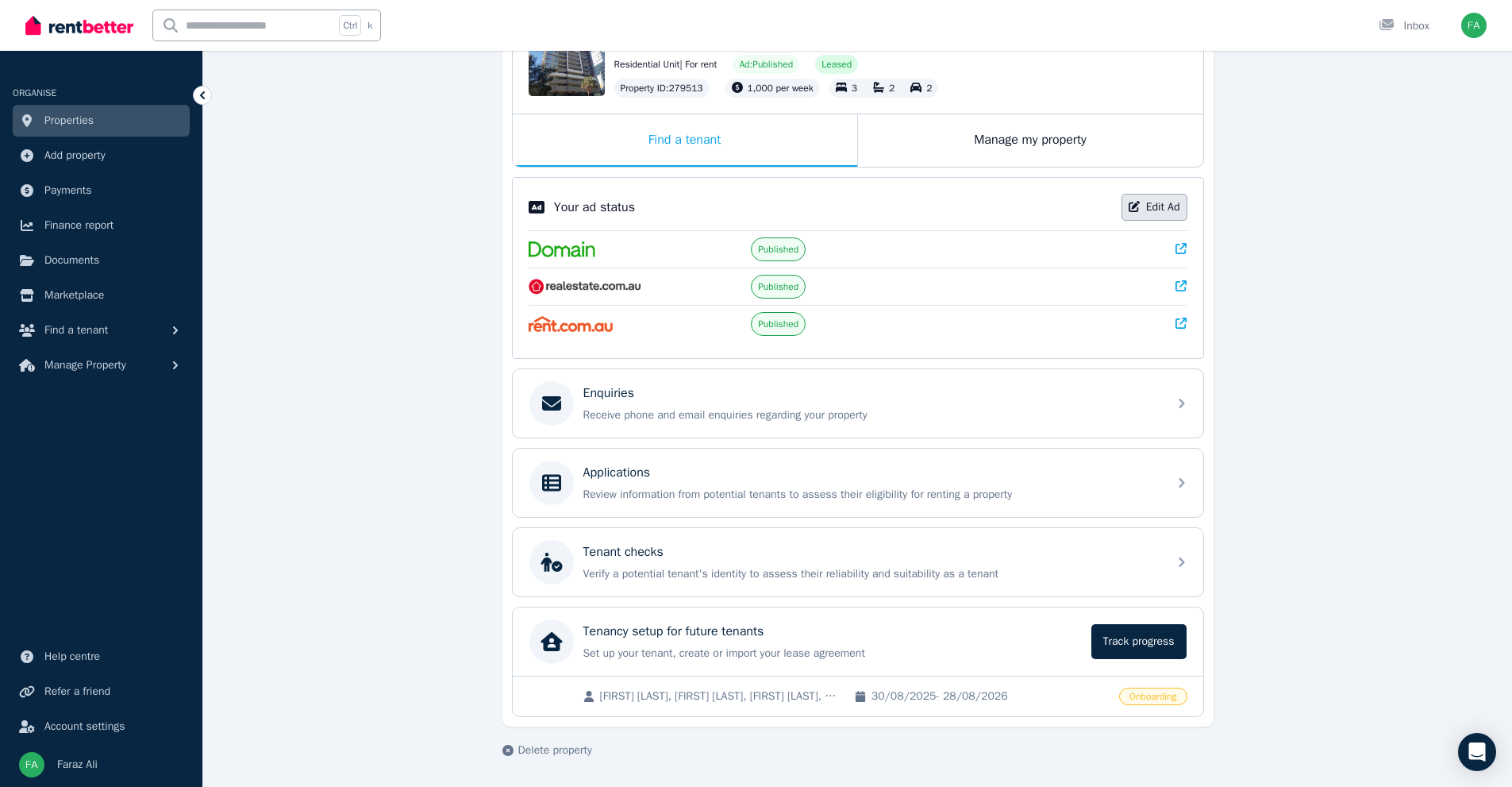 click on "Edit Ad" at bounding box center (1154, 207) 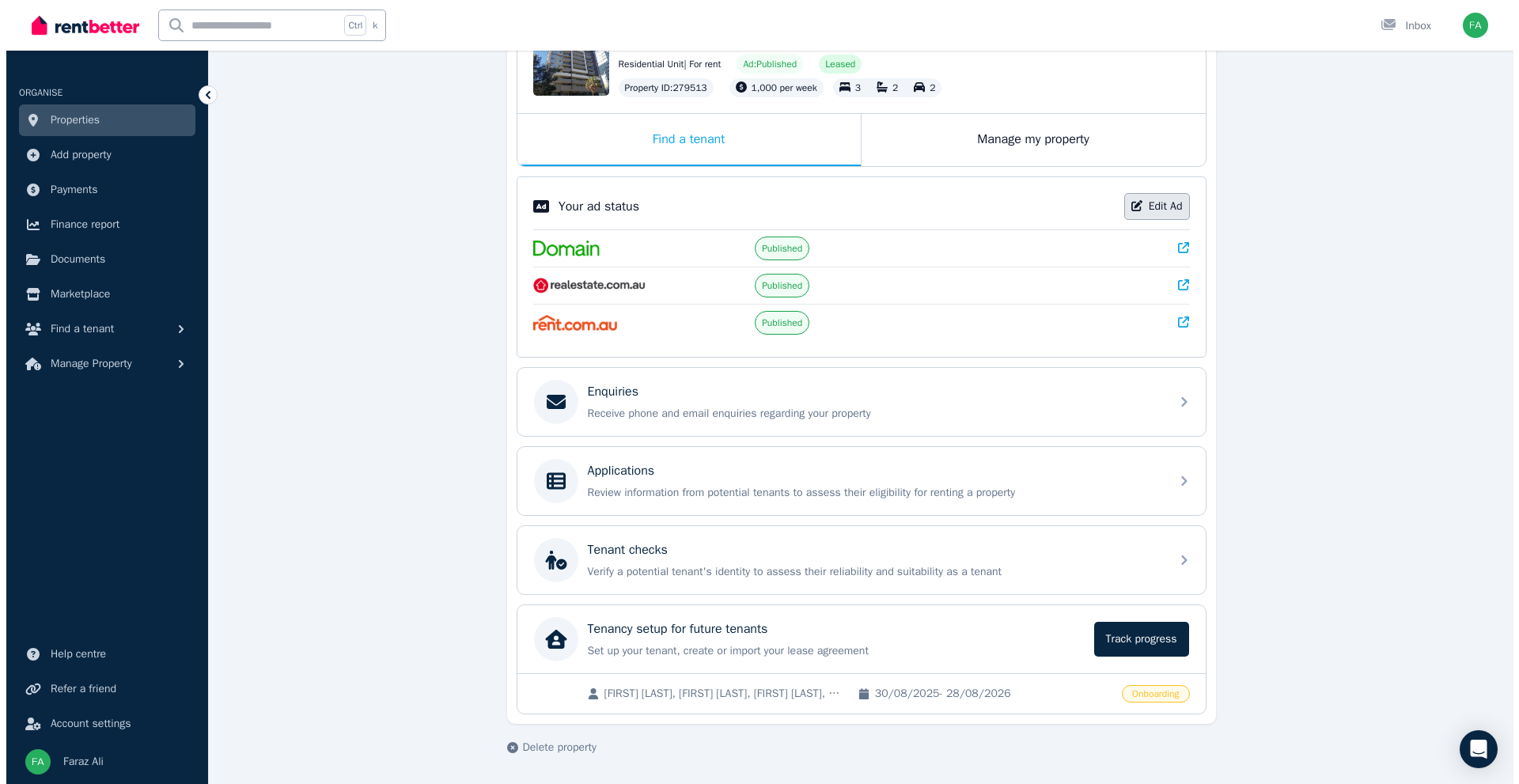 scroll, scrollTop: 0, scrollLeft: 0, axis: both 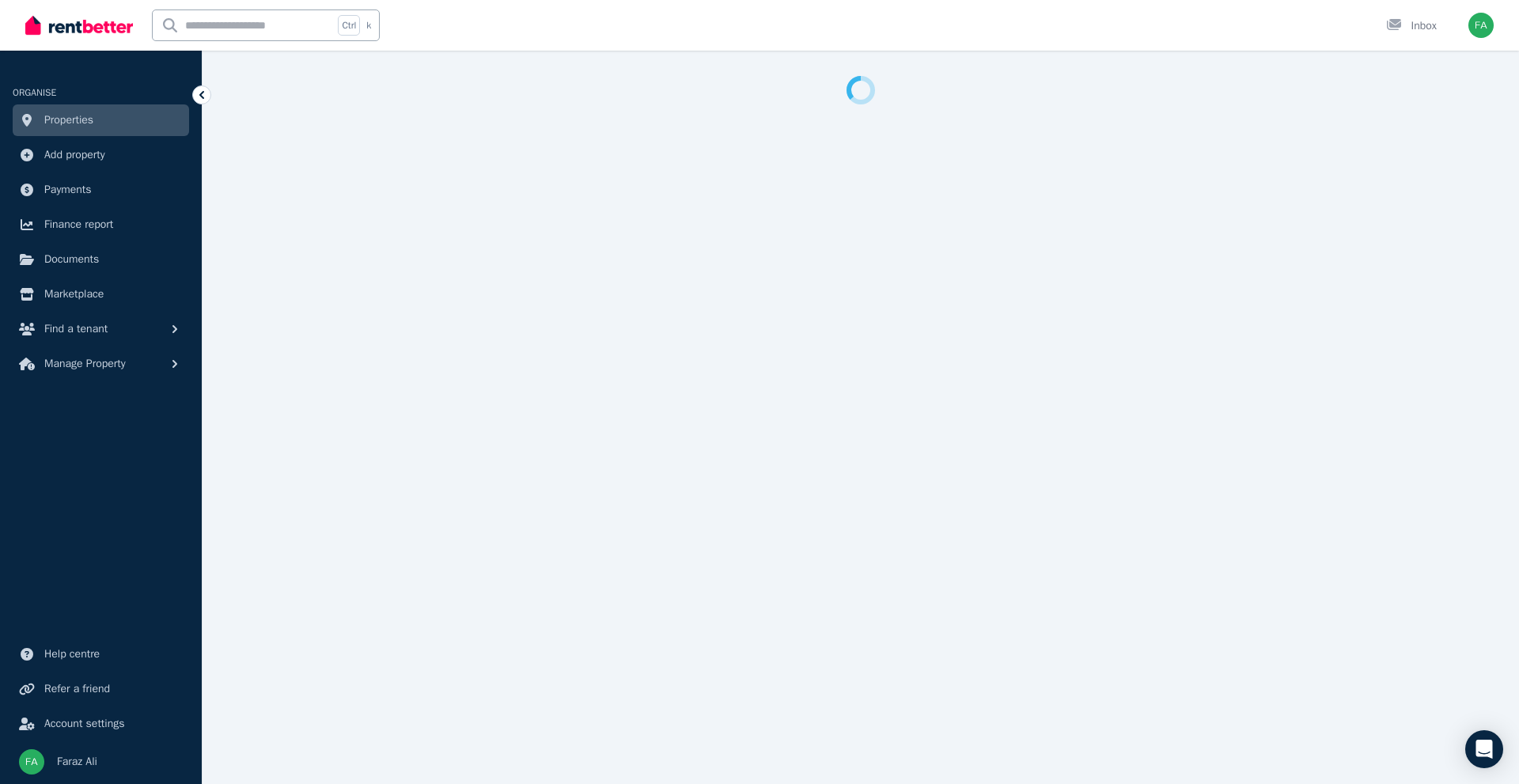 select on "**********" 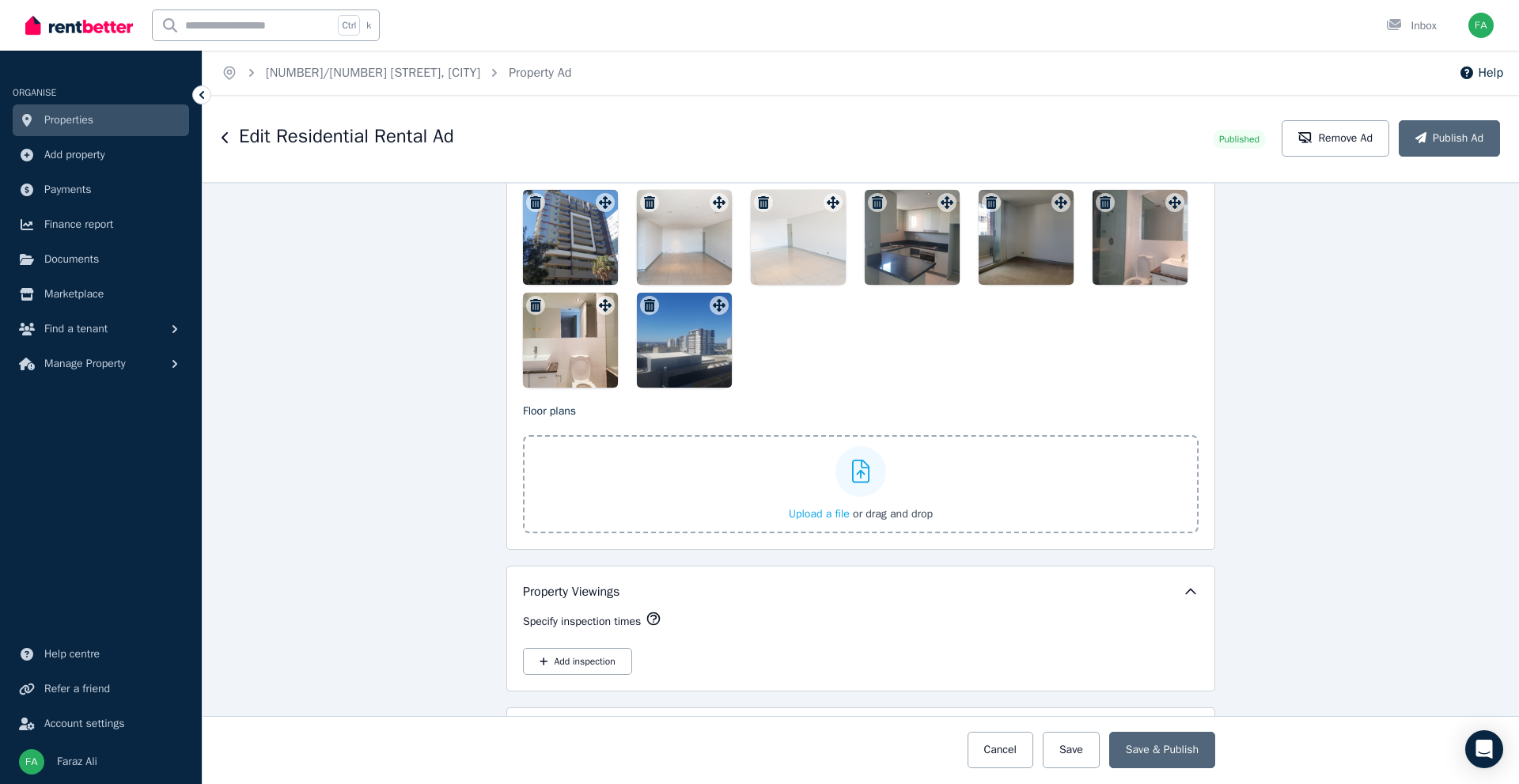 scroll, scrollTop: 2361, scrollLeft: 0, axis: vertical 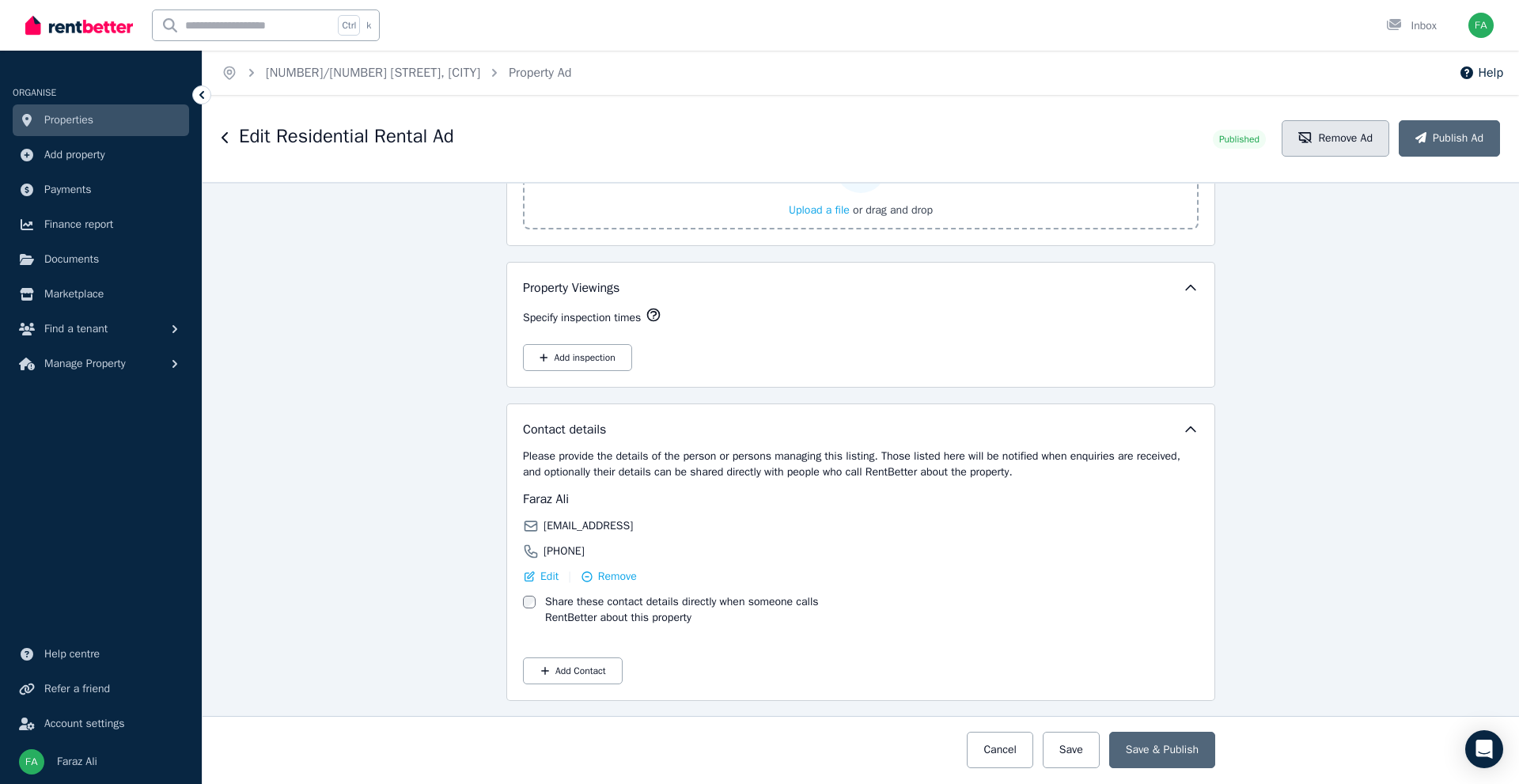 click on "Remove Ad" at bounding box center (1335, 138) 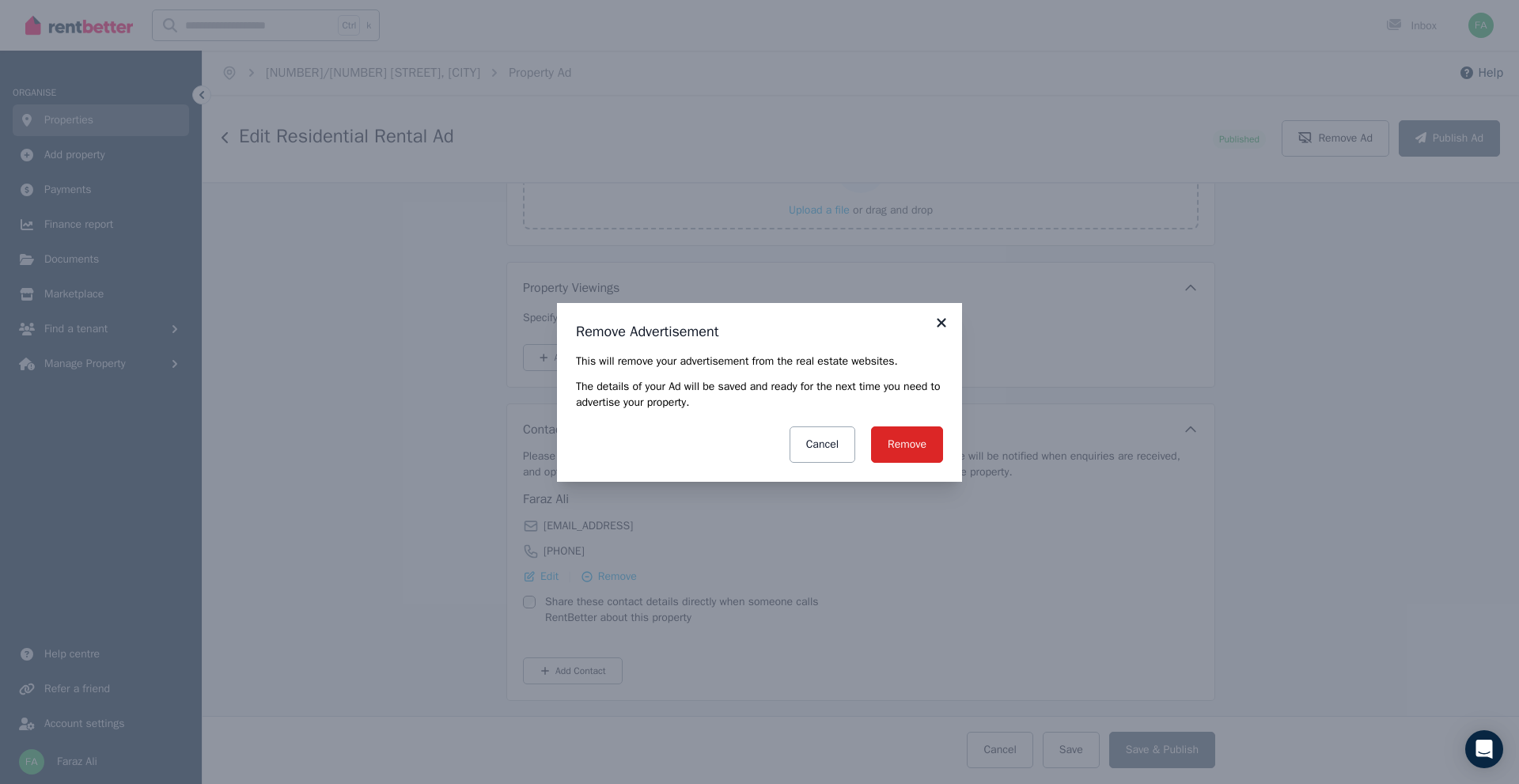 click 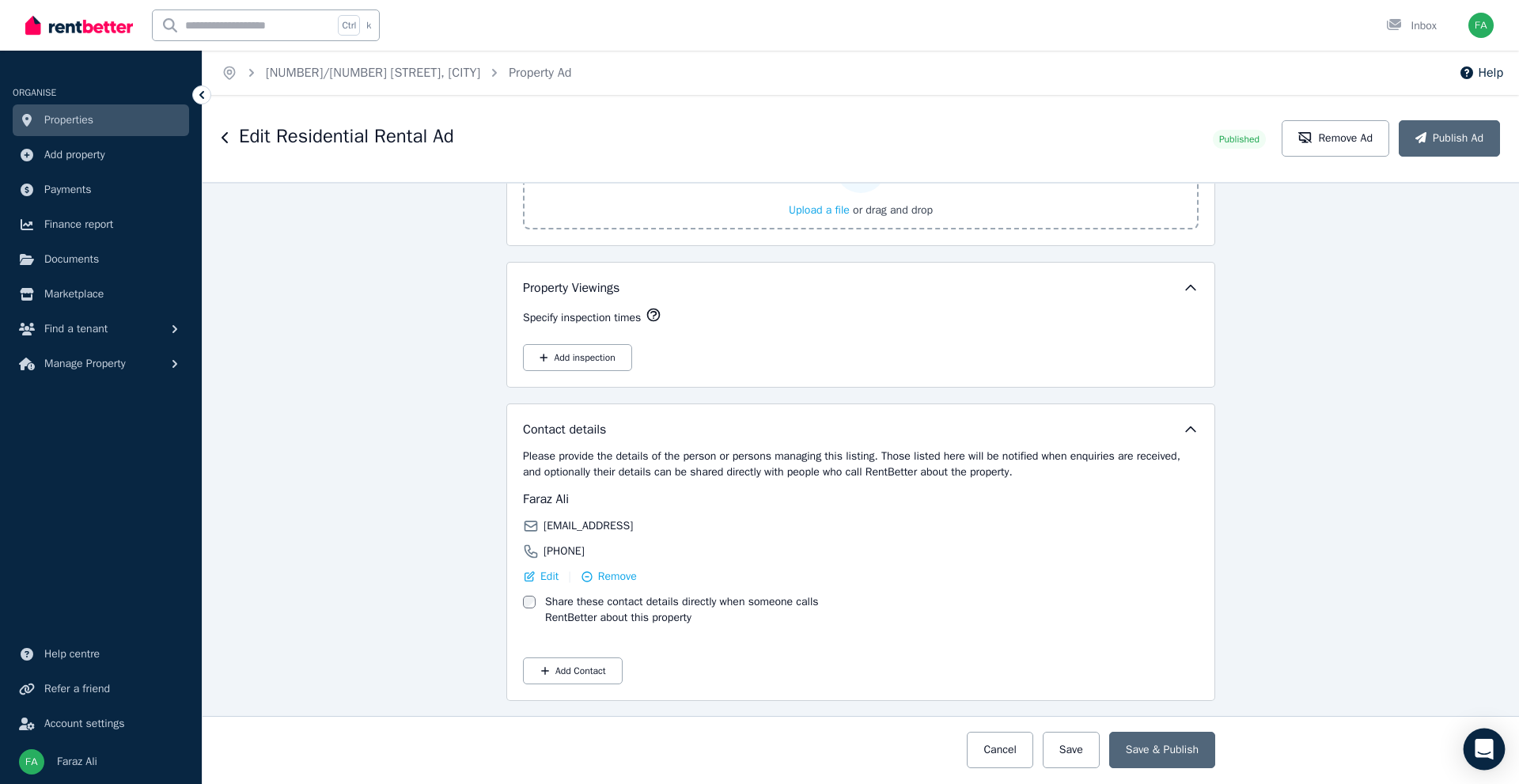 click 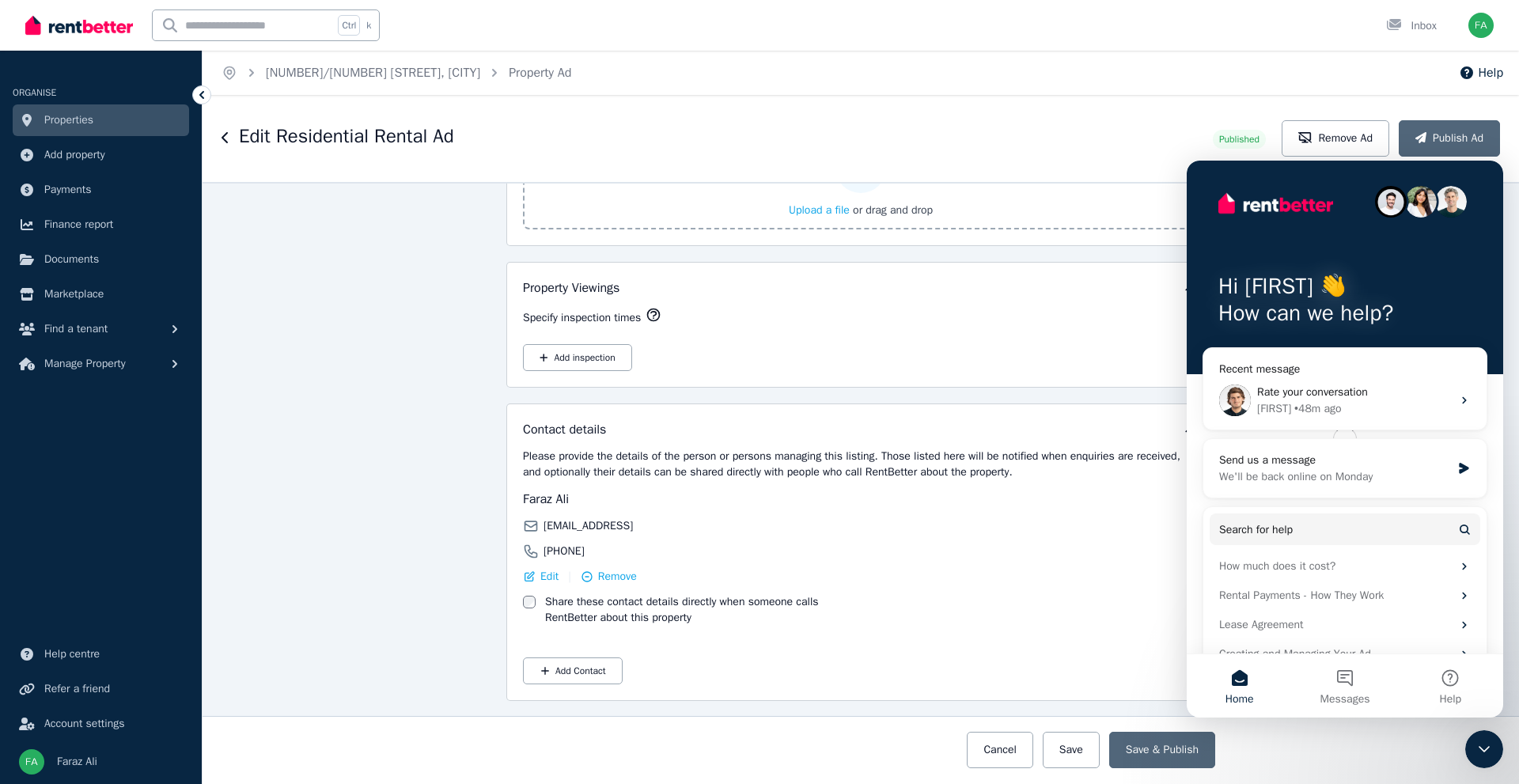 scroll, scrollTop: 0, scrollLeft: 0, axis: both 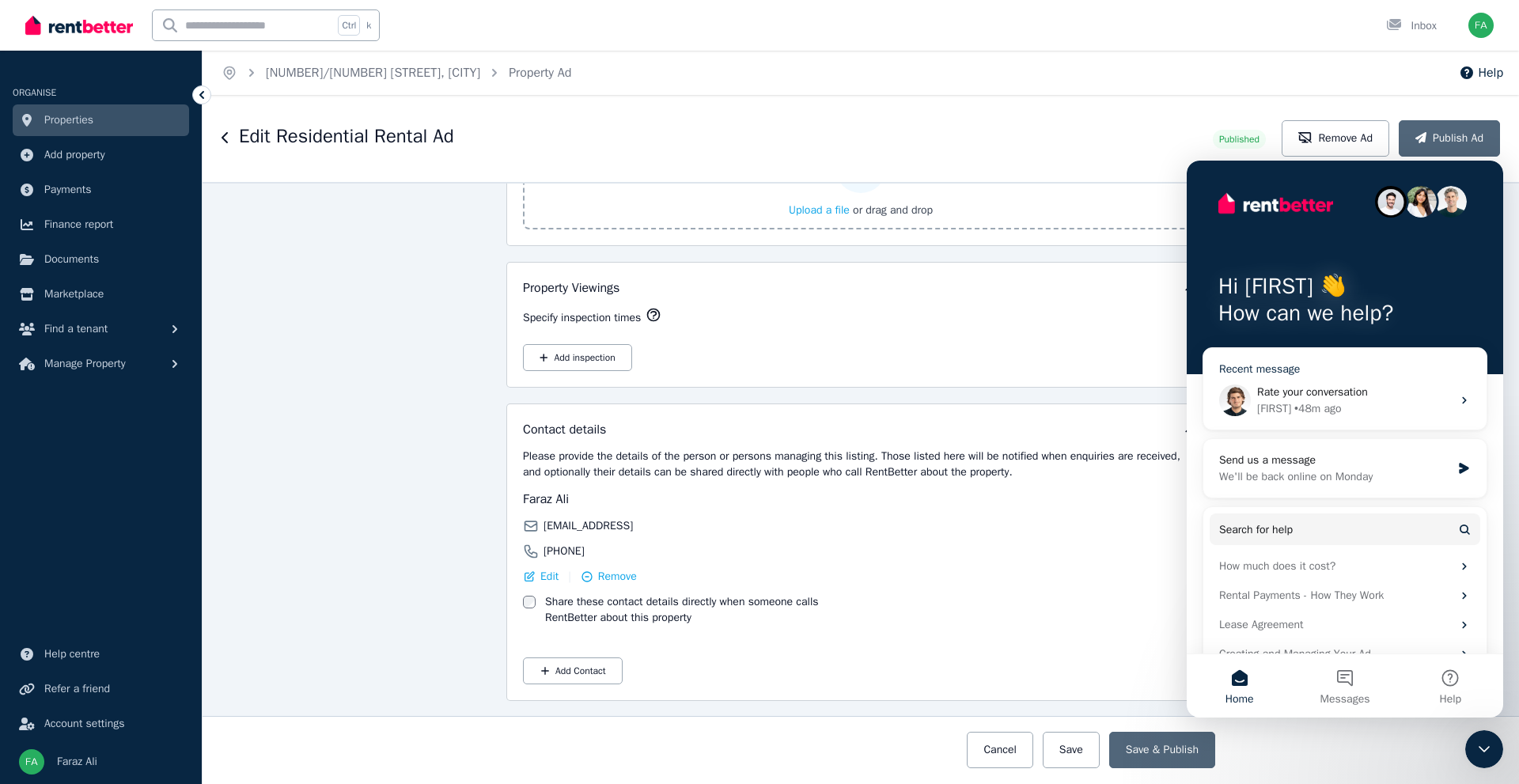 click on "Rate your conversation" at bounding box center (1313, 392) 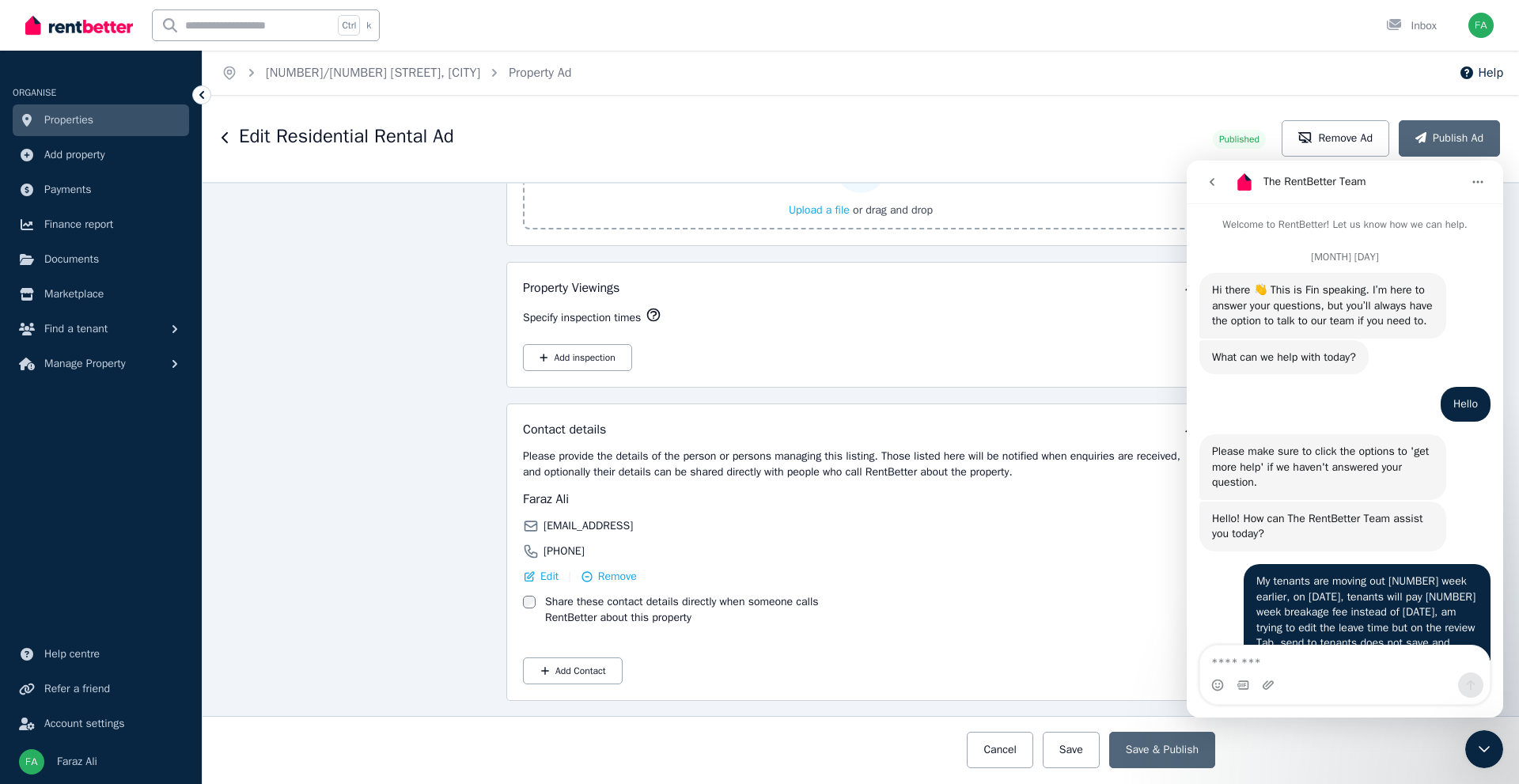 scroll, scrollTop: 5591, scrollLeft: 0, axis: vertical 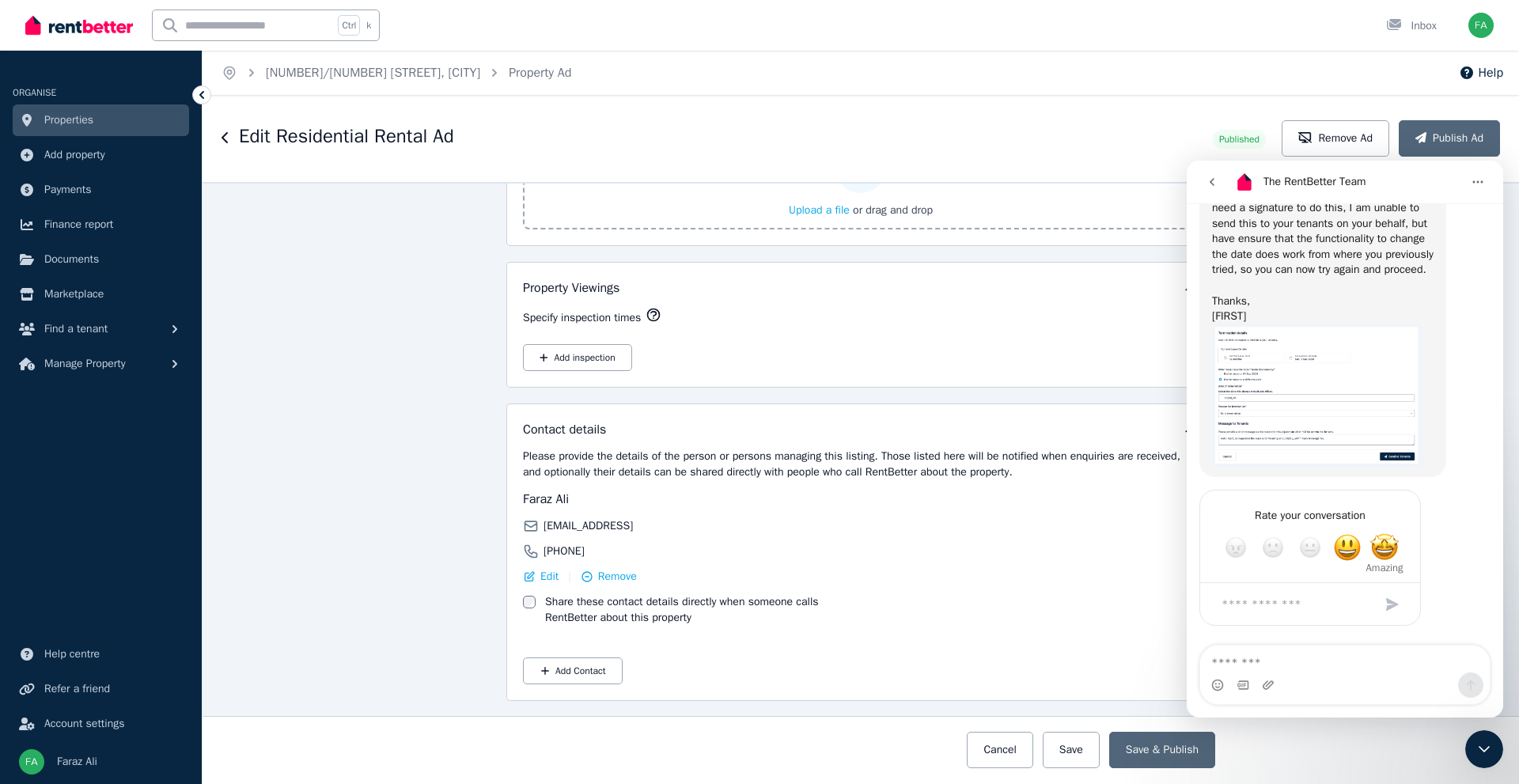 click at bounding box center [1385, 548] 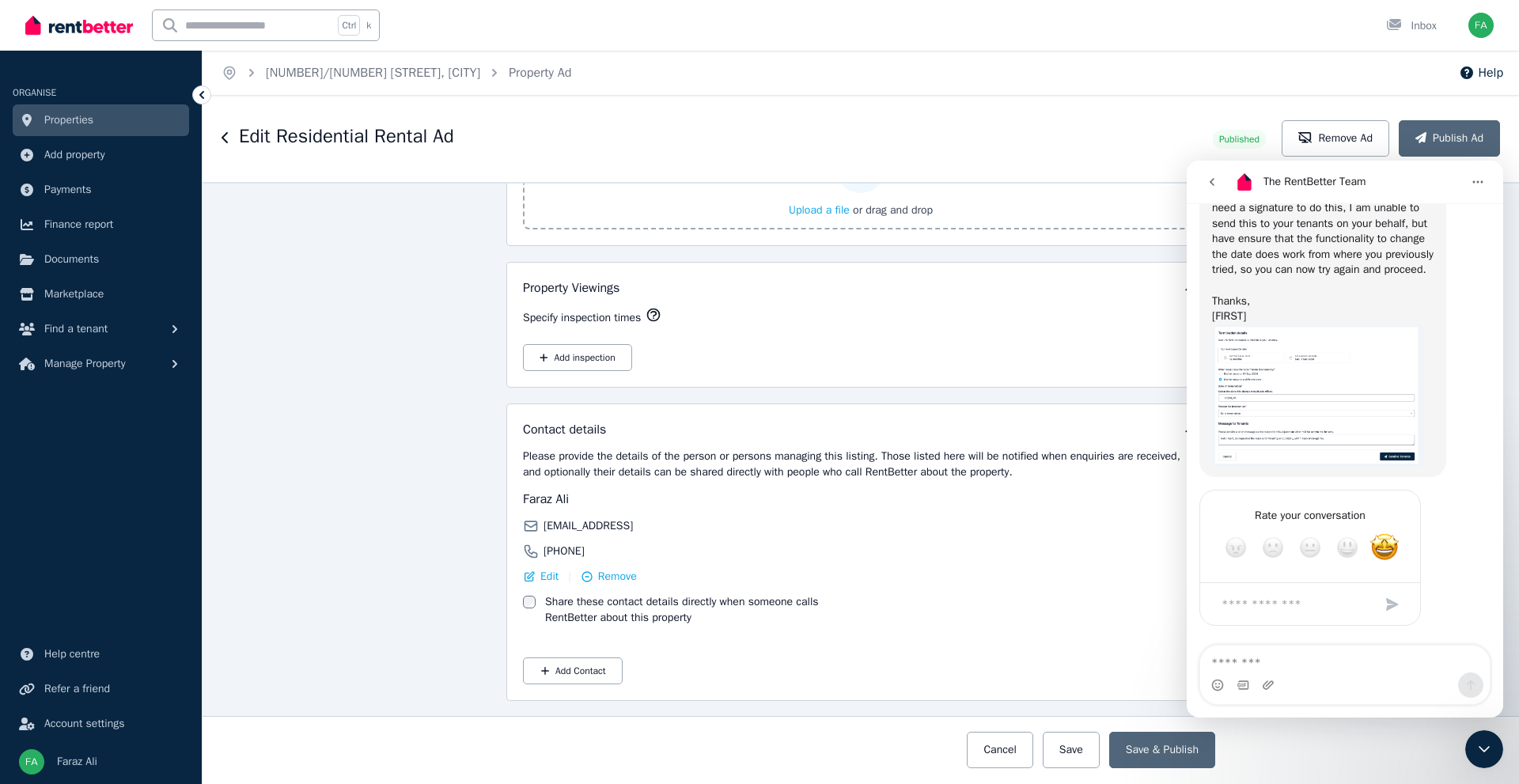 click 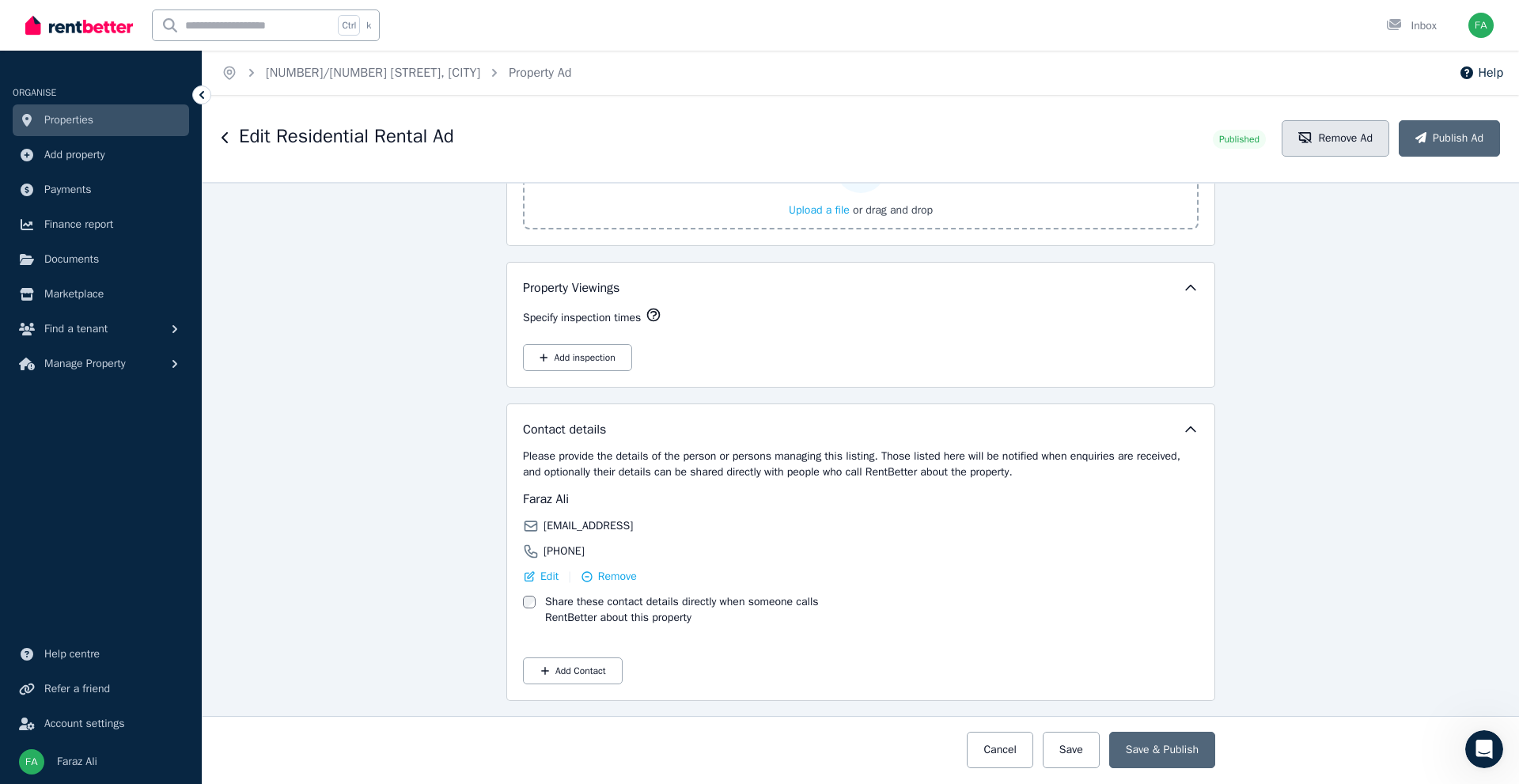 scroll, scrollTop: 0, scrollLeft: 0, axis: both 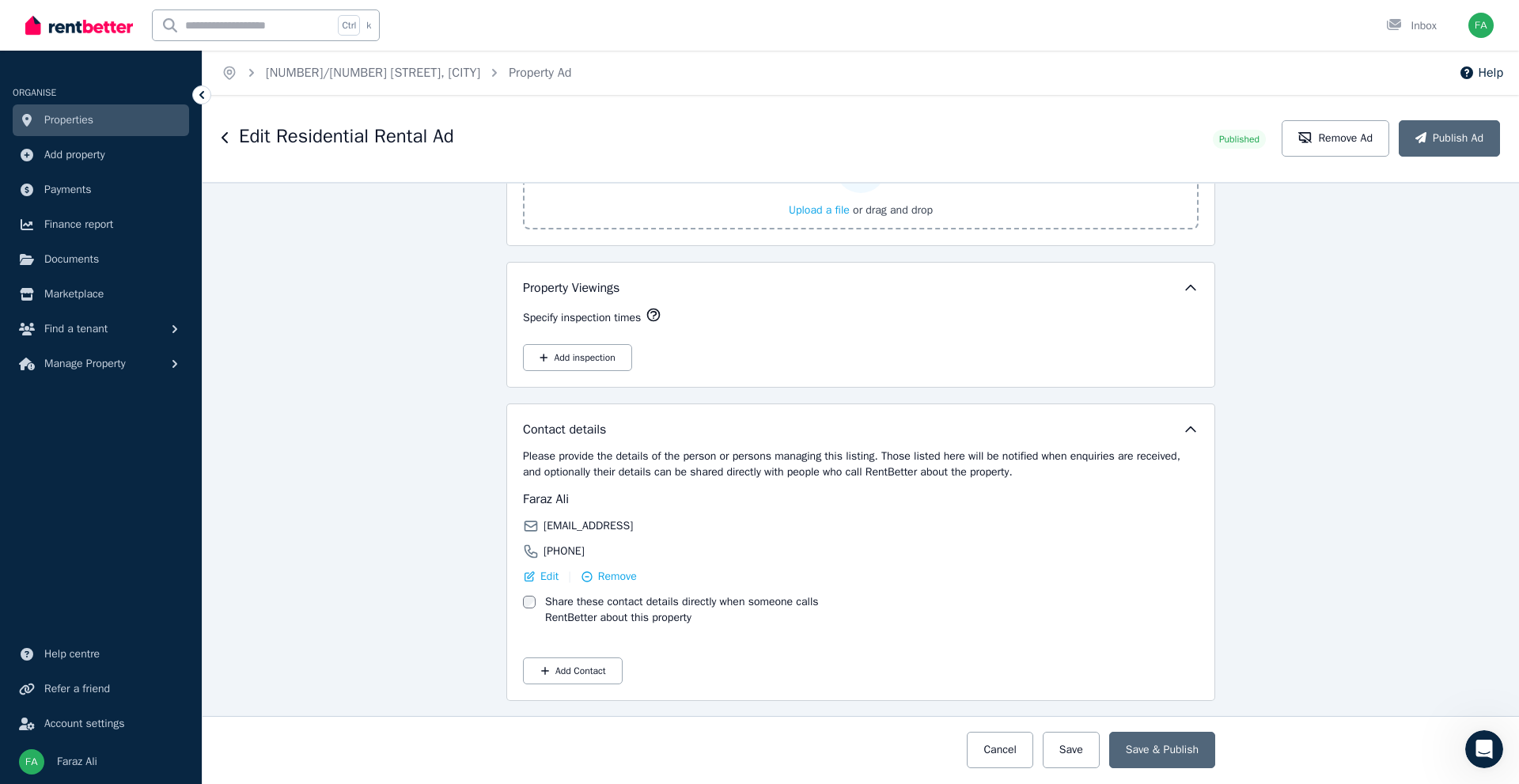 click 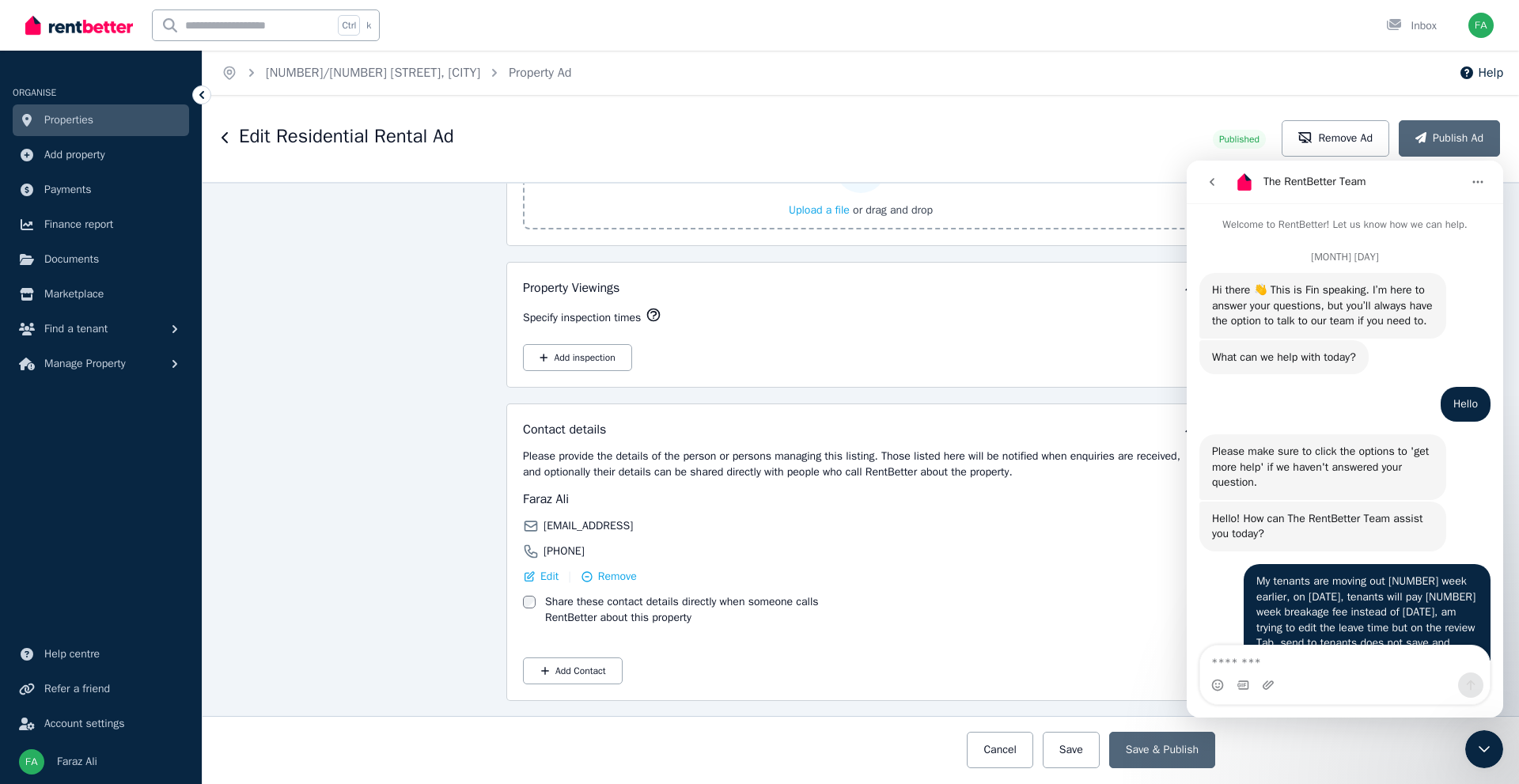 scroll, scrollTop: 2, scrollLeft: 0, axis: vertical 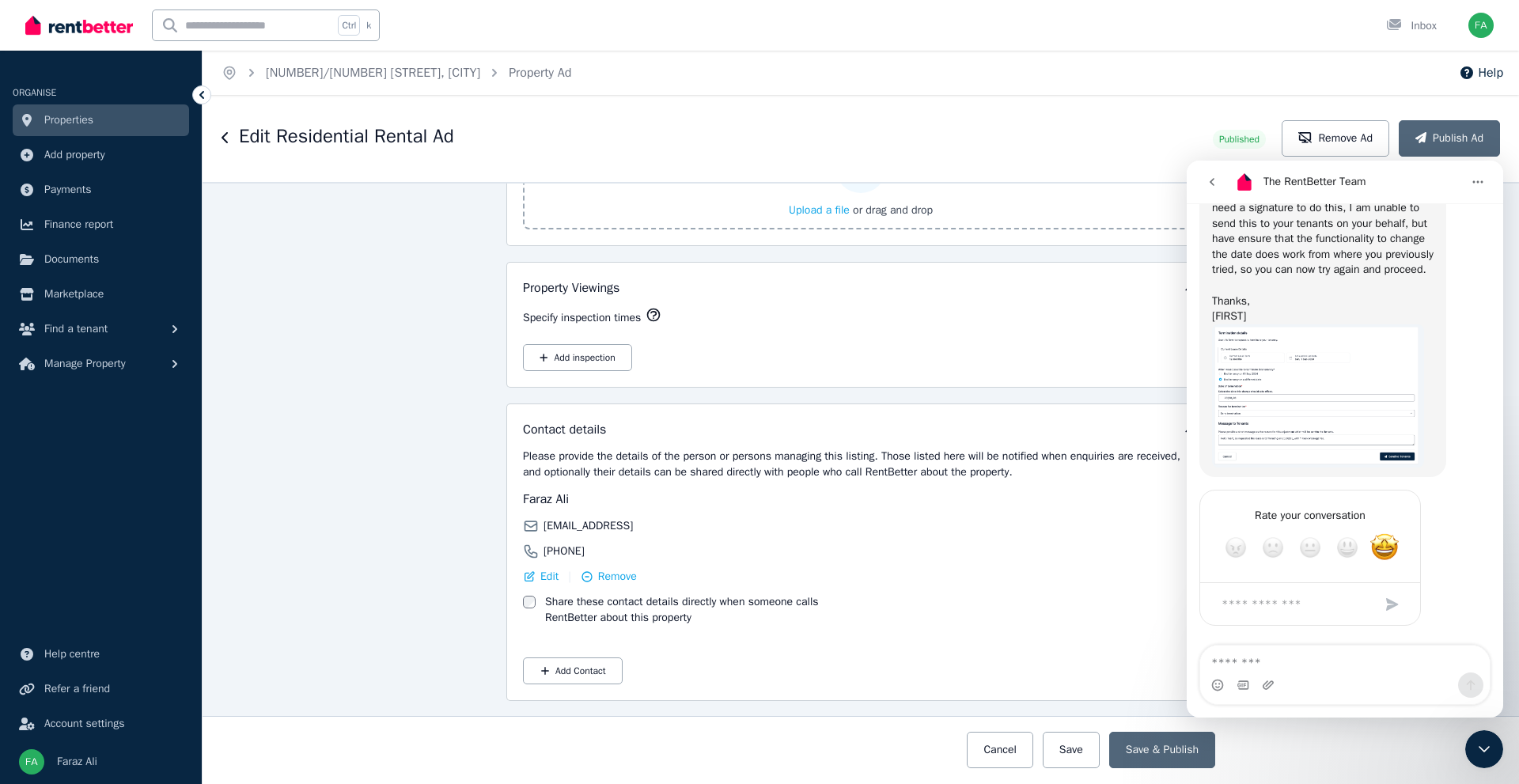 click at bounding box center (1345, 659) 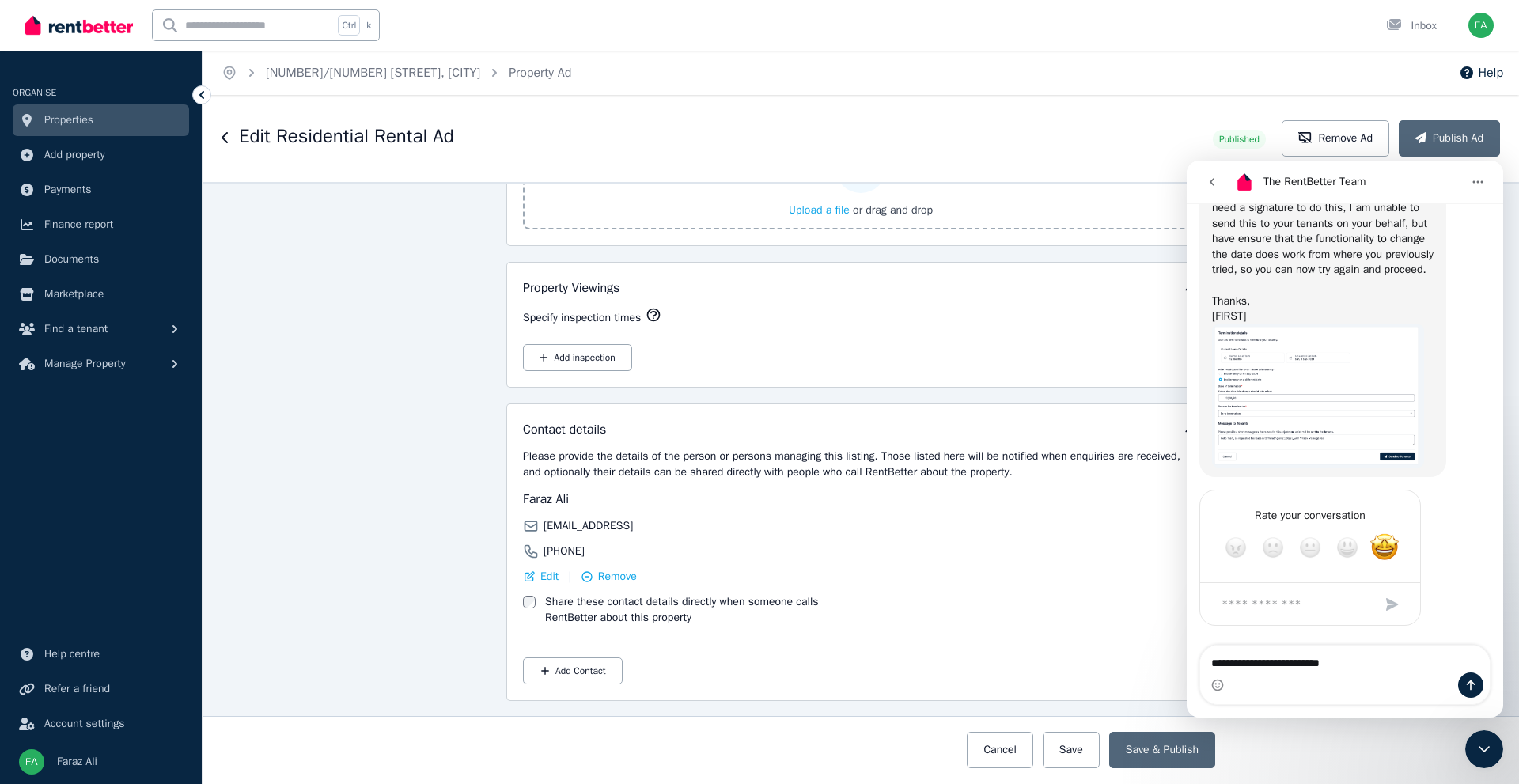 type on "**********" 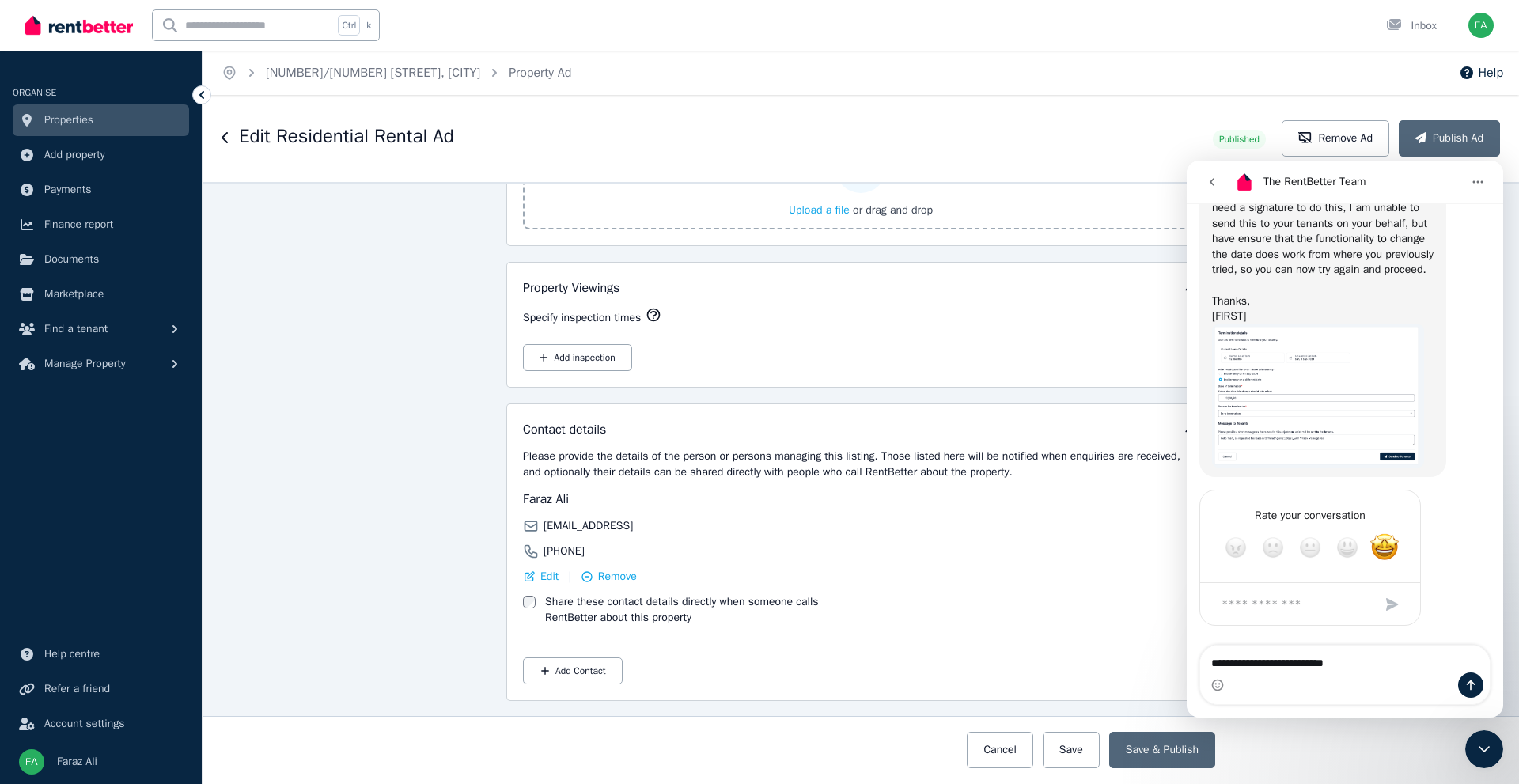 type 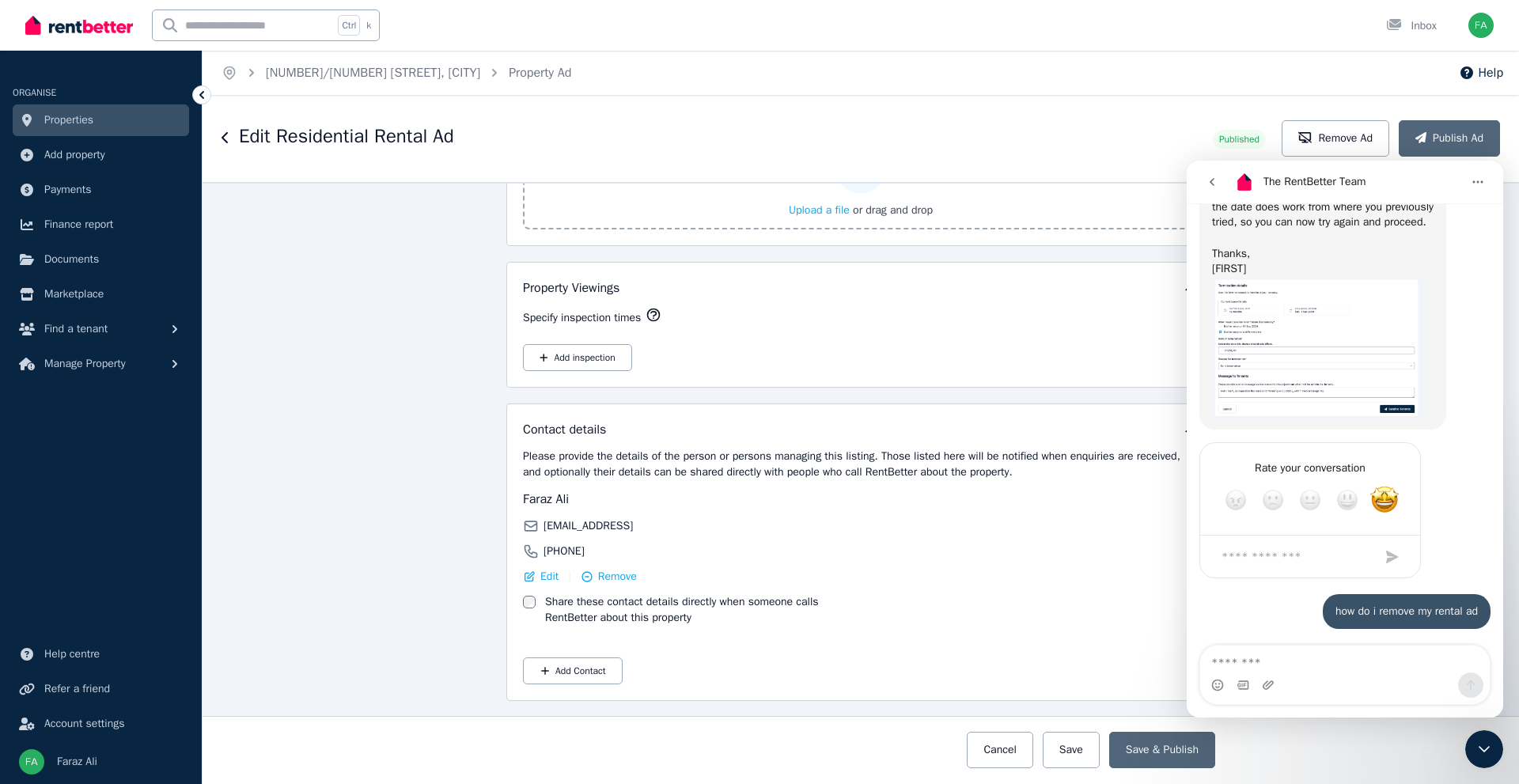 scroll, scrollTop: 6331, scrollLeft: 0, axis: vertical 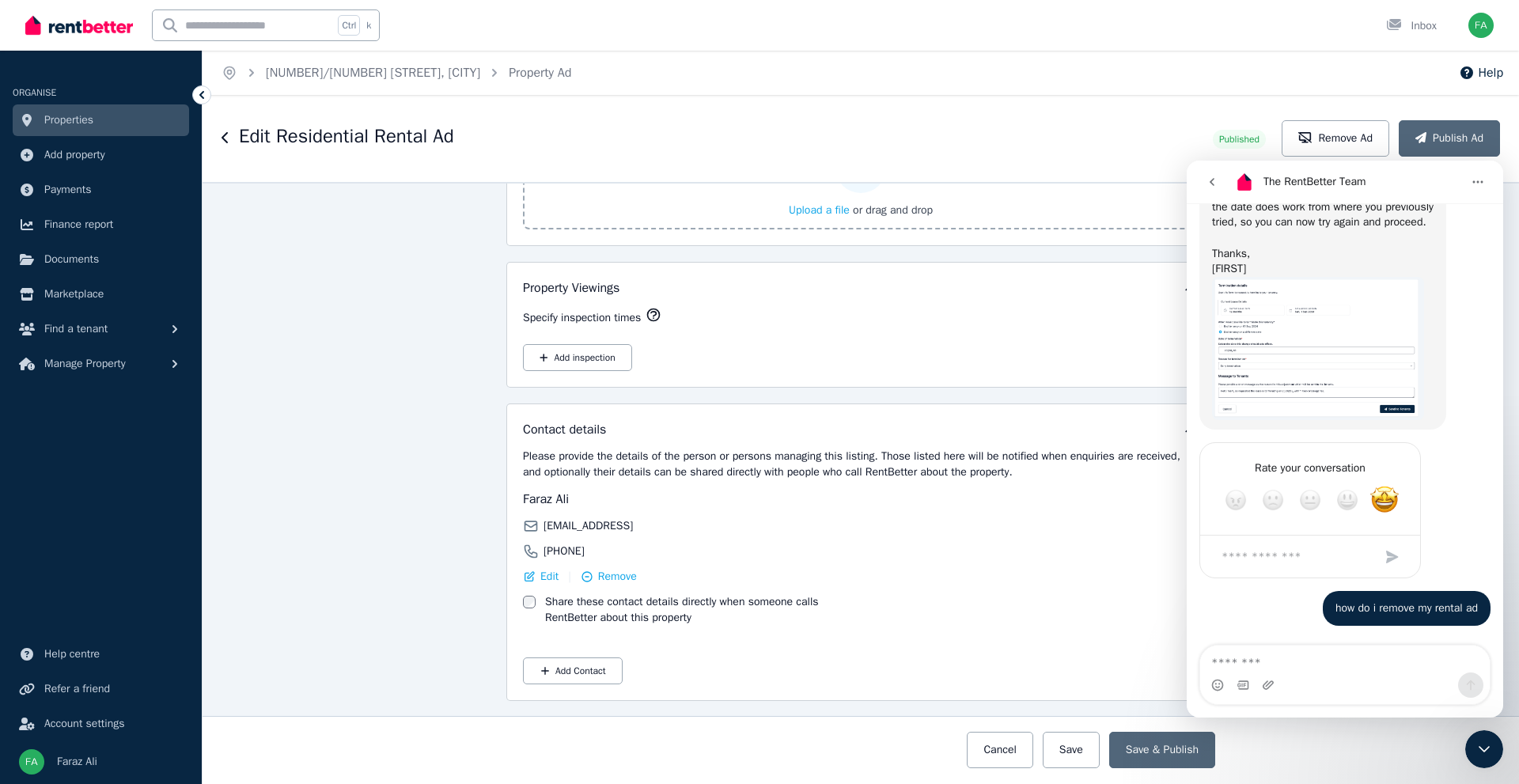 click at bounding box center [1345, 659] 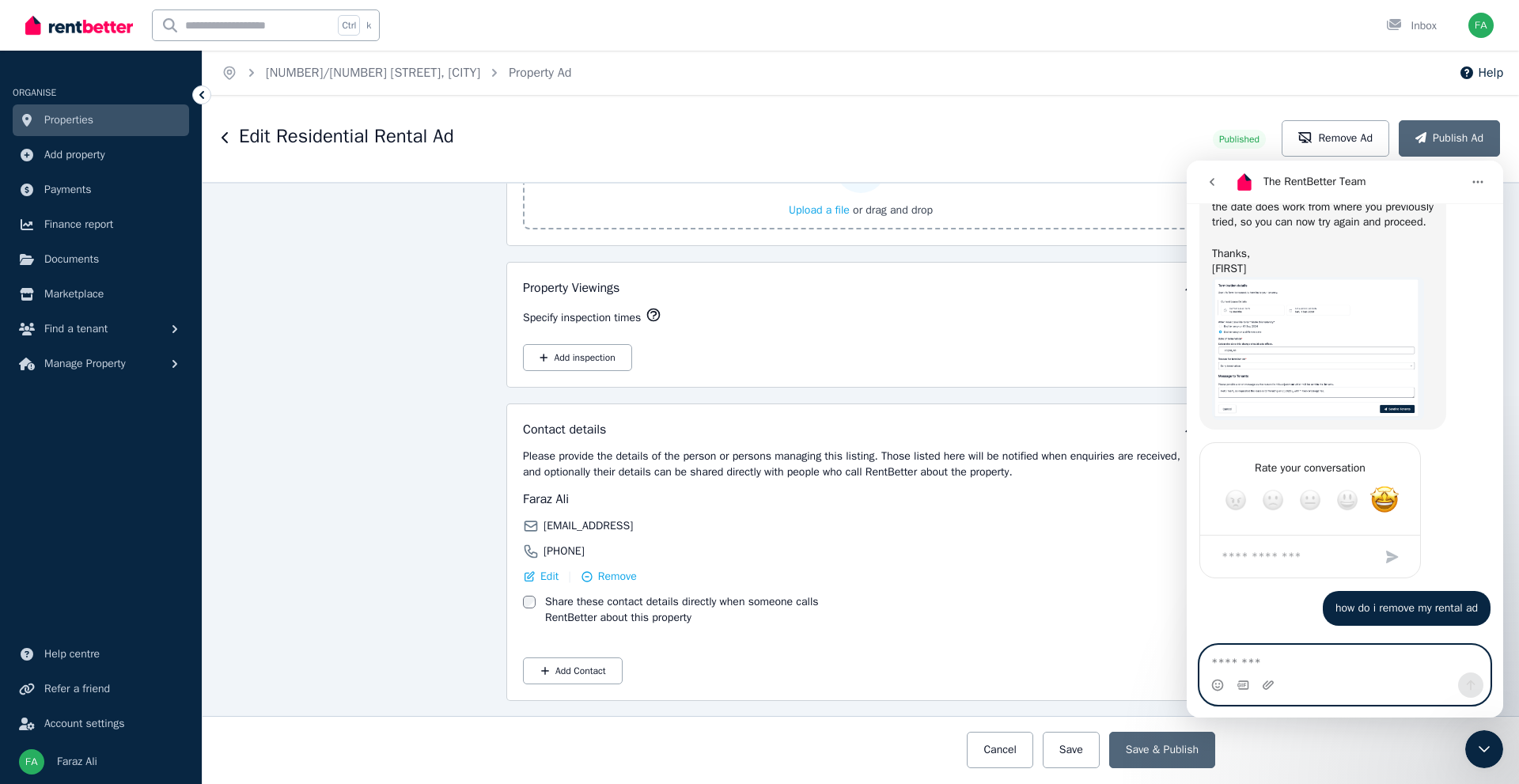 click at bounding box center [1345, 659] 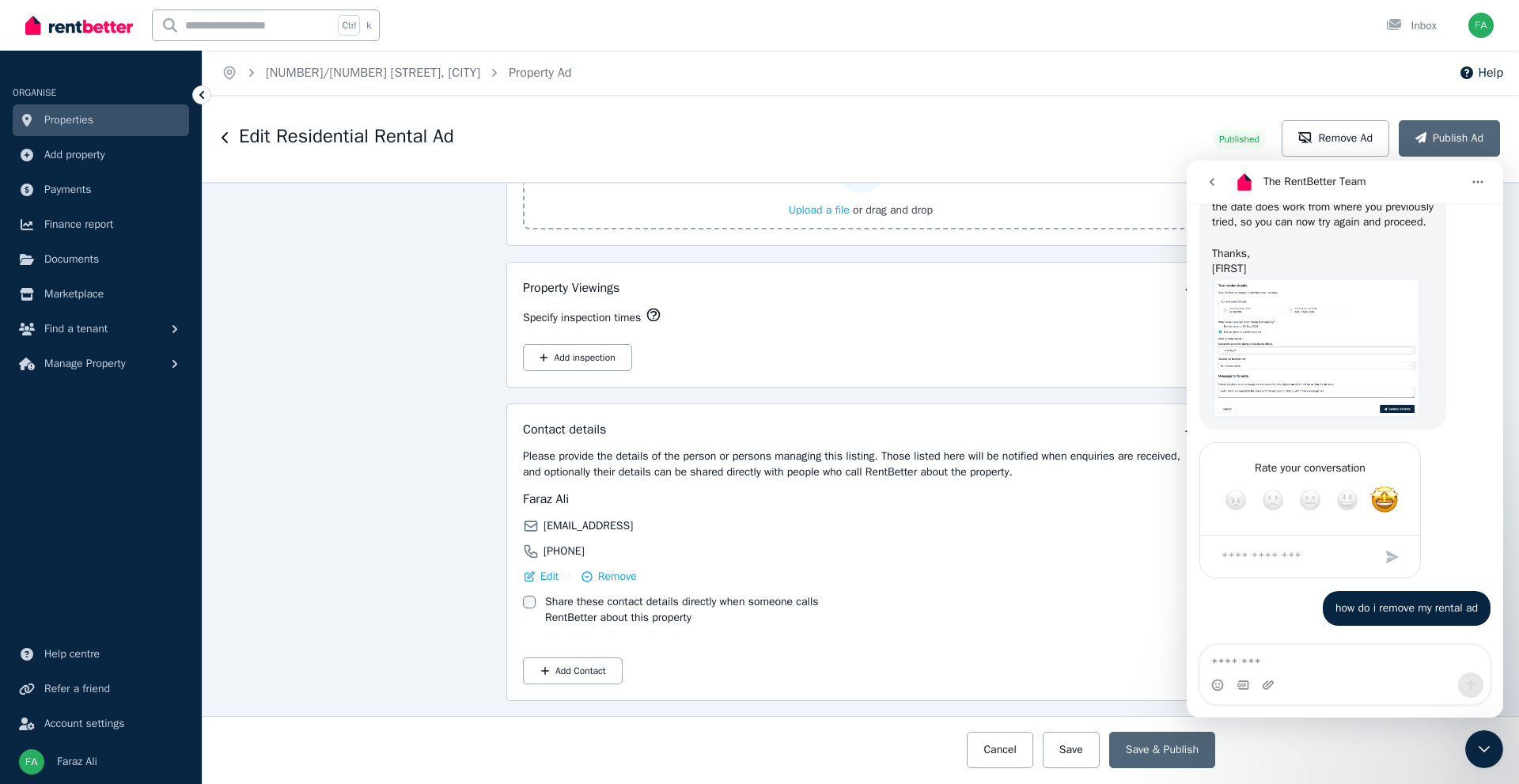 click on "how do i remove my rental ad Faraz    •   Just now" at bounding box center (1345, 618) 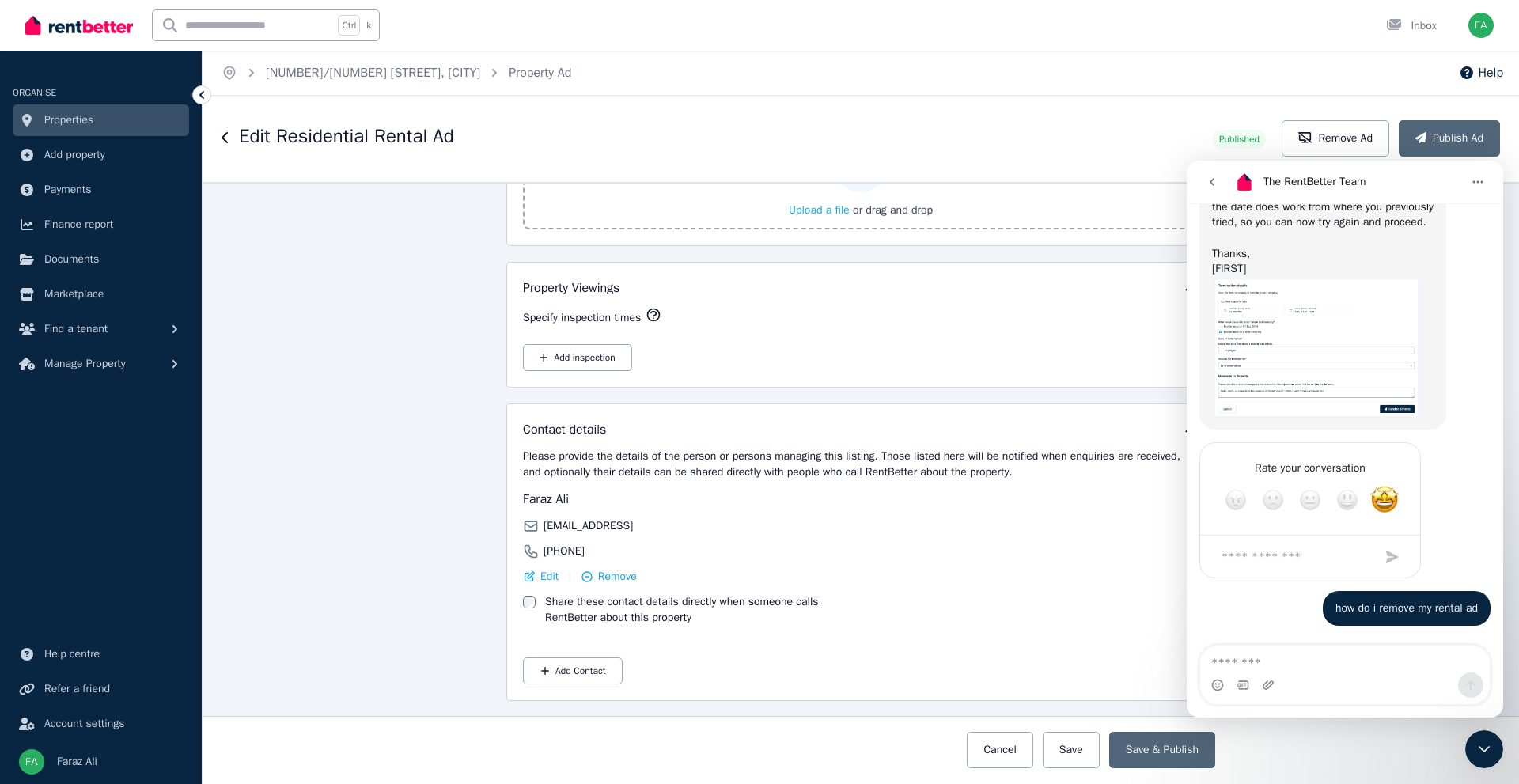 click 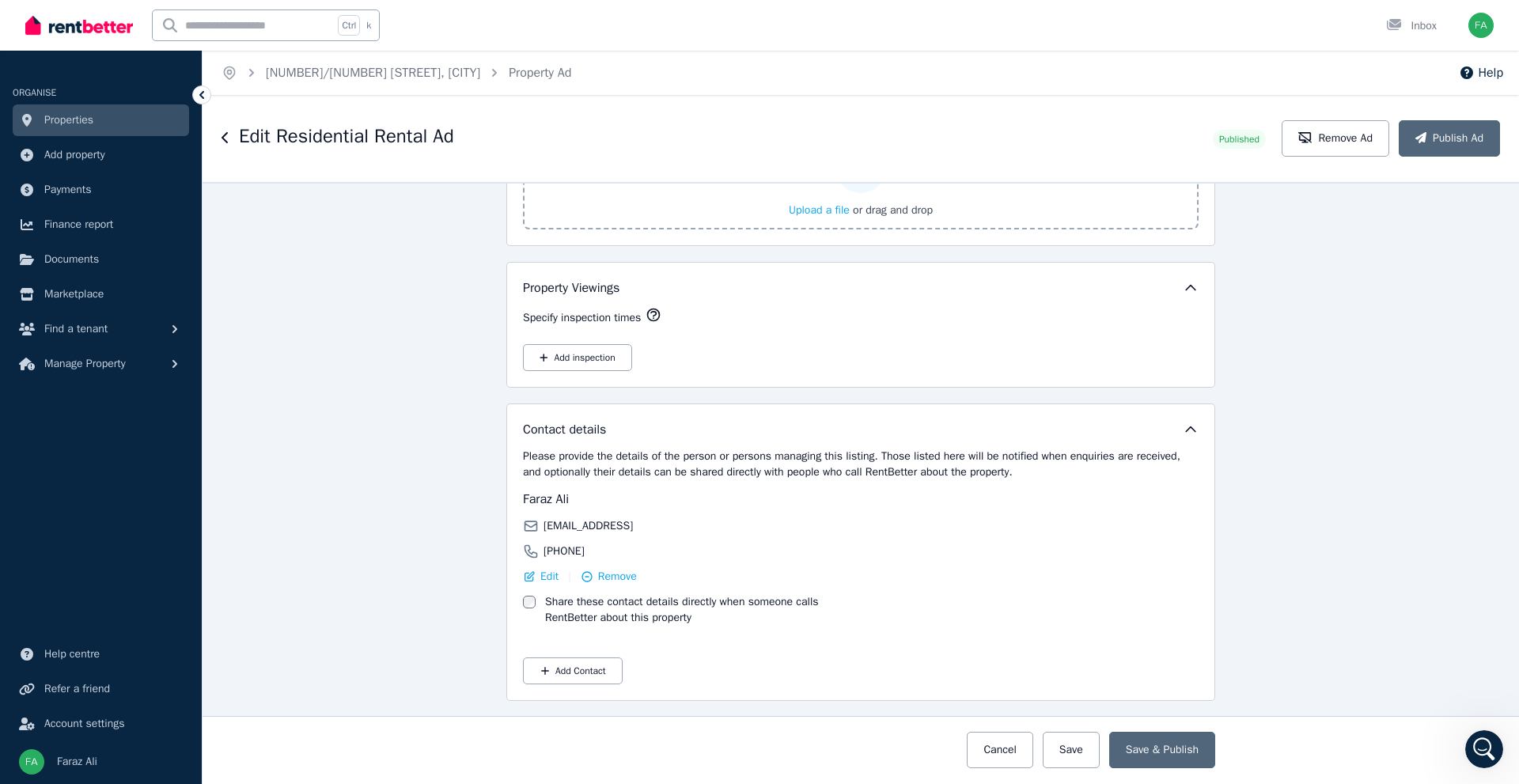 click 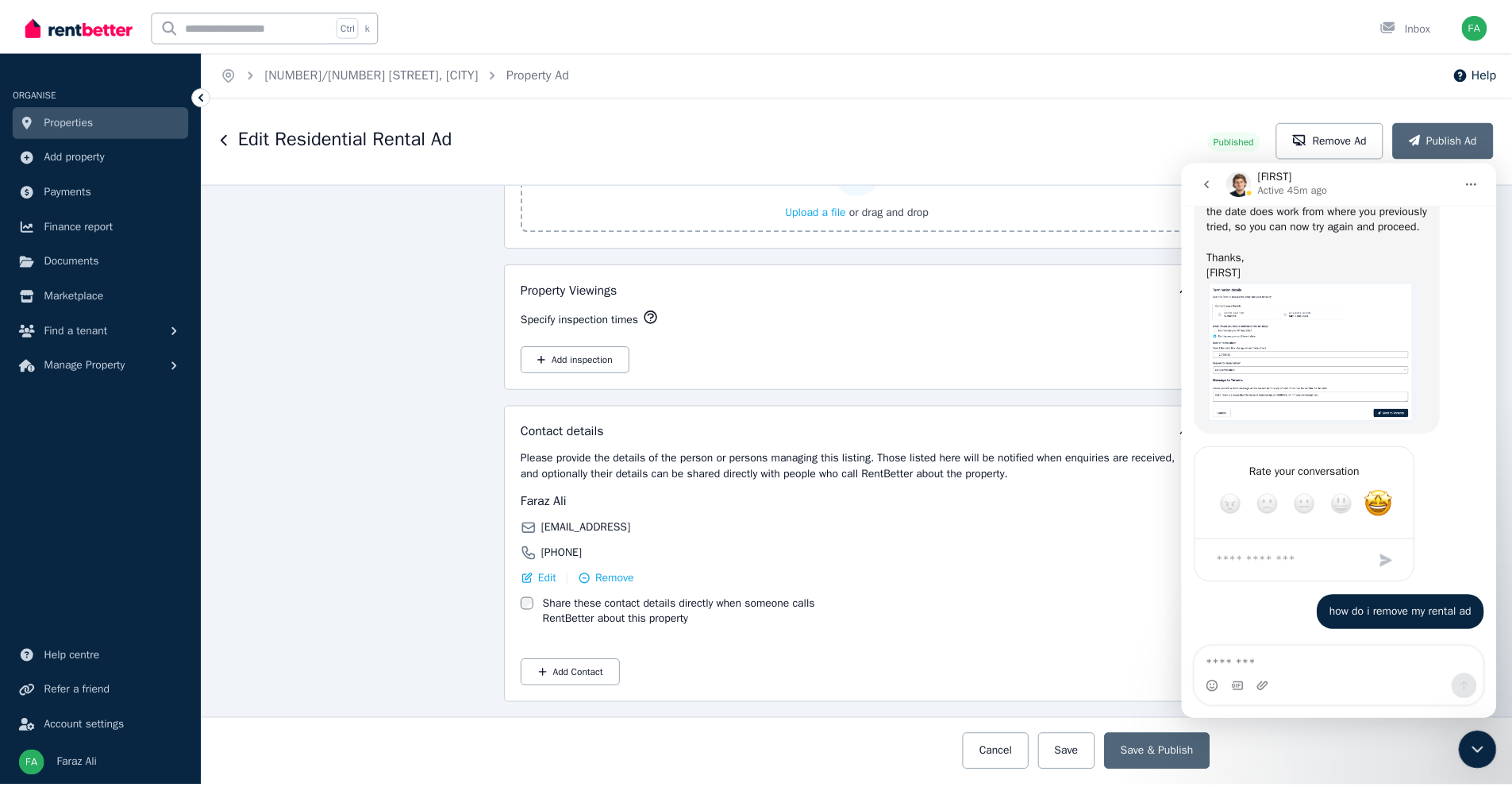 scroll, scrollTop: 6356, scrollLeft: 0, axis: vertical 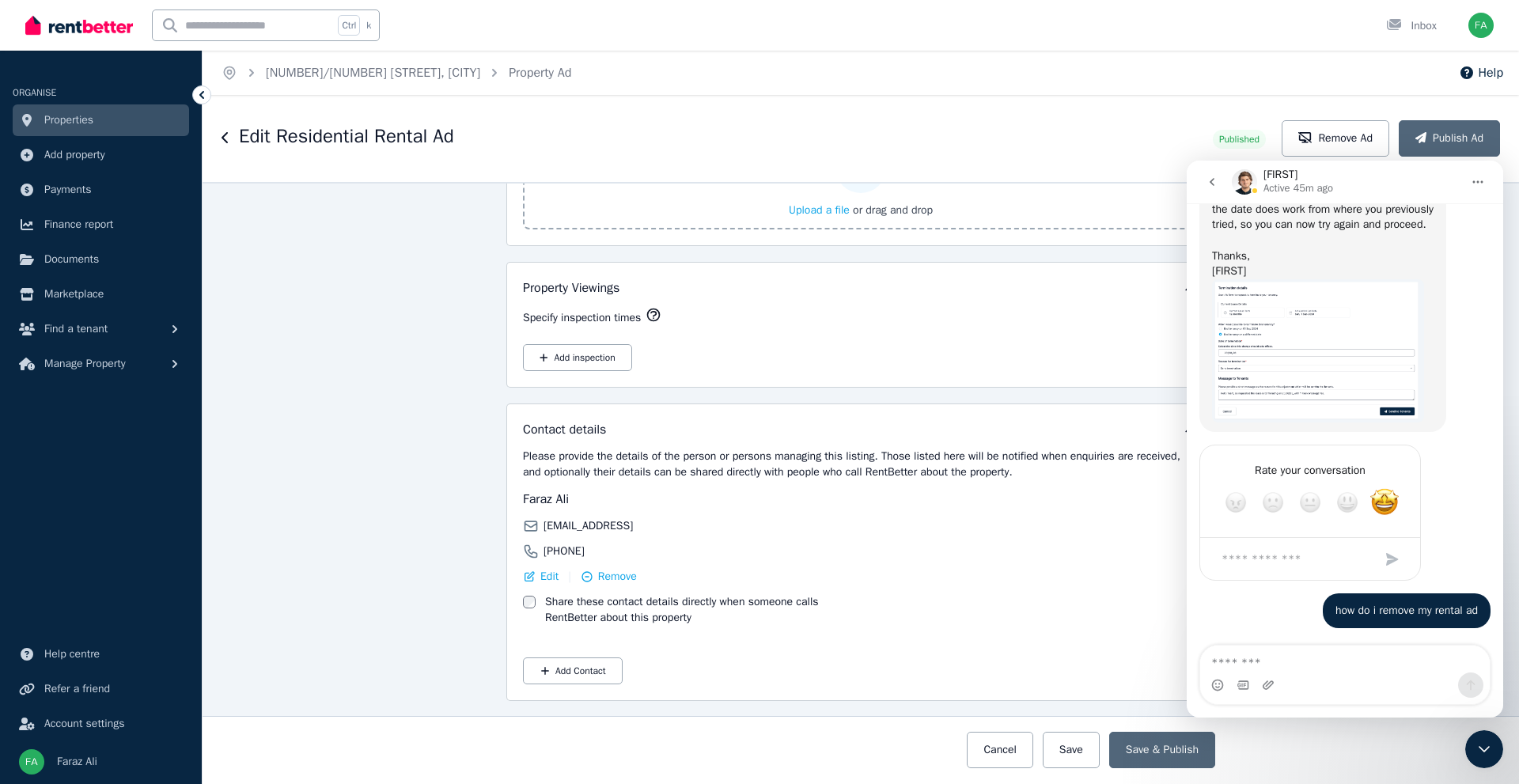click on "Edit Residential Rental Ad" at bounding box center (712, 138) 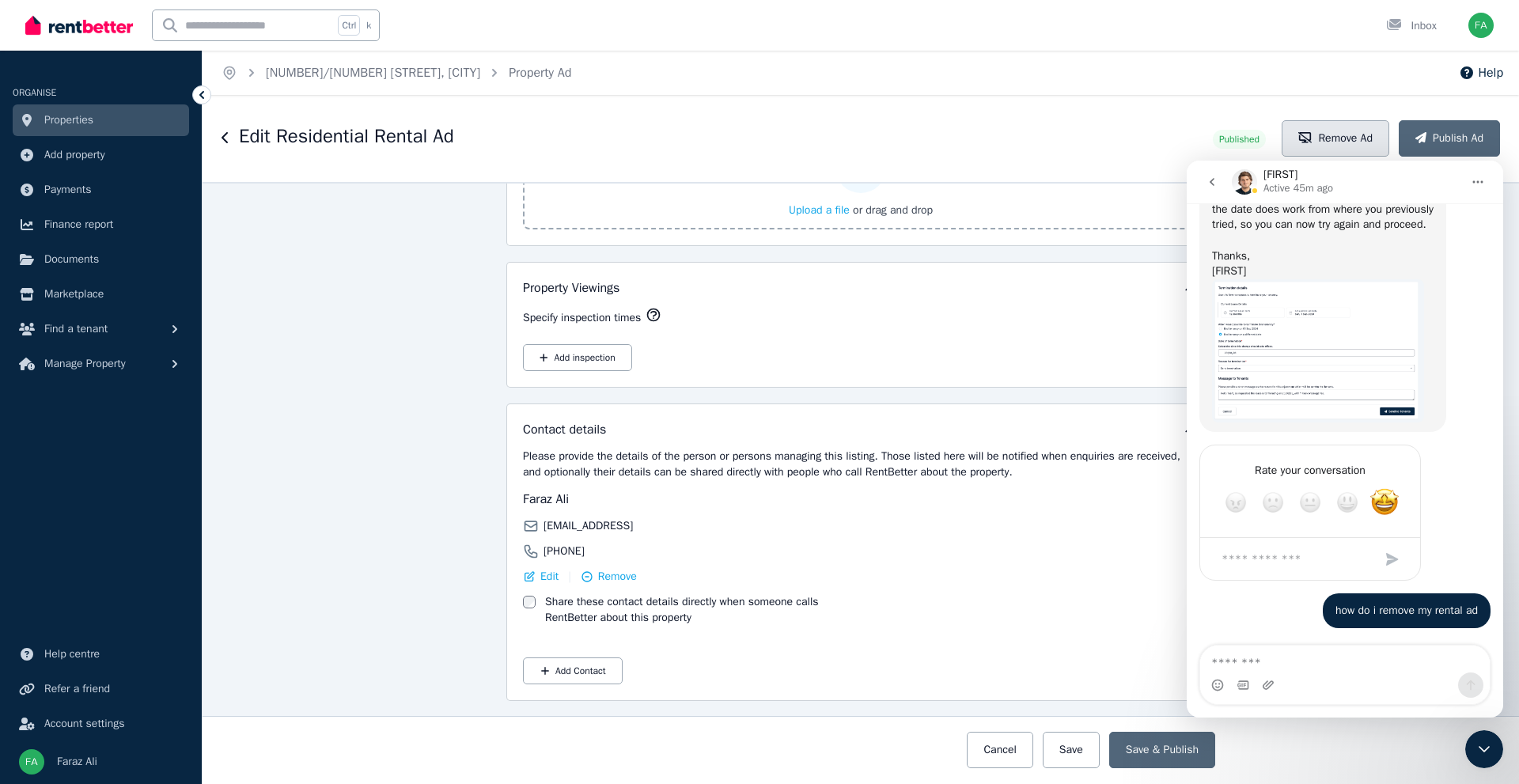 click on "Remove Ad" at bounding box center (1335, 138) 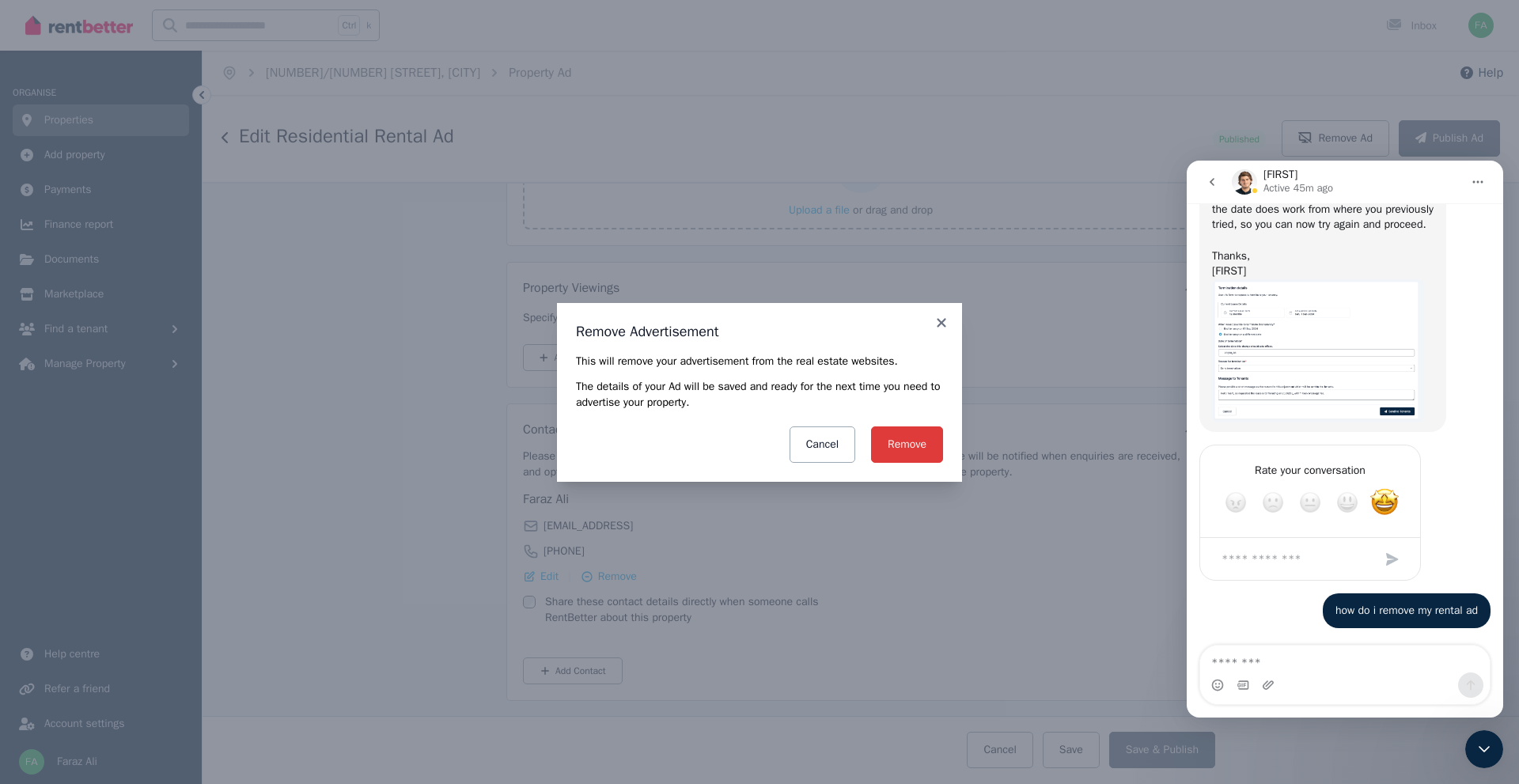 click on "Remove" at bounding box center [907, 445] 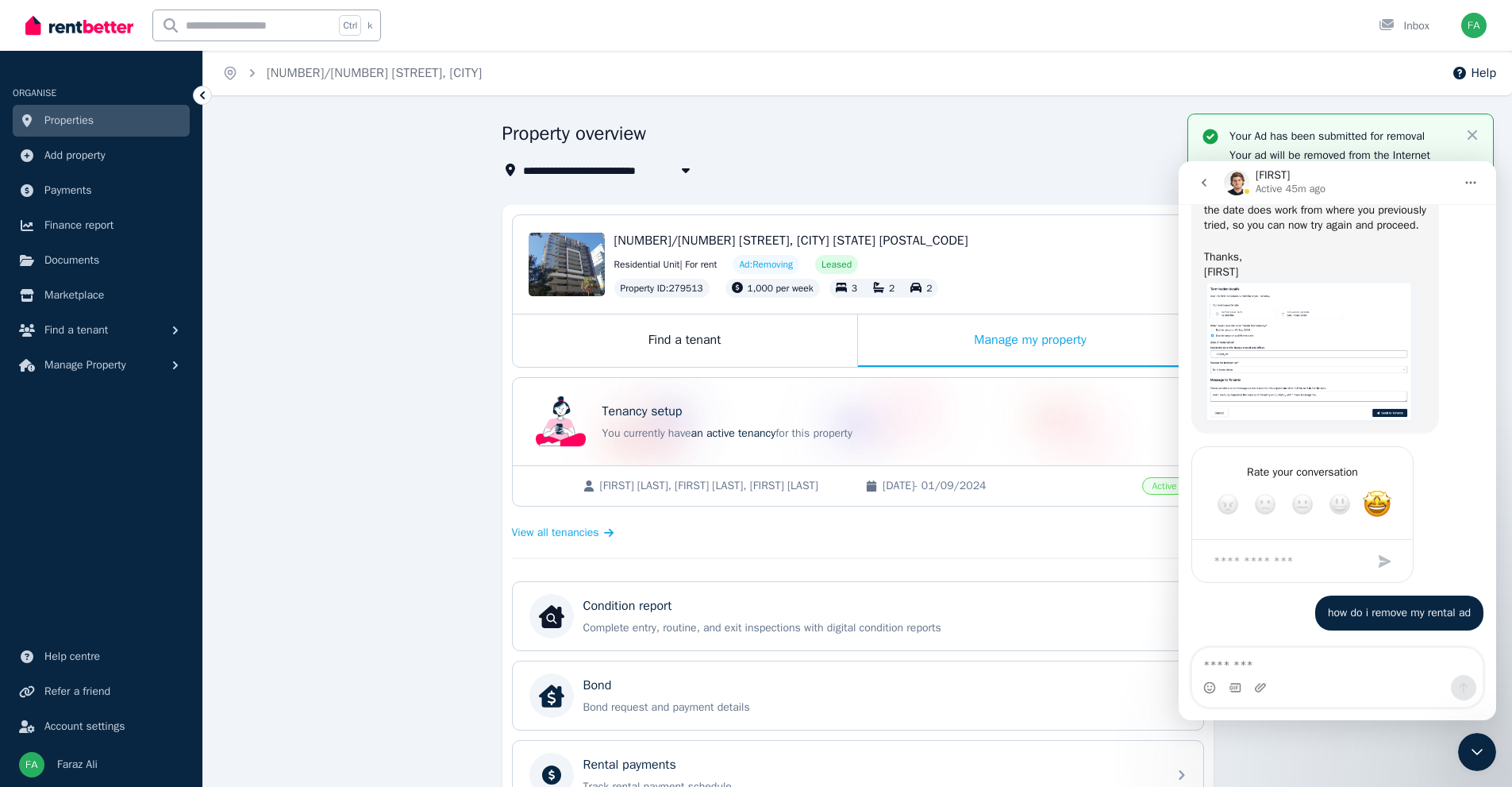 click on "**********" at bounding box center (756, 393) 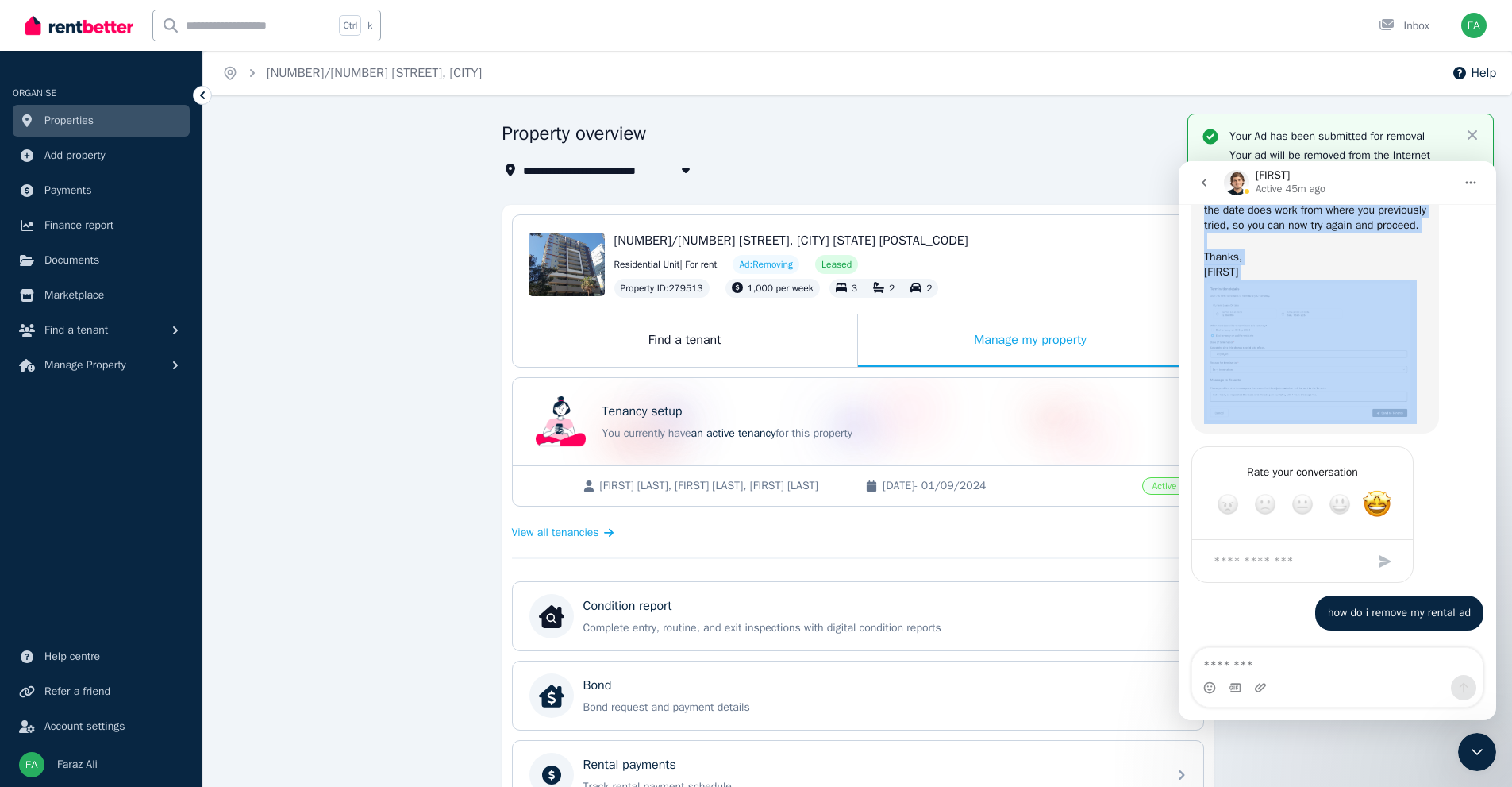 drag, startPoint x: 1369, startPoint y: 183, endPoint x: 1364, endPoint y: 287, distance: 104.12012 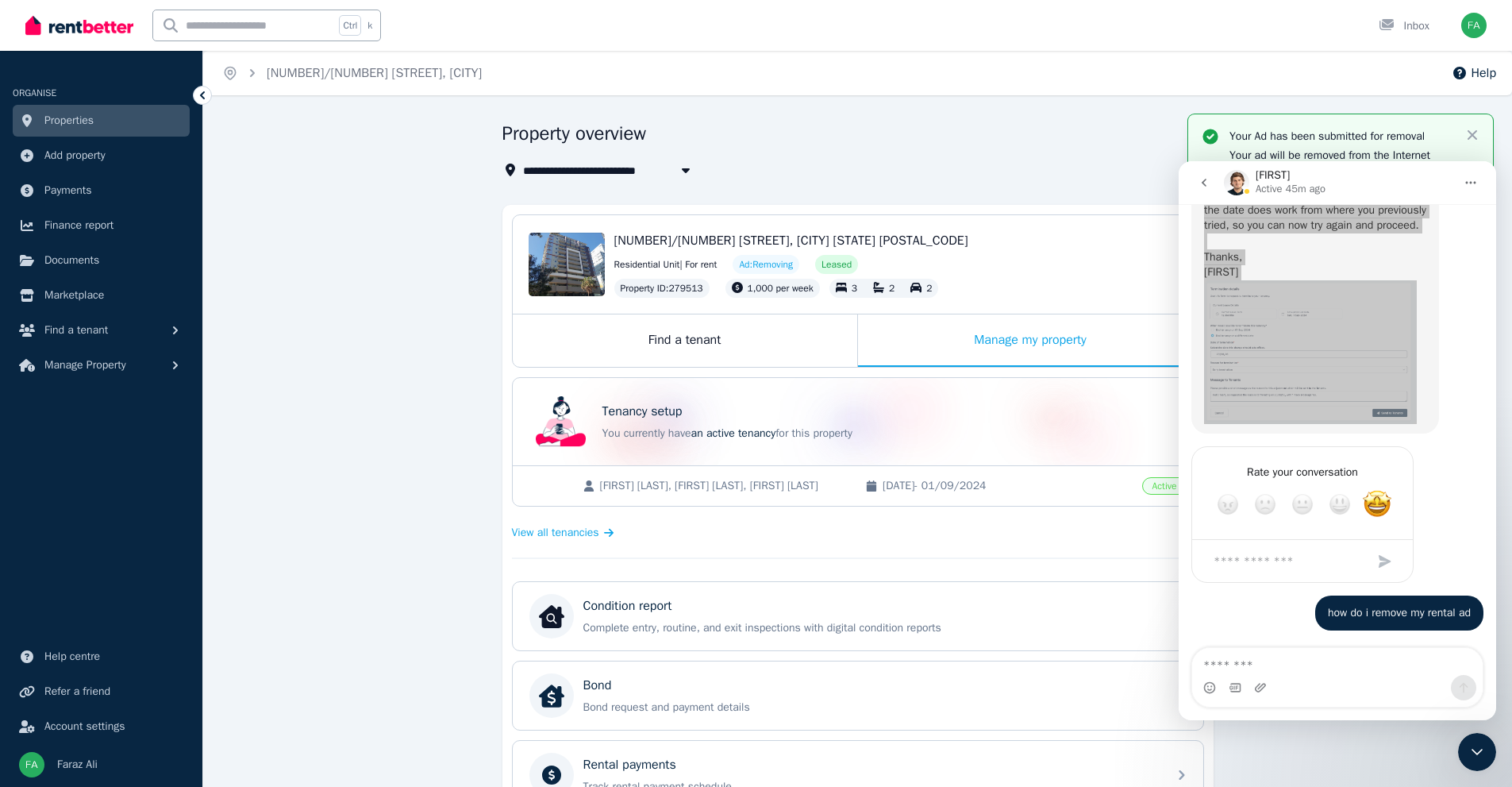 click on "Your Ad has been submitted for removal" at bounding box center (1341, 137) 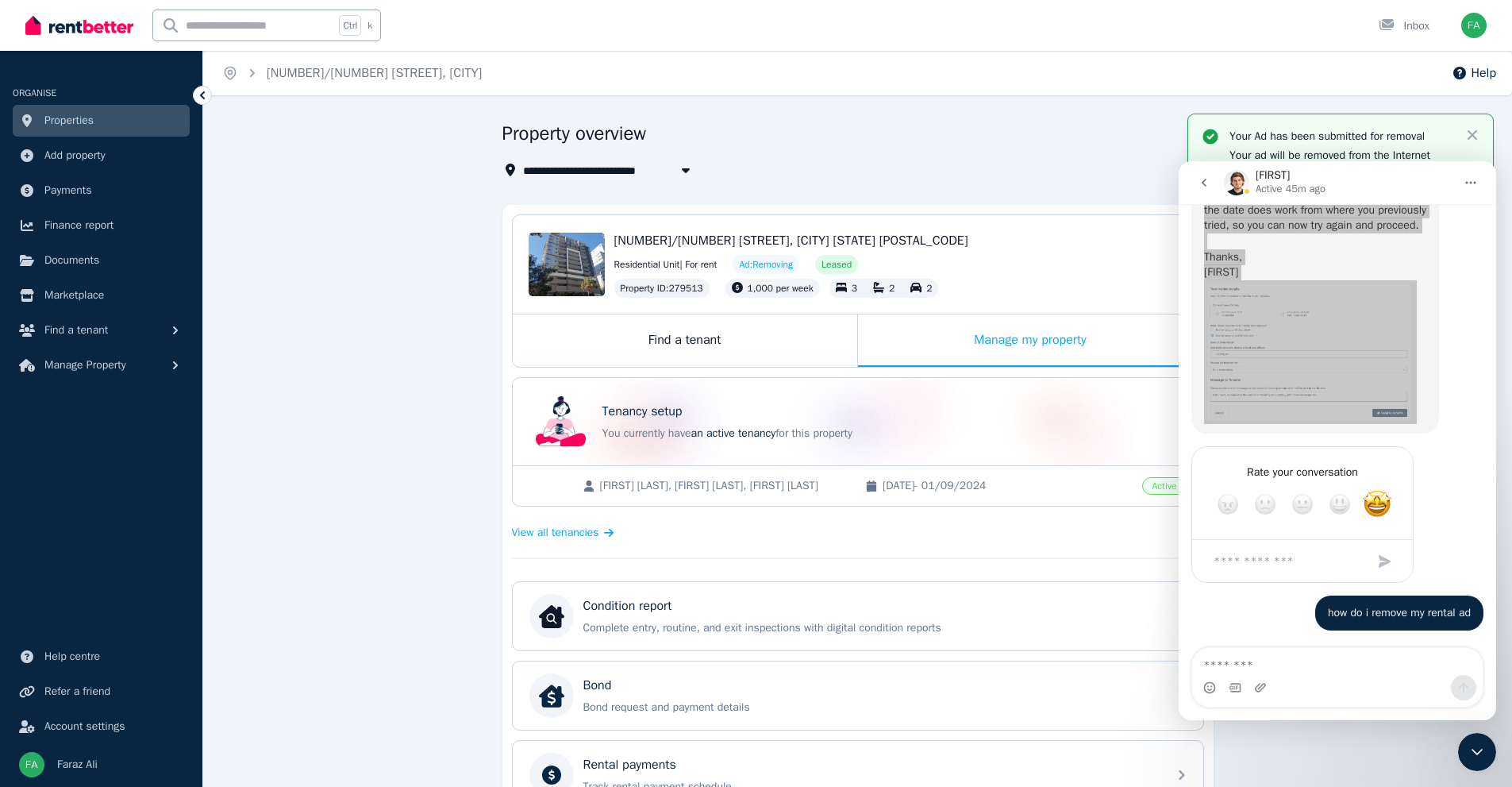 click 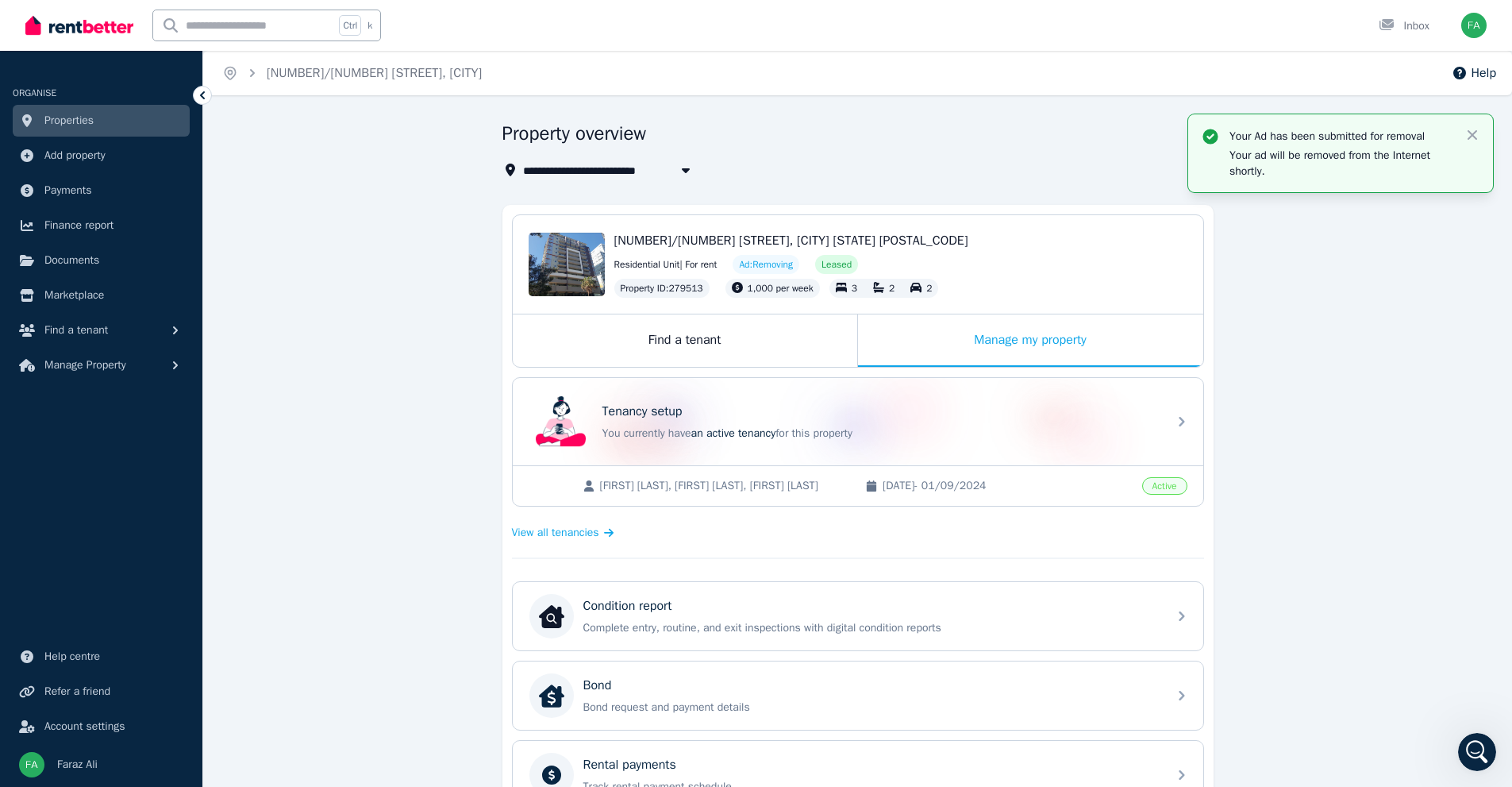 click on "**********" at bounding box center (756, 393) 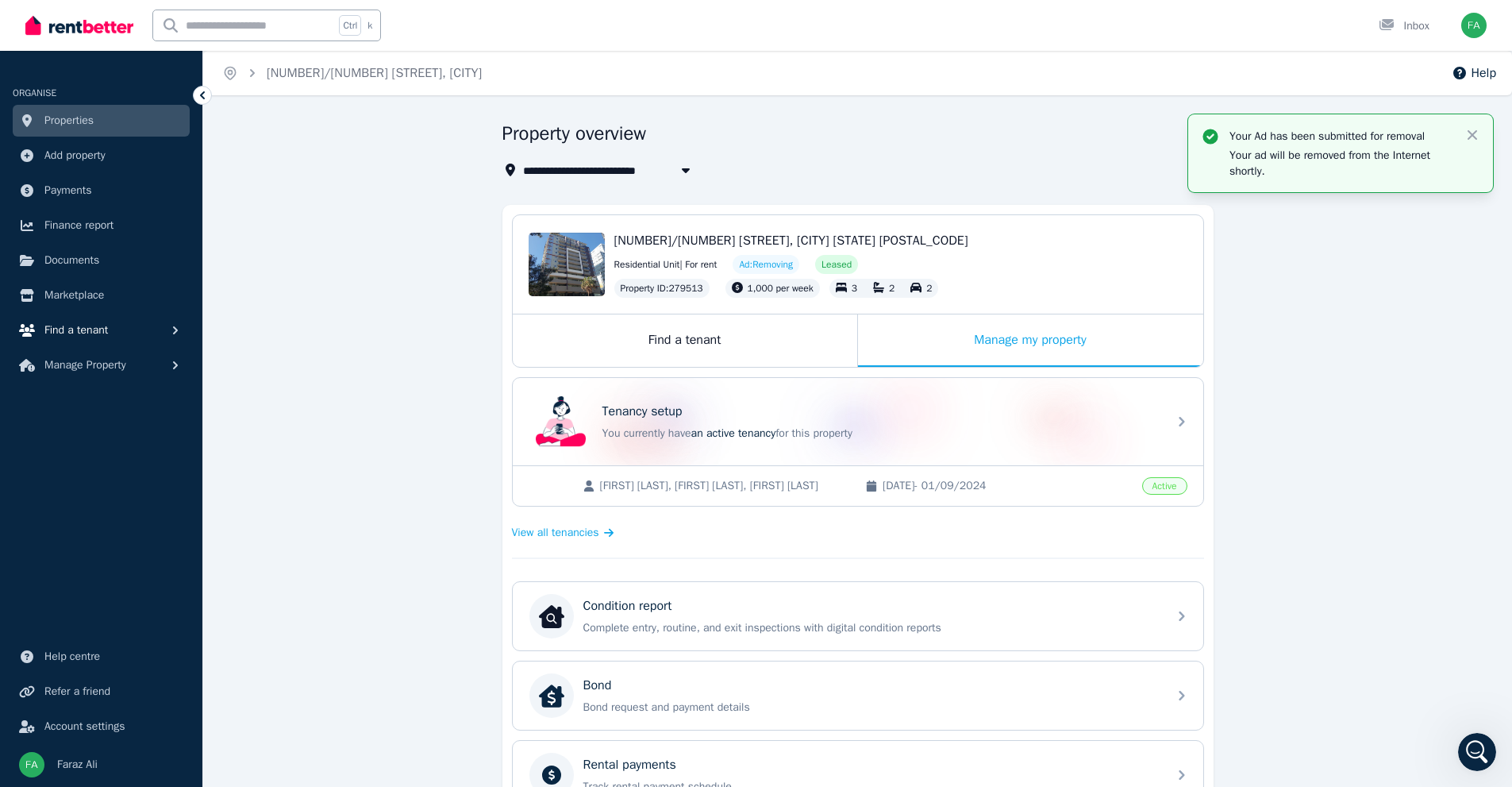 click on "Find a tenant" at bounding box center (76, 330) 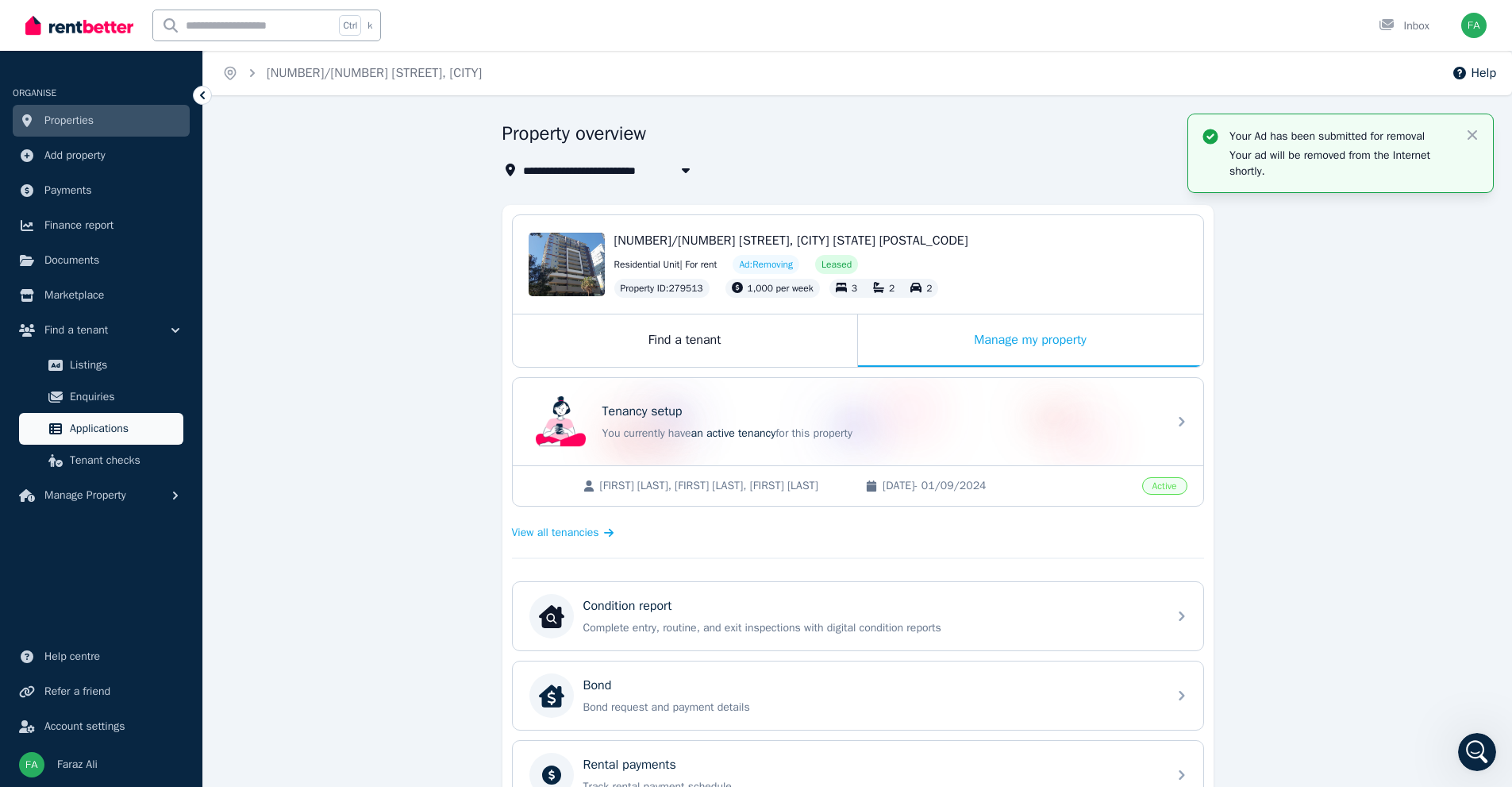 click on "Applications" at bounding box center [123, 429] 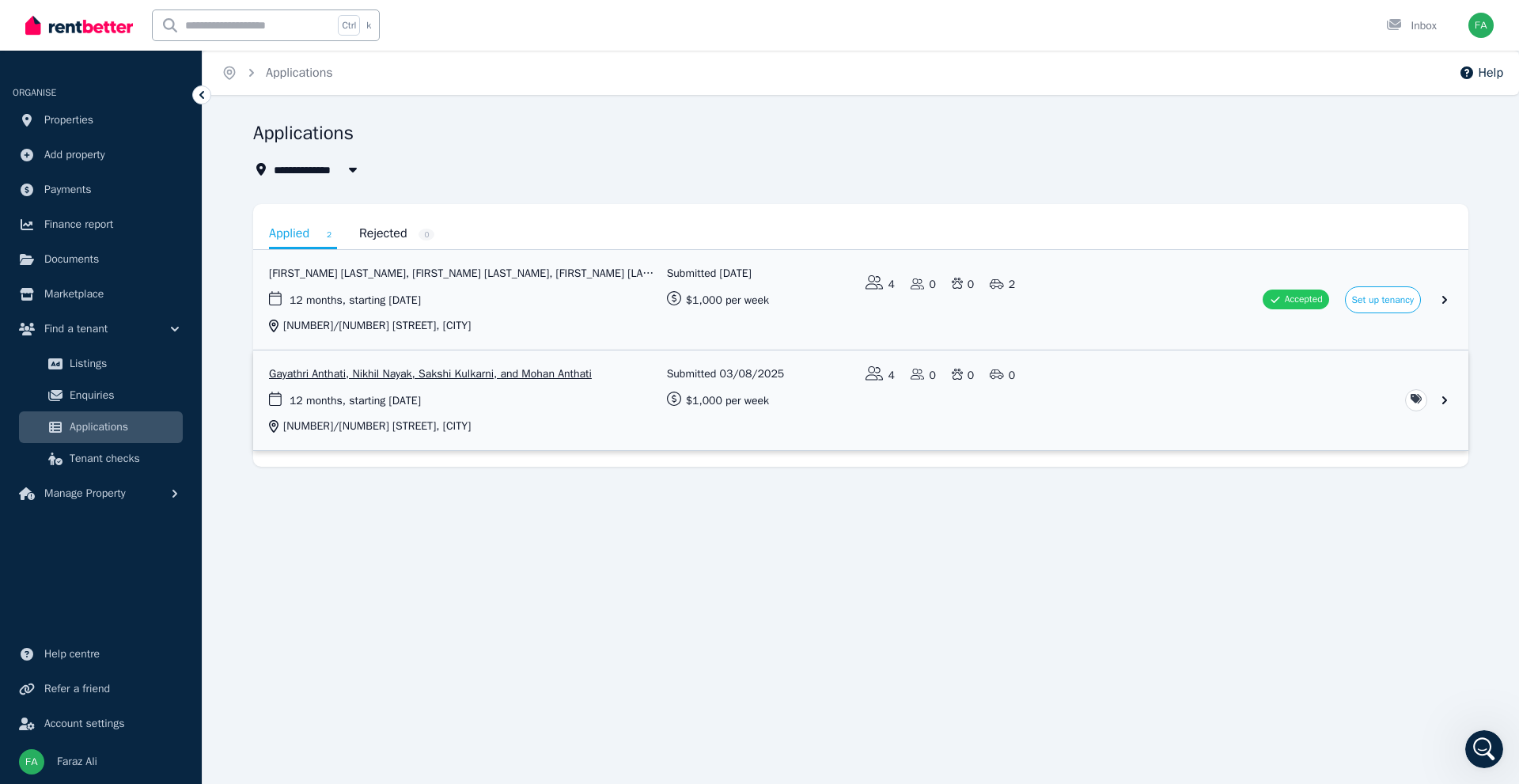 click at bounding box center (861, 400) 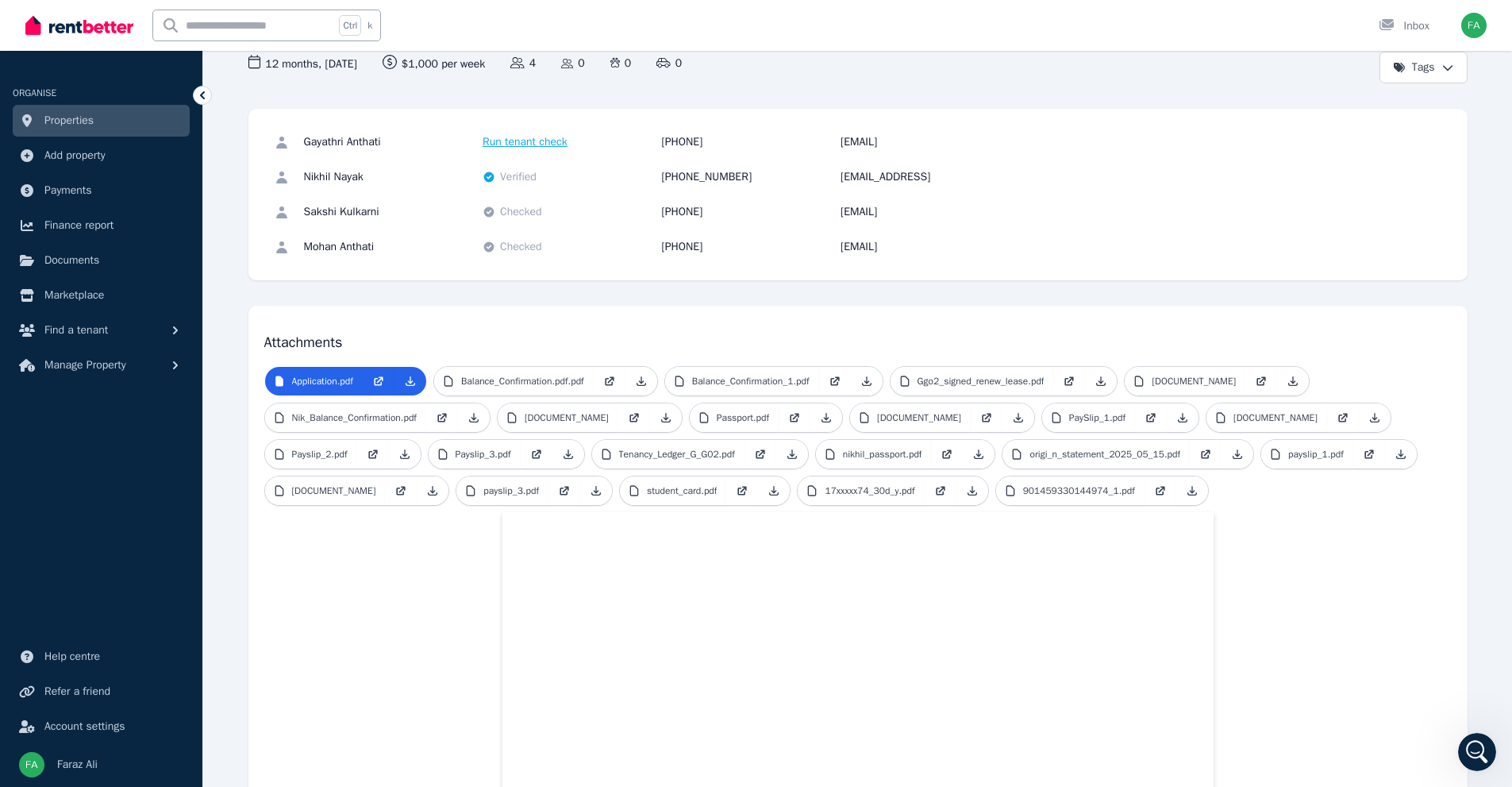 scroll, scrollTop: 0, scrollLeft: 0, axis: both 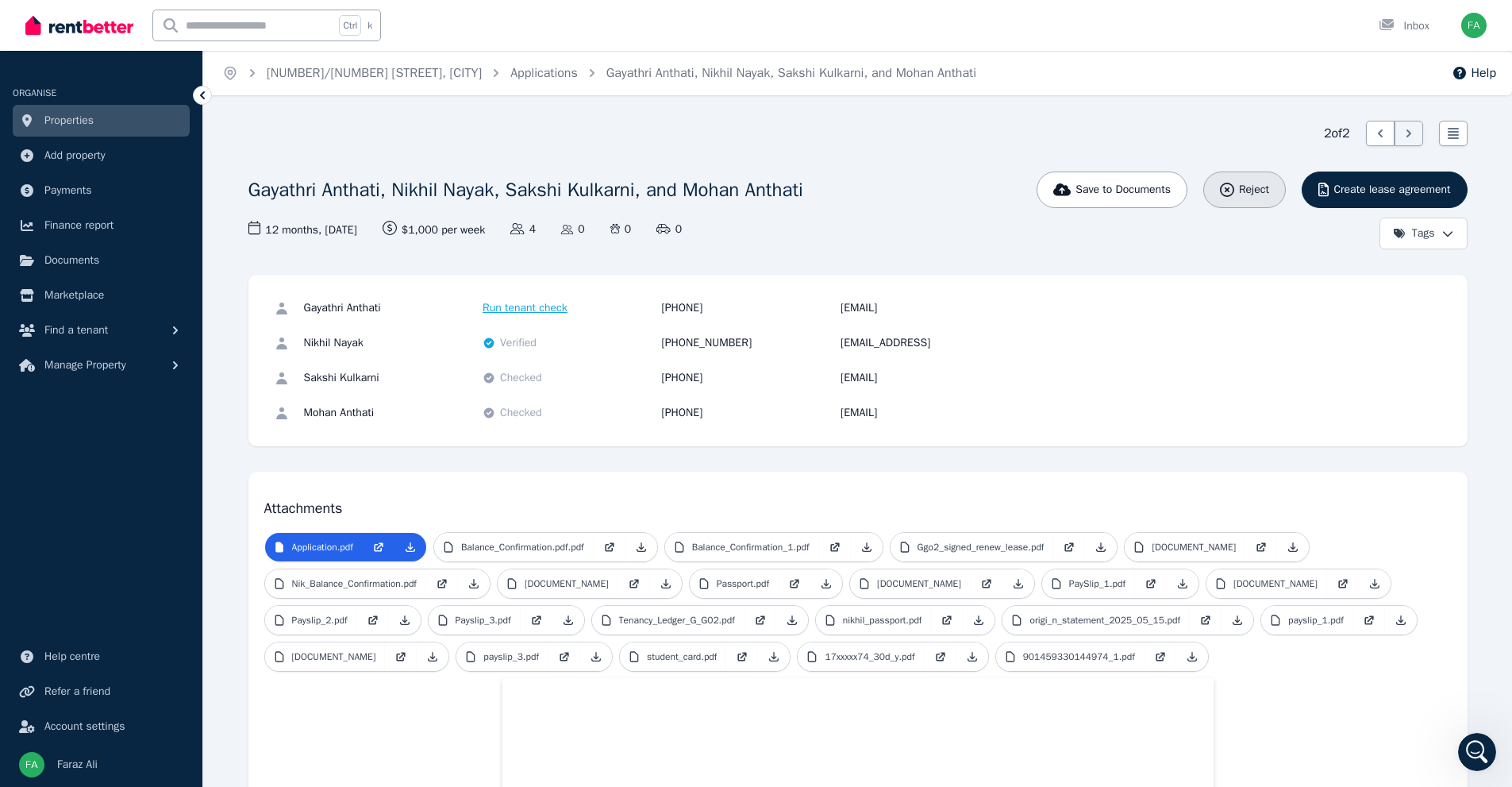 click on "Reject" at bounding box center (1254, 190) 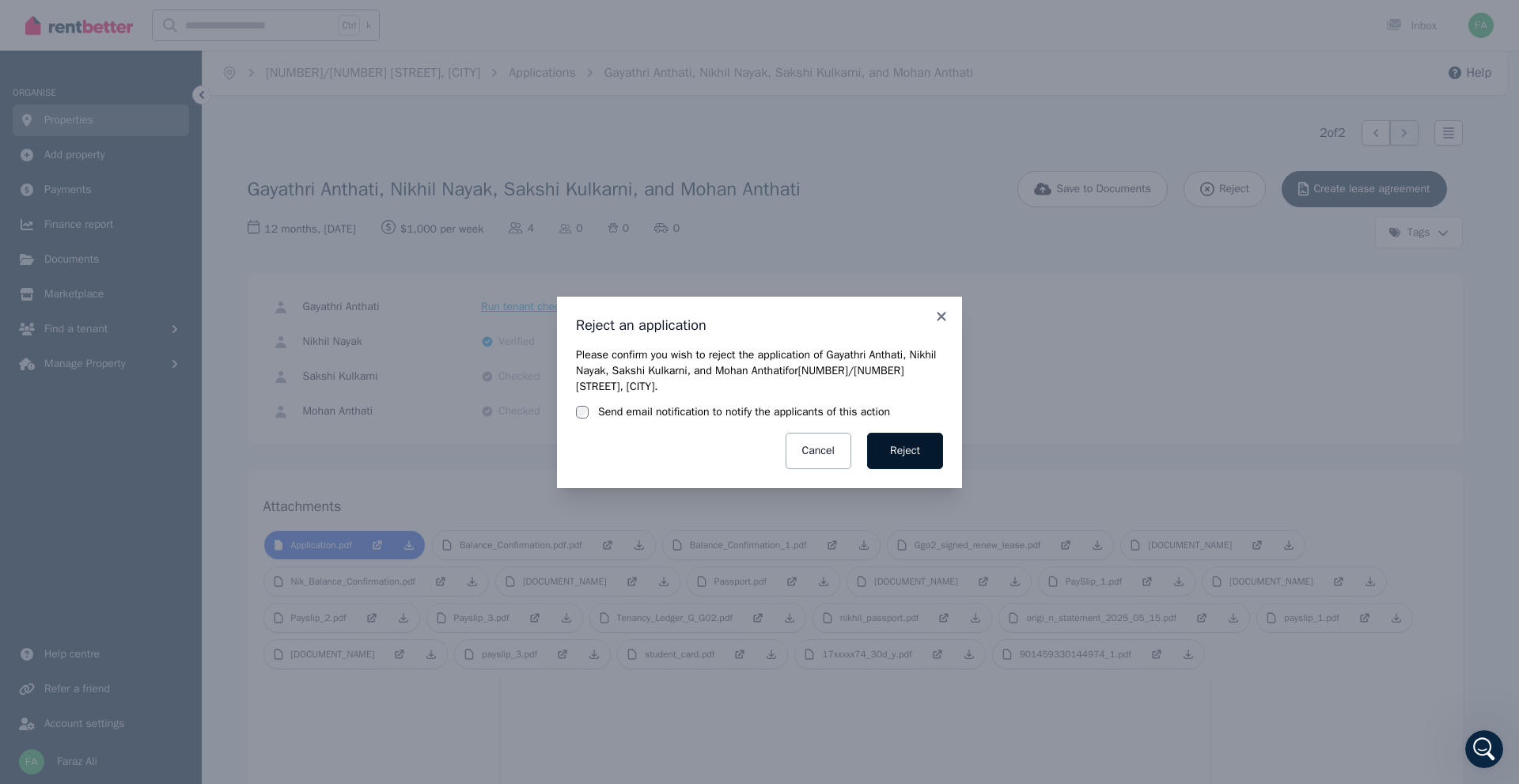 click on "Reject" at bounding box center (905, 451) 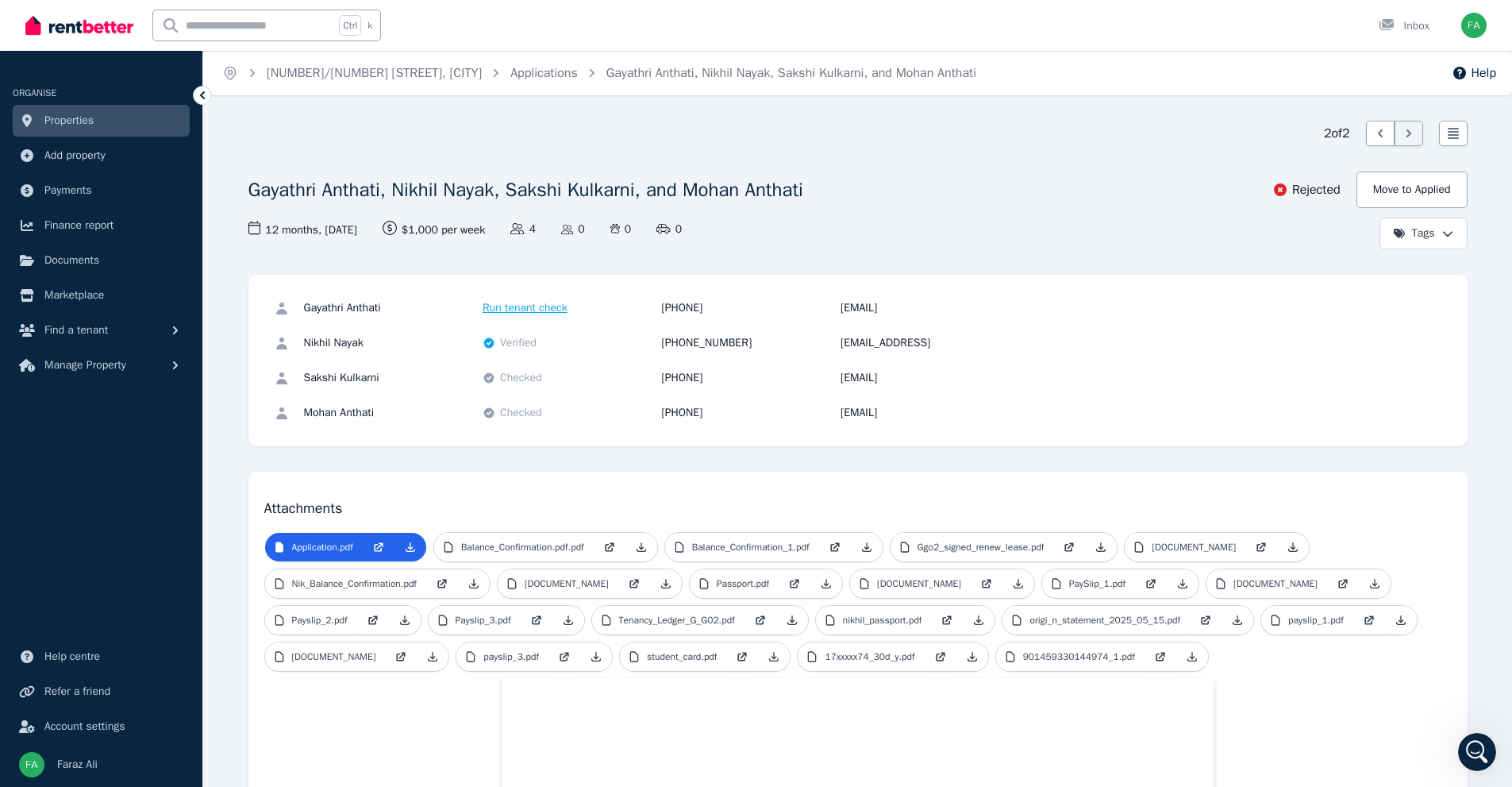 click on "Ctrl k Inbox" at bounding box center [729, 25] 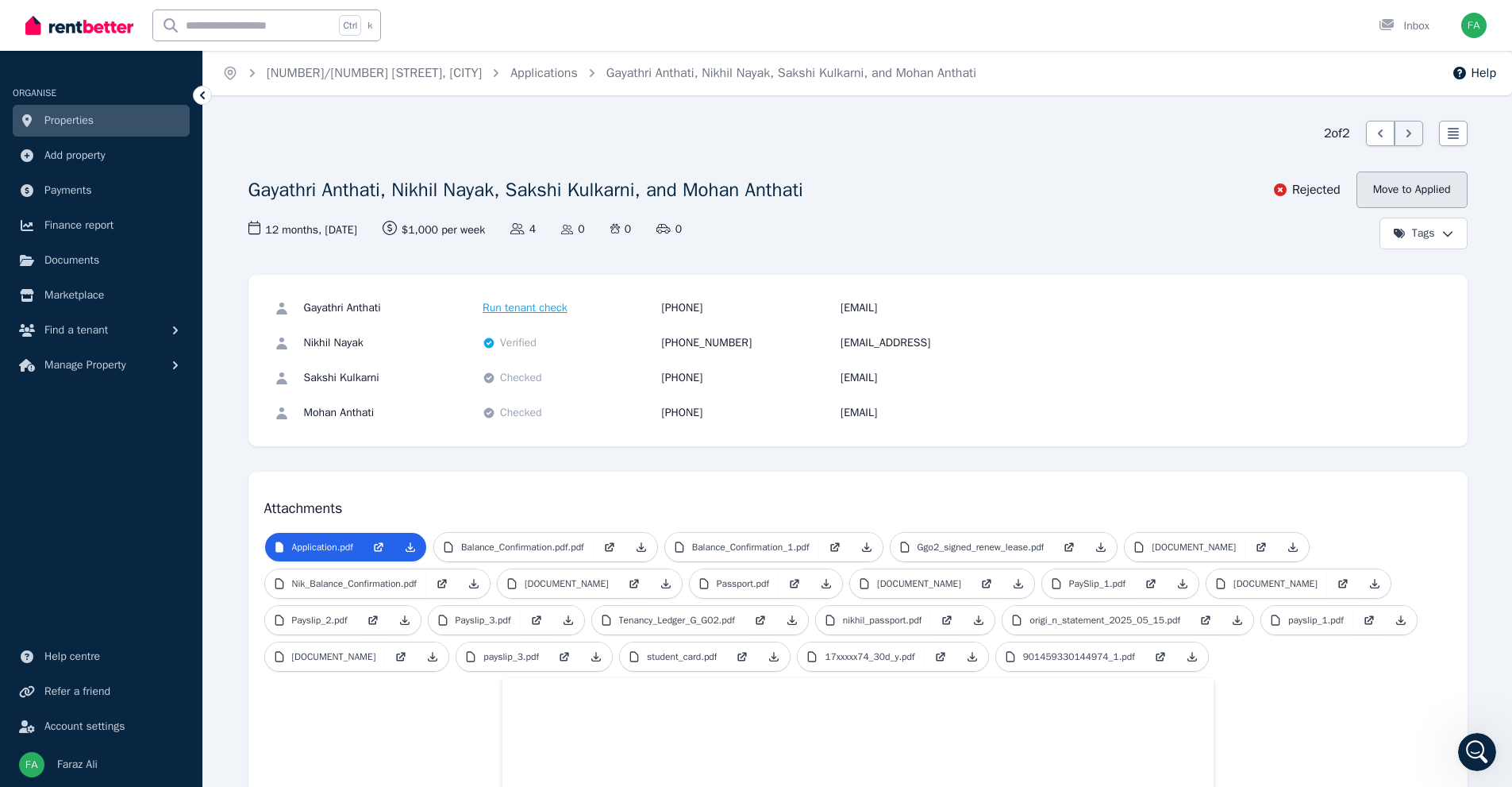 click on "Move to Applied" at bounding box center (1412, 190) 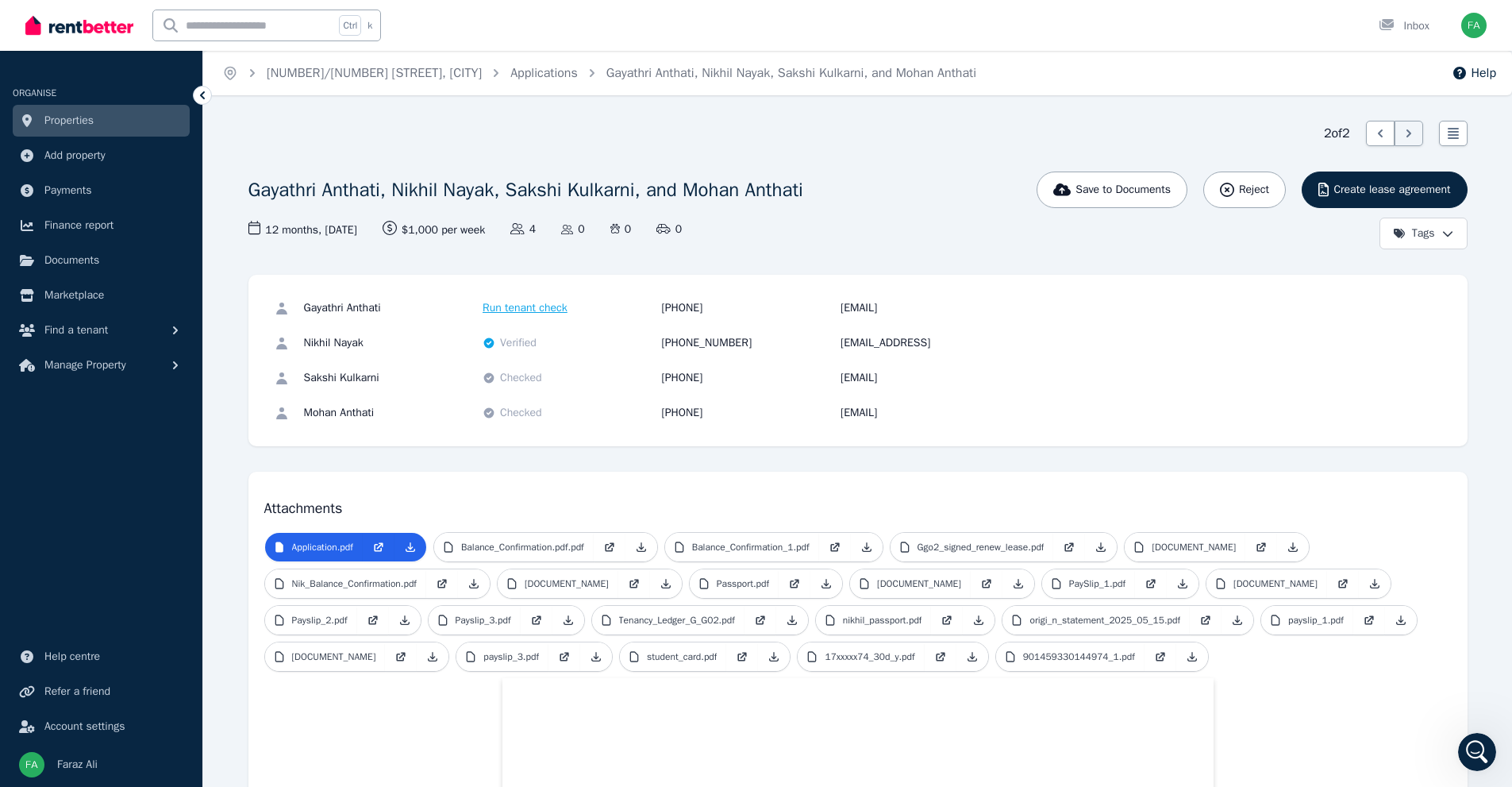 click on "2  of  2 List view Gayathri Anthati, Nikhil Nayak, Sakshi Kulkarni, and Mohan Anthati Save to Documents Reject Create lease agreement Tags 12 months ,   11/08/2025 Lease term and start date $1,000 per week Rental amount offered Applicants 4 Dependents 0 Pets 0 Vehicles 0 Gayathri Anthati Run tenant check 0458 302 346 gayathri.anthati@gmail.com Nikhil Nayak   Verified 0420 214 950 nayaknikhil2001@gmail.com Sakshi Kulkarni   Checked 0423 441 592 kulkarnisakshi1299@gmail.com Mohan Anthati   Checked 0491 244 770 anthatimohanvamshi@gmail.com Attachments  Application.pdf Balance_Confirmation.pdf.pdf Balance_Confirmation_1.pdf Ggo2_signed_renew_lease.pdf IMMI_Grant_Notification.pdf Nik_Balance_Confirmation.pdf PASSPORT.pdf Passport.pdf PaySlip.pdf PaySlip_1.pdf Payslip_1.pdf Payslip_2.pdf Payslip_3.pdf Tenancy_Ledger_G_G02.pdf nikhil_passport.pdf origi_n_statement_2025_05_15.pdf payslip_1.pdf payslip_2.pdf payslip_3.pdf student_card.pdf 17xxxxx74_30d_y.pdf 901459330144974_1.pdf" at bounding box center [858, 15203] 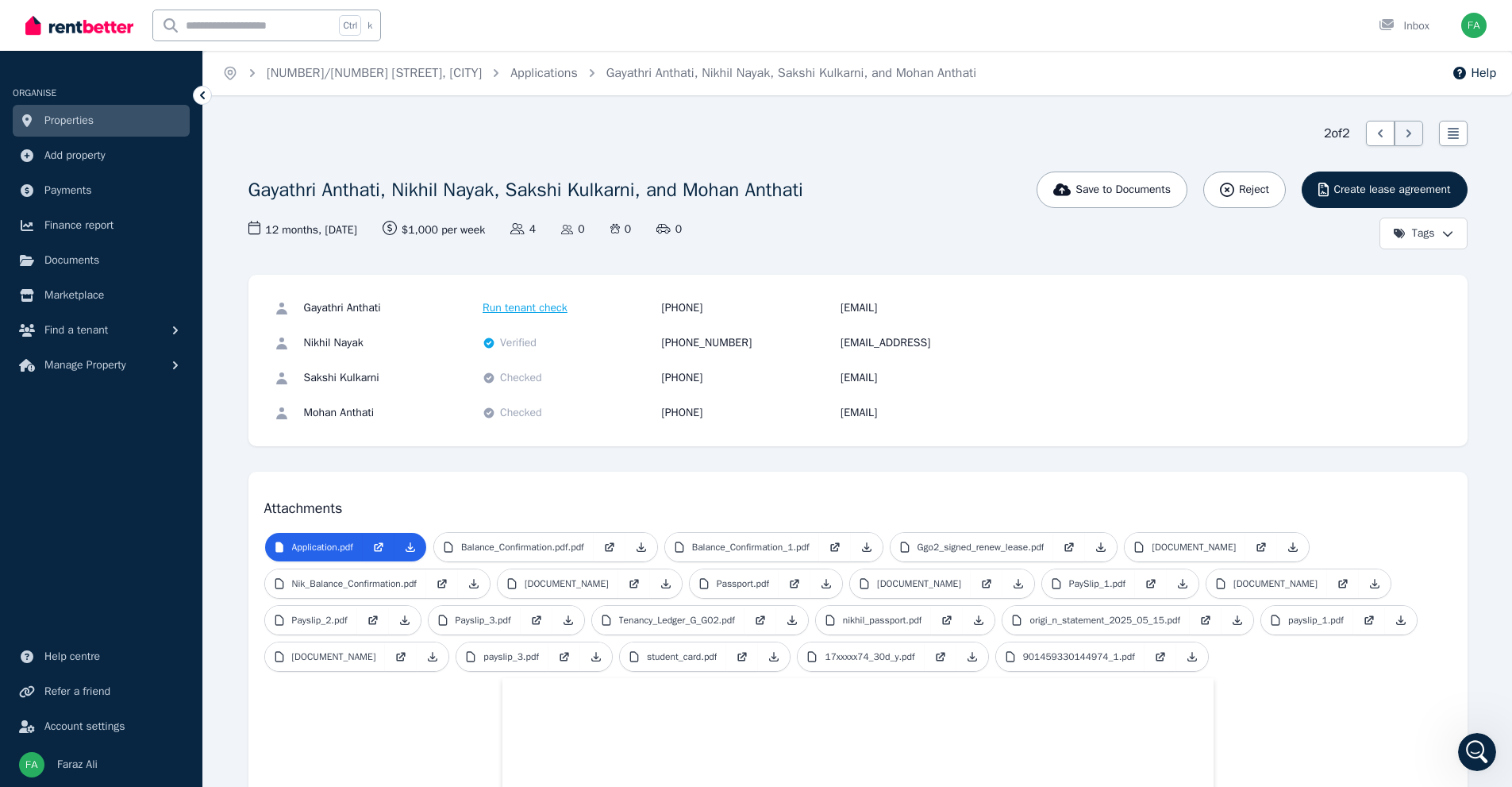 click on "2  of  2 List view Gayathri Anthati, Nikhil Nayak, Sakshi Kulkarni, and Mohan Anthati Save to Documents Reject Create lease agreement Tags 12 months ,   11/08/2025 Lease term and start date $1,000 per week Rental amount offered Applicants 4 Dependents 0 Pets 0 Vehicles 0 Gayathri Anthati Run tenant check 0458 302 346 gayathri.anthati@gmail.com Nikhil Nayak   Verified 0420 214 950 nayaknikhil2001@gmail.com Sakshi Kulkarni   Checked 0423 441 592 kulkarnisakshi1299@gmail.com Mohan Anthati   Checked 0491 244 770 anthatimohanvamshi@gmail.com Attachments  Application.pdf Balance_Confirmation.pdf.pdf Balance_Confirmation_1.pdf Ggo2_signed_renew_lease.pdf IMMI_Grant_Notification.pdf Nik_Balance_Confirmation.pdf PASSPORT.pdf Passport.pdf PaySlip.pdf PaySlip_1.pdf Payslip_1.pdf Payslip_2.pdf Payslip_3.pdf Tenancy_Ledger_G_G02.pdf nikhil_passport.pdf origi_n_statement_2025_05_15.pdf payslip_1.pdf payslip_2.pdf payslip_3.pdf student_card.pdf 17xxxxx74_30d_y.pdf 901459330144974_1.pdf" at bounding box center [858, 15203] 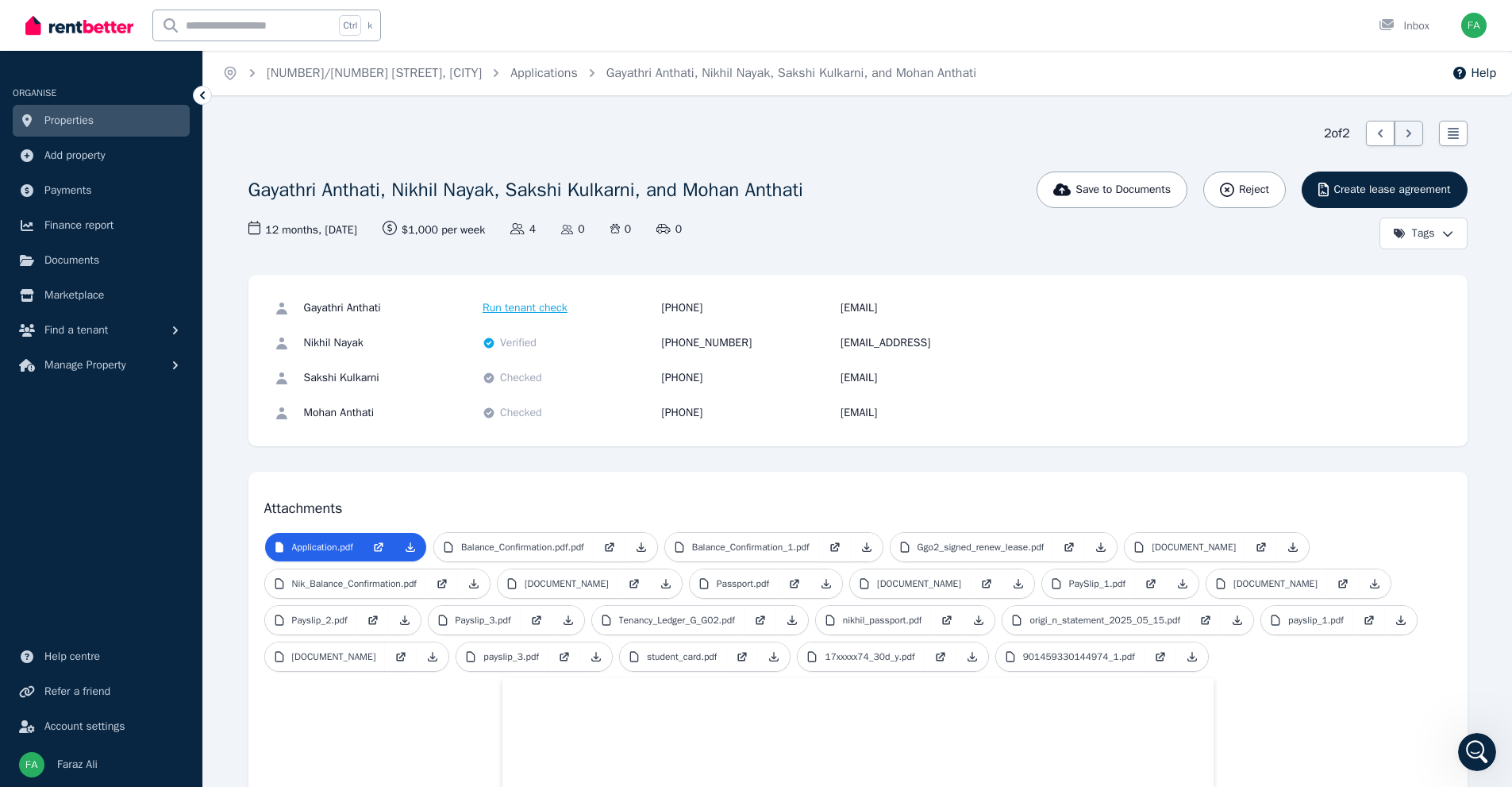 click on "Ctrl k Inbox" at bounding box center (729, 25) 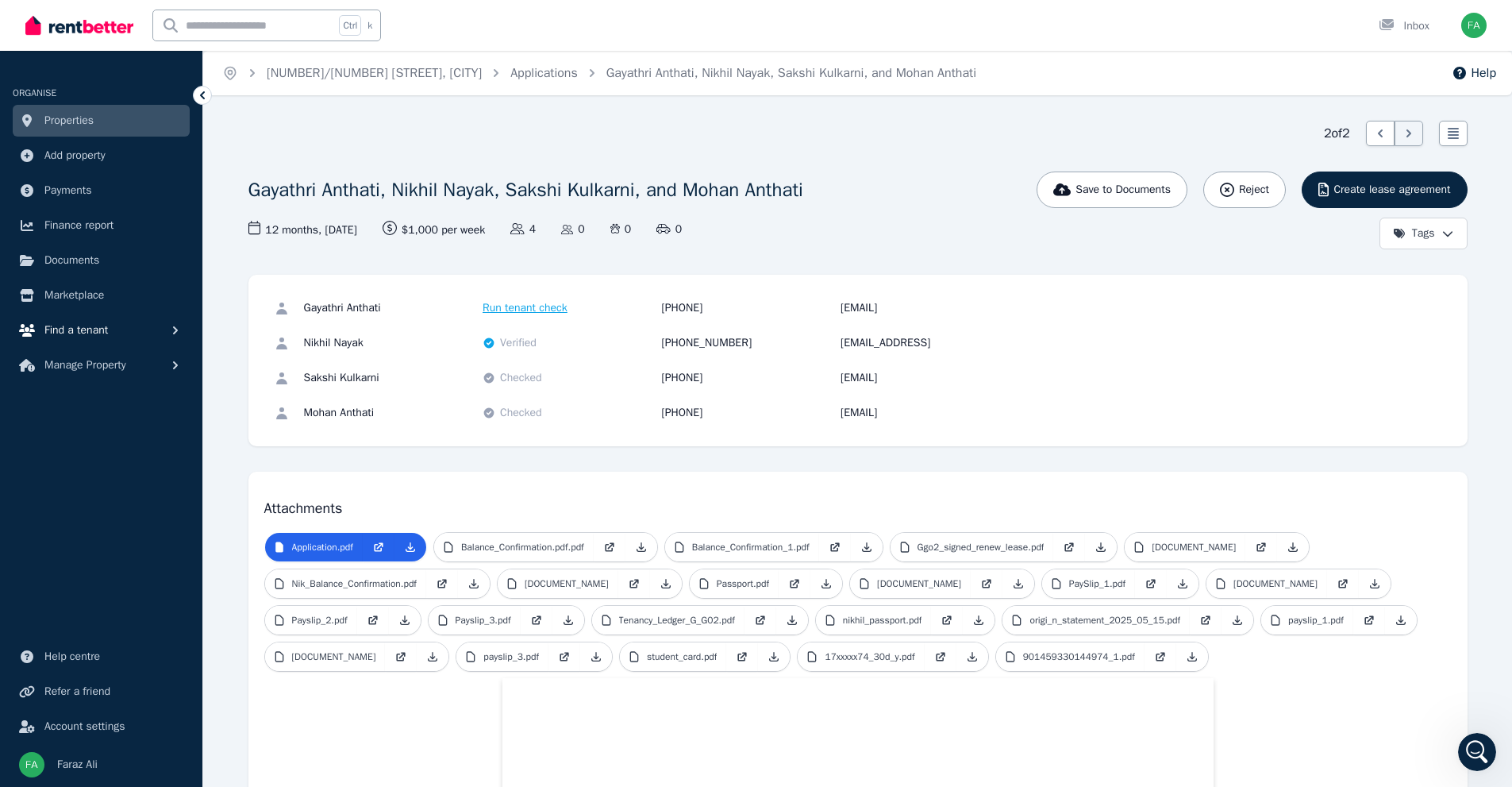 click on "Find a tenant" at bounding box center [76, 330] 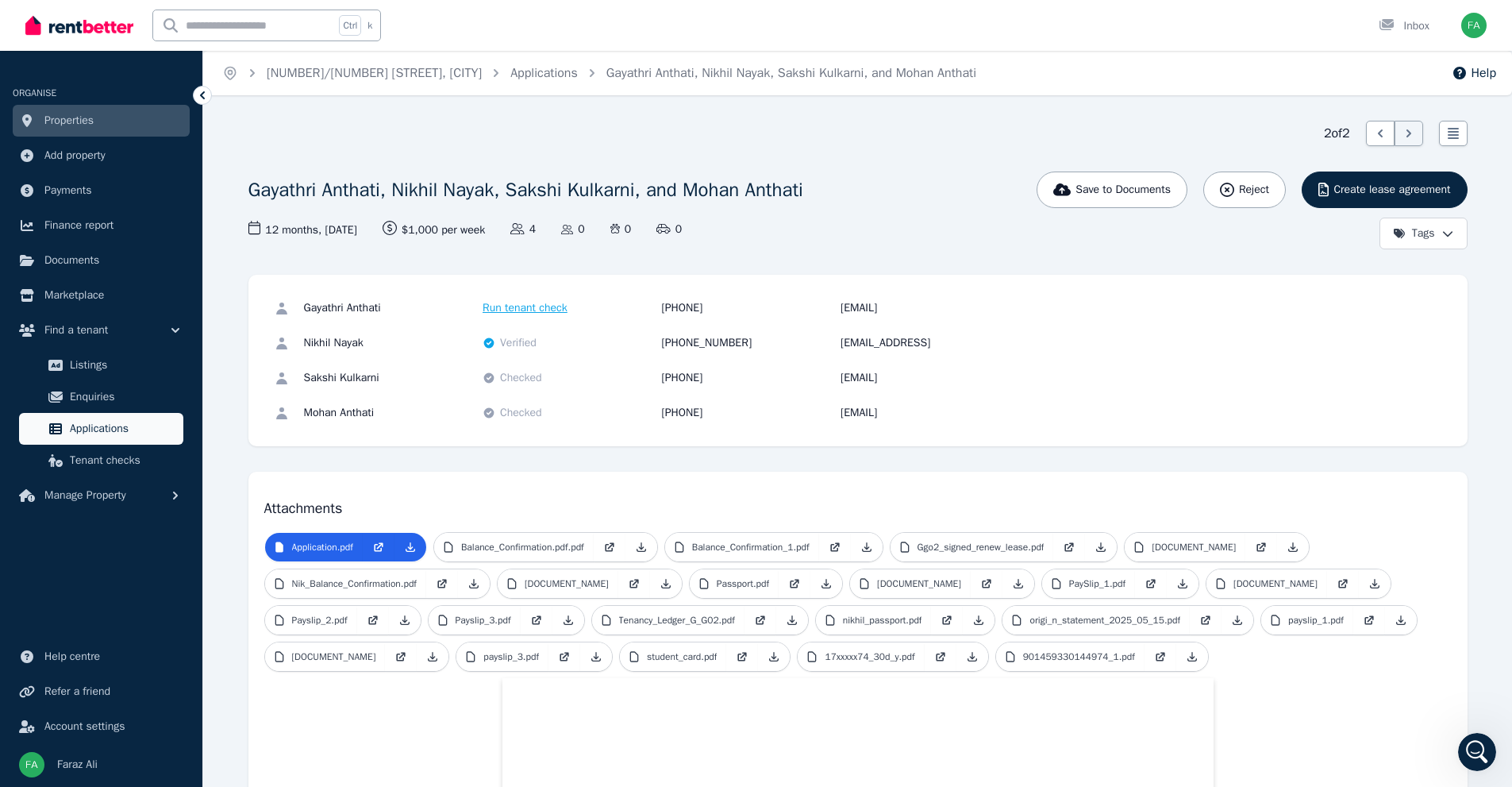 click on "Applications" at bounding box center (123, 429) 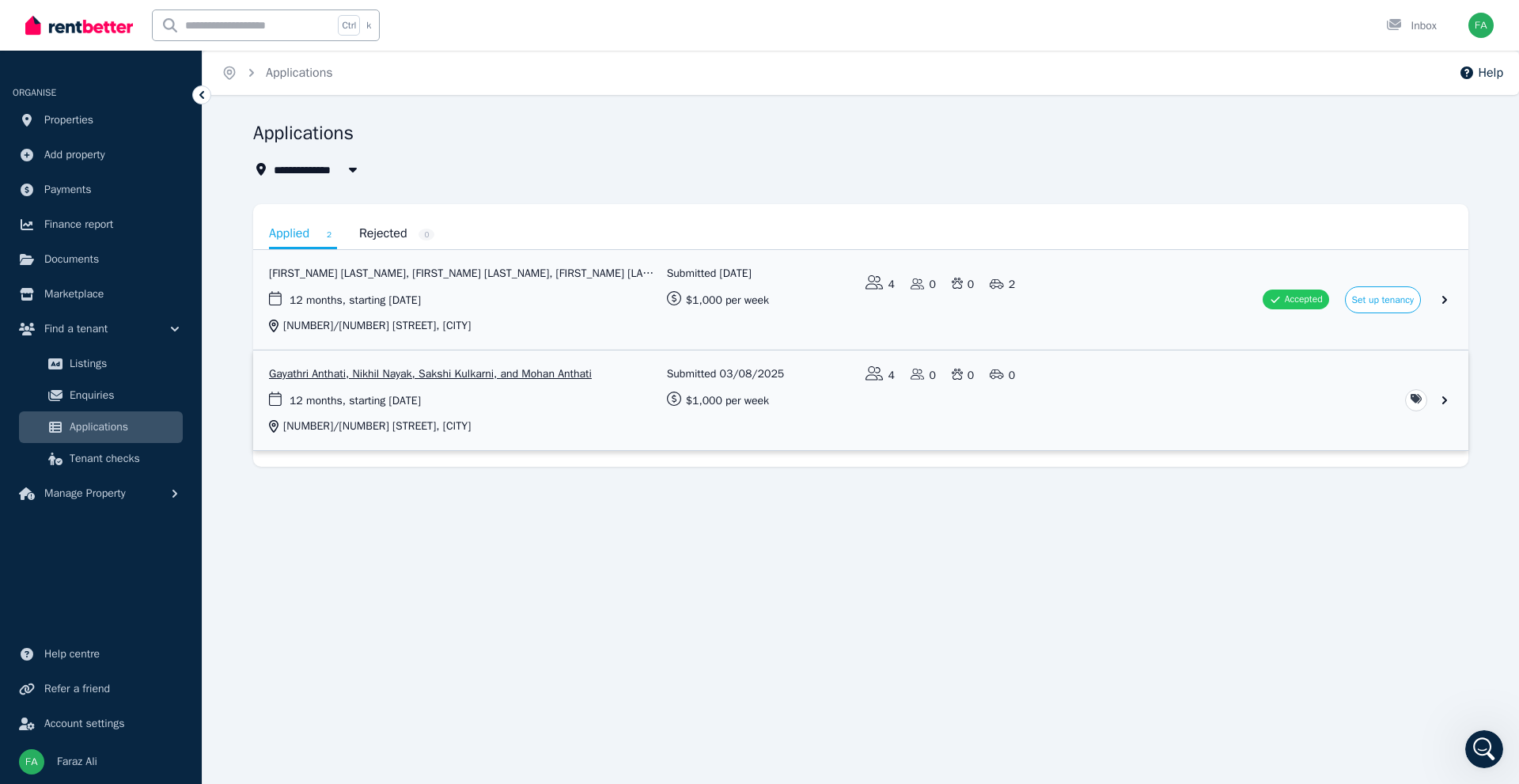 click at bounding box center (861, 400) 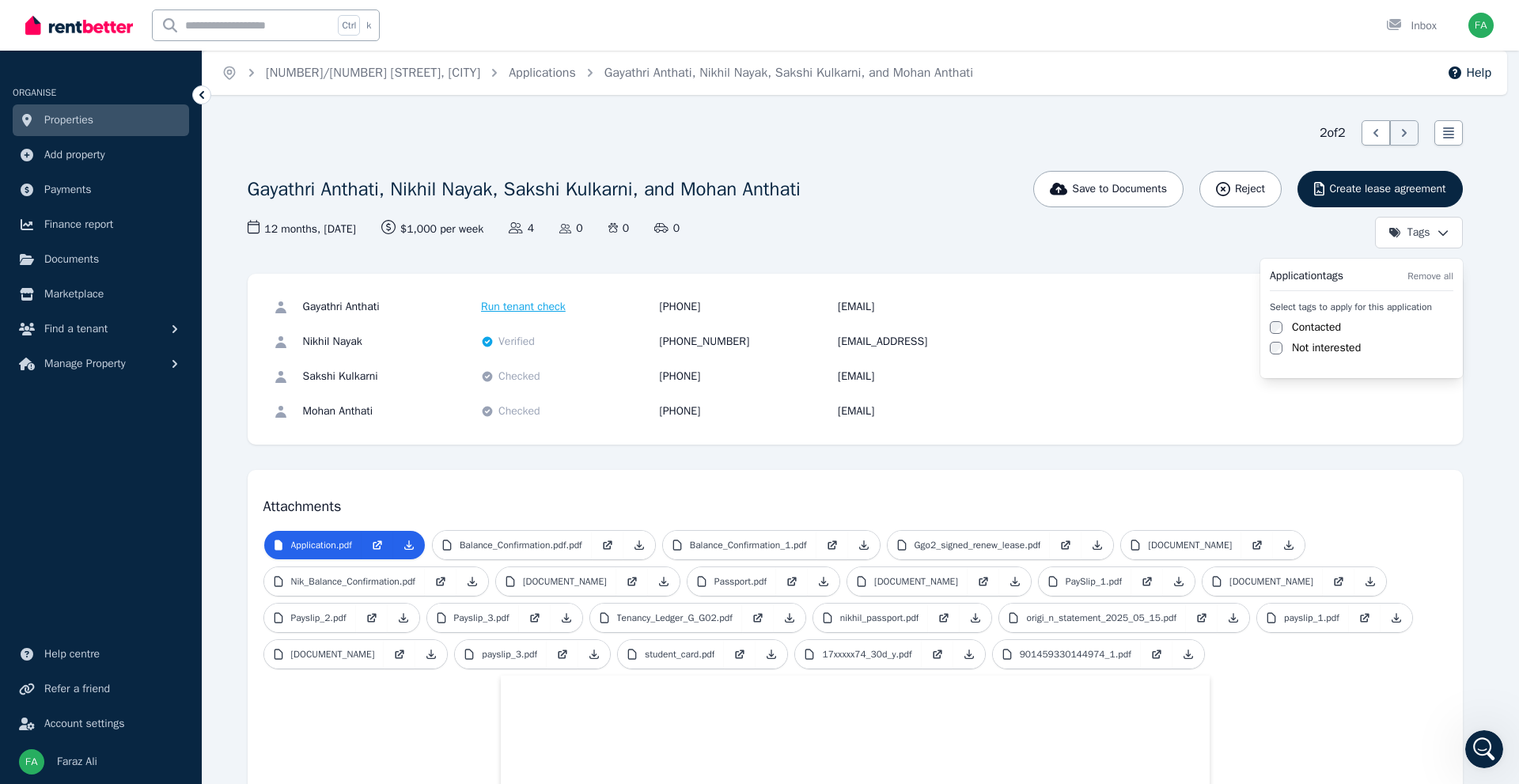 click on "Open main menu Ctrl k Inbox Open user menu ORGANISE Properties Add property Payments Finance report Documents Marketplace Find a tenant Manage Property Help centre Refer a friend Account settings Your profile Faraz Ali Home 79/3 Railway Parade, Burwood Applications Gayathri Anthati, Nikhil Nayak, Sakshi Kulkarni, and Mohan Anthati Help 2  of  2 List view Gayathri Anthati, Nikhil Nayak, Sakshi Kulkarni, and Mohan Anthati Save to Documents Reject Create lease agreement Tags 12 months ,   11/08/2025 Lease term and start date $1,000 per week Rental amount offered Applicants 4 Dependents 0 Pets 0 Vehicles 0 Gayathri Anthati Run tenant check 0458 302 346 gayathri.anthati@gmail.com Nikhil Nayak   Verified 0420 214 950 nayaknikhil2001@gmail.com Sakshi Kulkarni   Checked 0423 441 592 kulkarnisakshi1299@gmail.com Mohan Anthati   Checked 0491 244 770 anthatimohanvamshi@gmail.com Attachments  Application.pdf Balance_Confirmation.pdf.pdf Balance_Confirmation_1.pdf Ggo2_signed_renew_lease.pdf IMMI_Grant_Notification.pdf" at bounding box center (760, 392) 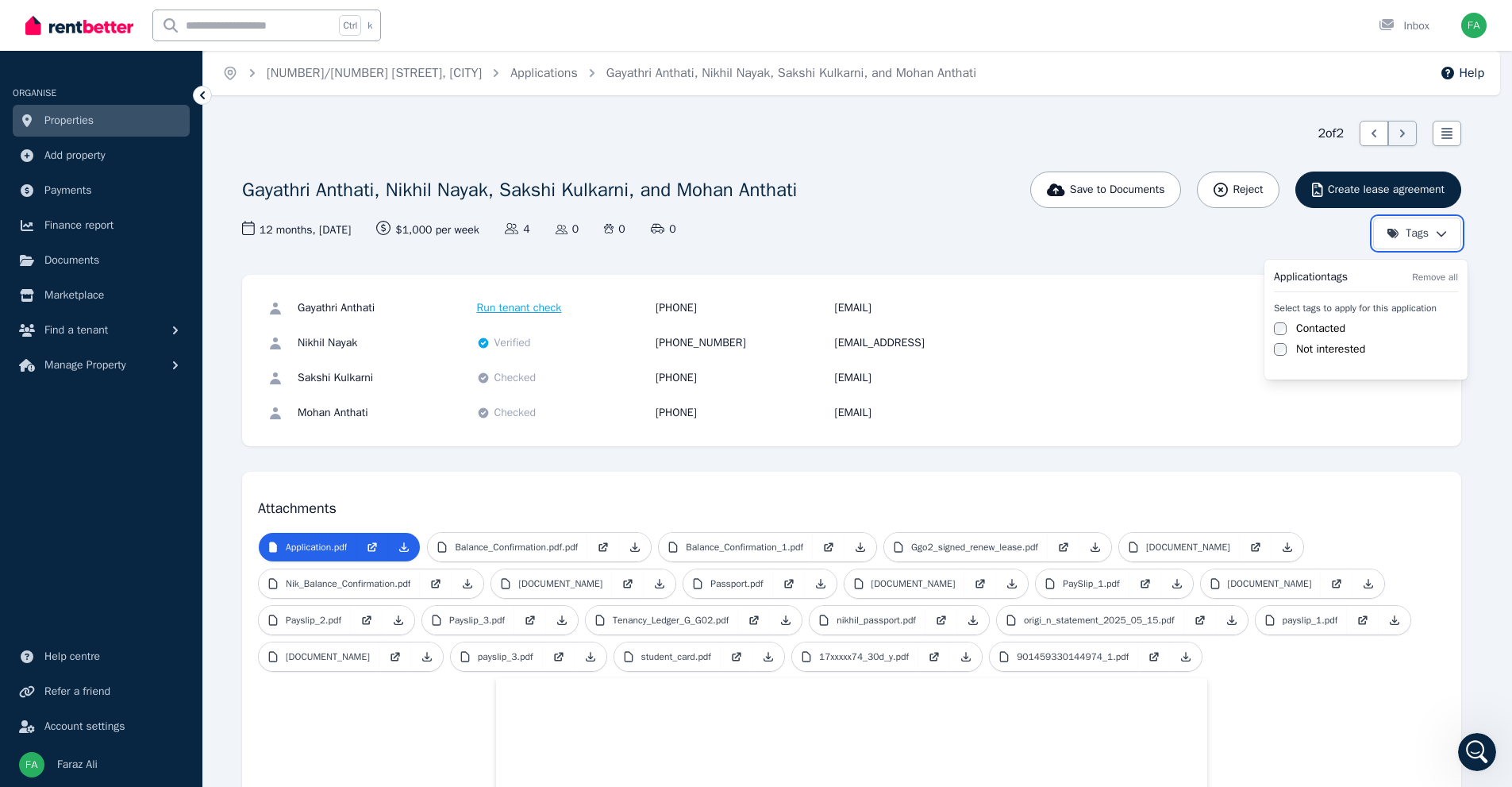 click on "Open main menu Ctrl k Inbox Open user menu ORGANISE Properties Add property Payments Finance report Documents Marketplace Find a tenant Manage Property Help centre Refer a friend Account settings Your profile Faraz Ali Home 79/3 Railway Parade, Burwood Applications Gayathri Anthati, Nikhil Nayak, Sakshi Kulkarni, and Mohan Anthati Help 2  of  2 List view Gayathri Anthati, Nikhil Nayak, Sakshi Kulkarni, and Mohan Anthati Save to Documents Reject Create lease agreement Tags 12 months ,   11/08/2025 Lease term and start date $1,000 per week Rental amount offered Applicants 4 Dependents 0 Pets 0 Vehicles 0 Gayathri Anthati Run tenant check 0458 302 346 gayathri.anthati@gmail.com Nikhil Nayak   Verified 0420 214 950 nayaknikhil2001@gmail.com Sakshi Kulkarni   Checked 0423 441 592 kulkarnisakshi1299@gmail.com Mohan Anthati   Checked 0491 244 770 anthatimohanvamshi@gmail.com Attachments  Application.pdf Balance_Confirmation.pdf.pdf Balance_Confirmation_1.pdf Ggo2_signed_renew_lease.pdf IMMI_Grant_Notification.pdf" at bounding box center [756, 393] 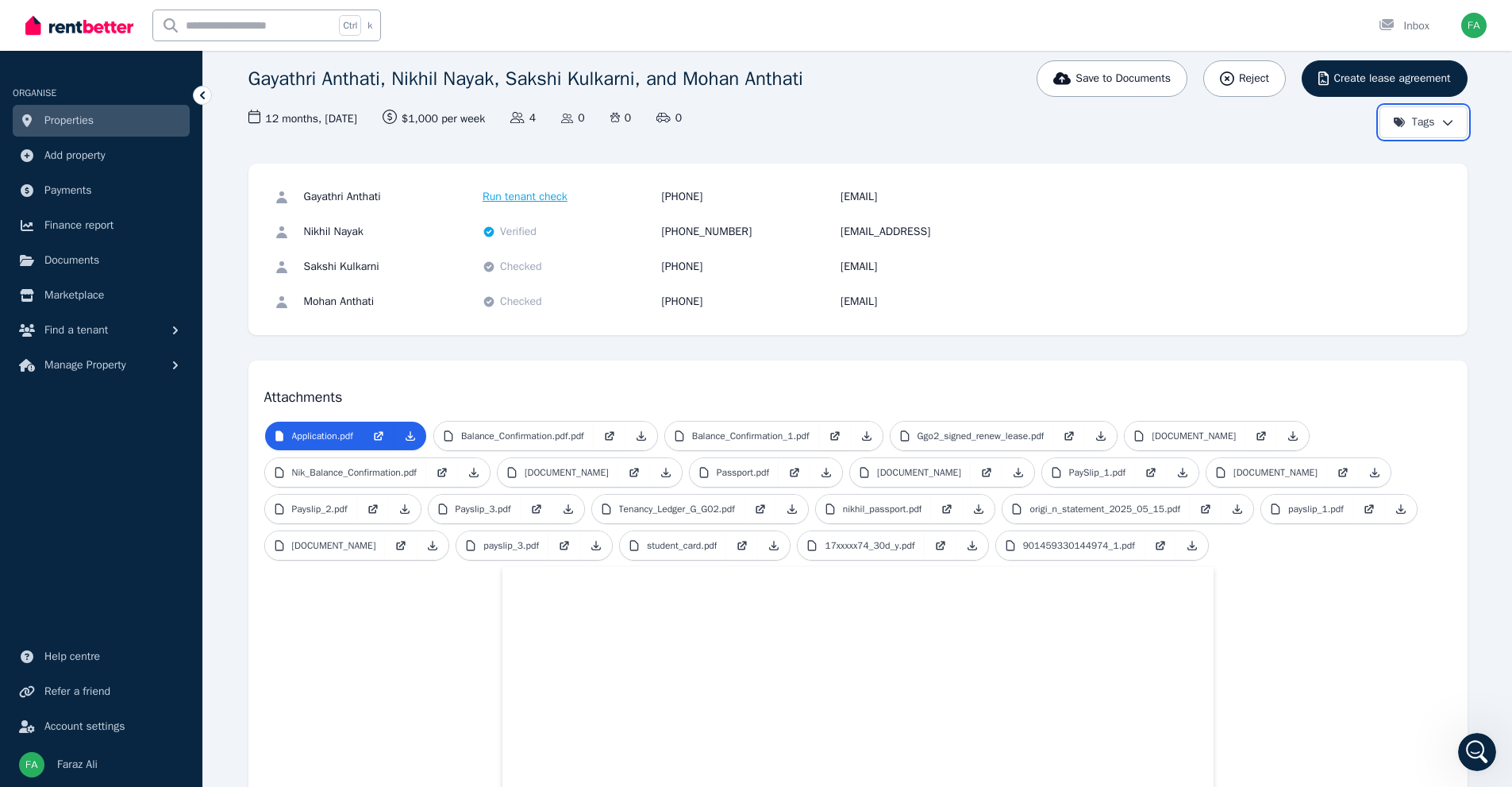 scroll, scrollTop: 0, scrollLeft: 0, axis: both 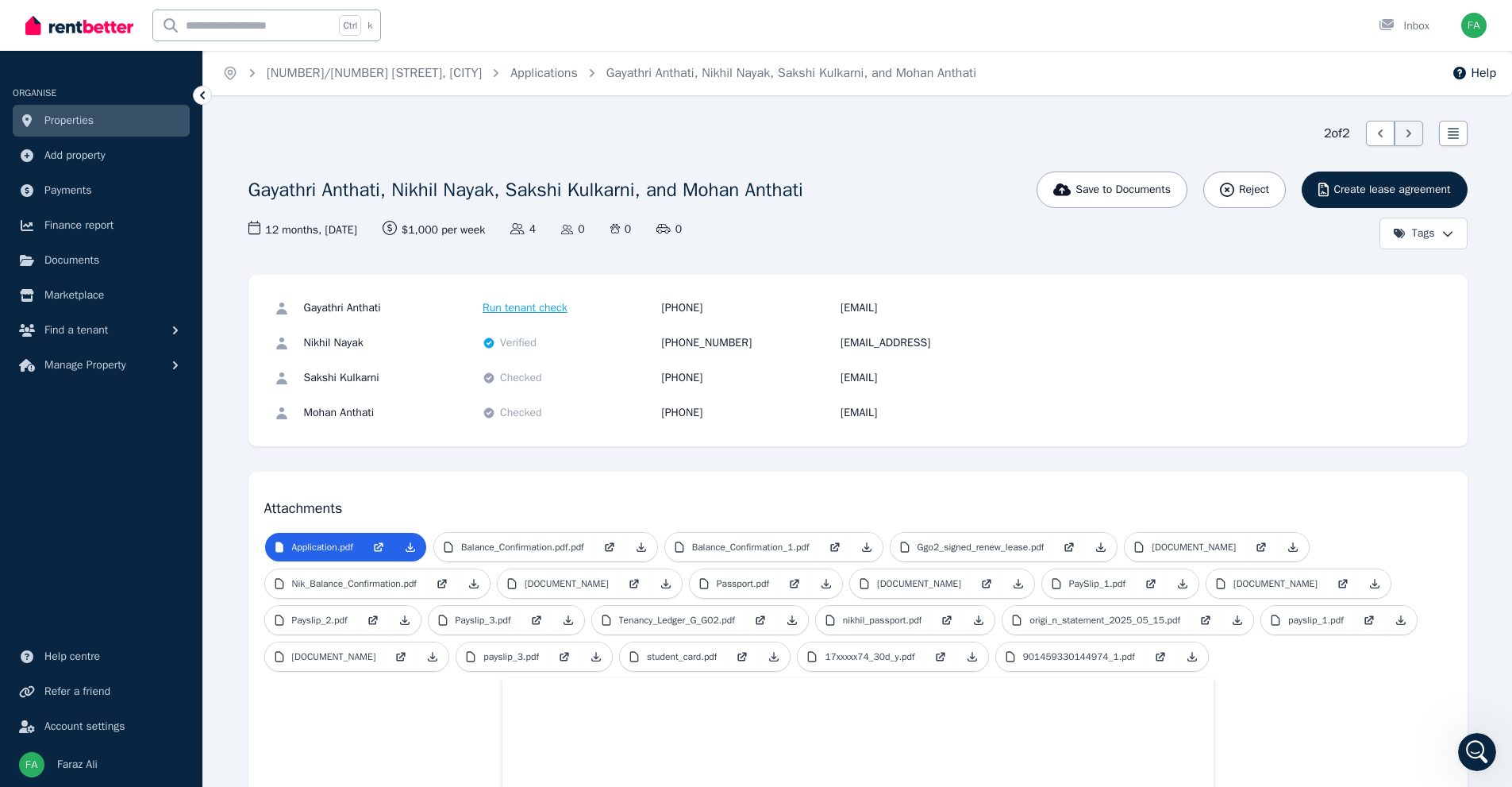 click on "2  of  2 List view Gayathri Anthati, Nikhil Nayak, Sakshi Kulkarni, and Mohan Anthati Save to Documents Reject Create lease agreement Tags 12 months ,   11/08/2025 Lease term and start date $1,000 per week Rental amount offered Applicants 4 Dependents 0 Pets 0 Vehicles 0 Gayathri Anthati Run tenant check 0458 302 346 gayathri.anthati@gmail.com Nikhil Nayak   Verified 0420 214 950 nayaknikhil2001@gmail.com Sakshi Kulkarni   Checked 0423 441 592 kulkarnisakshi1299@gmail.com Mohan Anthati   Checked 0491 244 770 anthatimohanvamshi@gmail.com Attachments  Application.pdf Balance_Confirmation.pdf.pdf Balance_Confirmation_1.pdf Ggo2_signed_renew_lease.pdf IMMI_Grant_Notification.pdf Nik_Balance_Confirmation.pdf PASSPORT.pdf Passport.pdf PaySlip.pdf PaySlip_1.pdf Payslip_1.pdf Payslip_2.pdf Payslip_3.pdf Tenancy_Ledger_G_G02.pdf nikhil_passport.pdf origi_n_statement_2025_05_15.pdf payslip_1.pdf payslip_2.pdf payslip_3.pdf student_card.pdf 17xxxxx74_30d_y.pdf 901459330144974_1.pdf" at bounding box center (858, 15203) 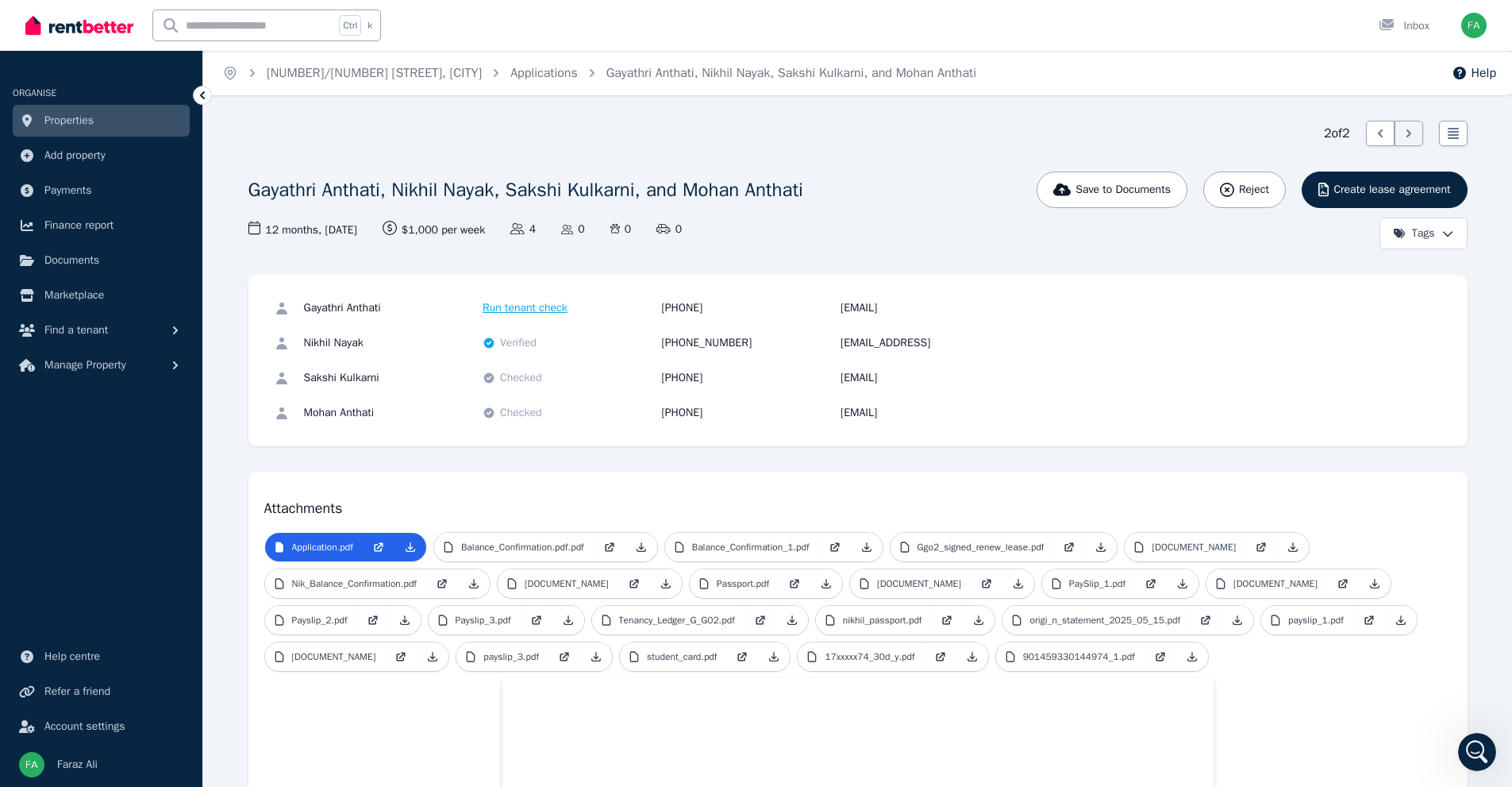 click 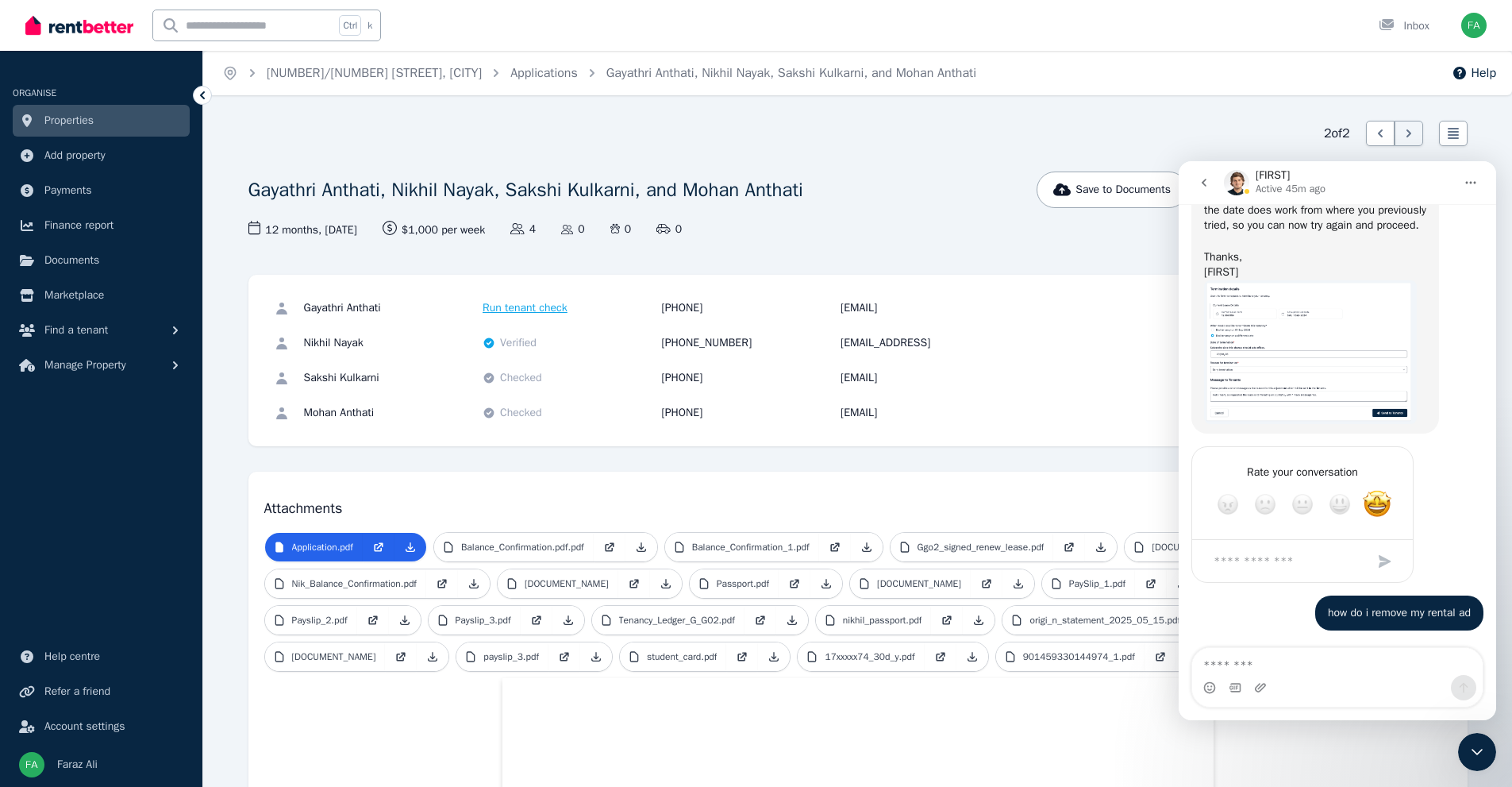 scroll, scrollTop: 6356, scrollLeft: 0, axis: vertical 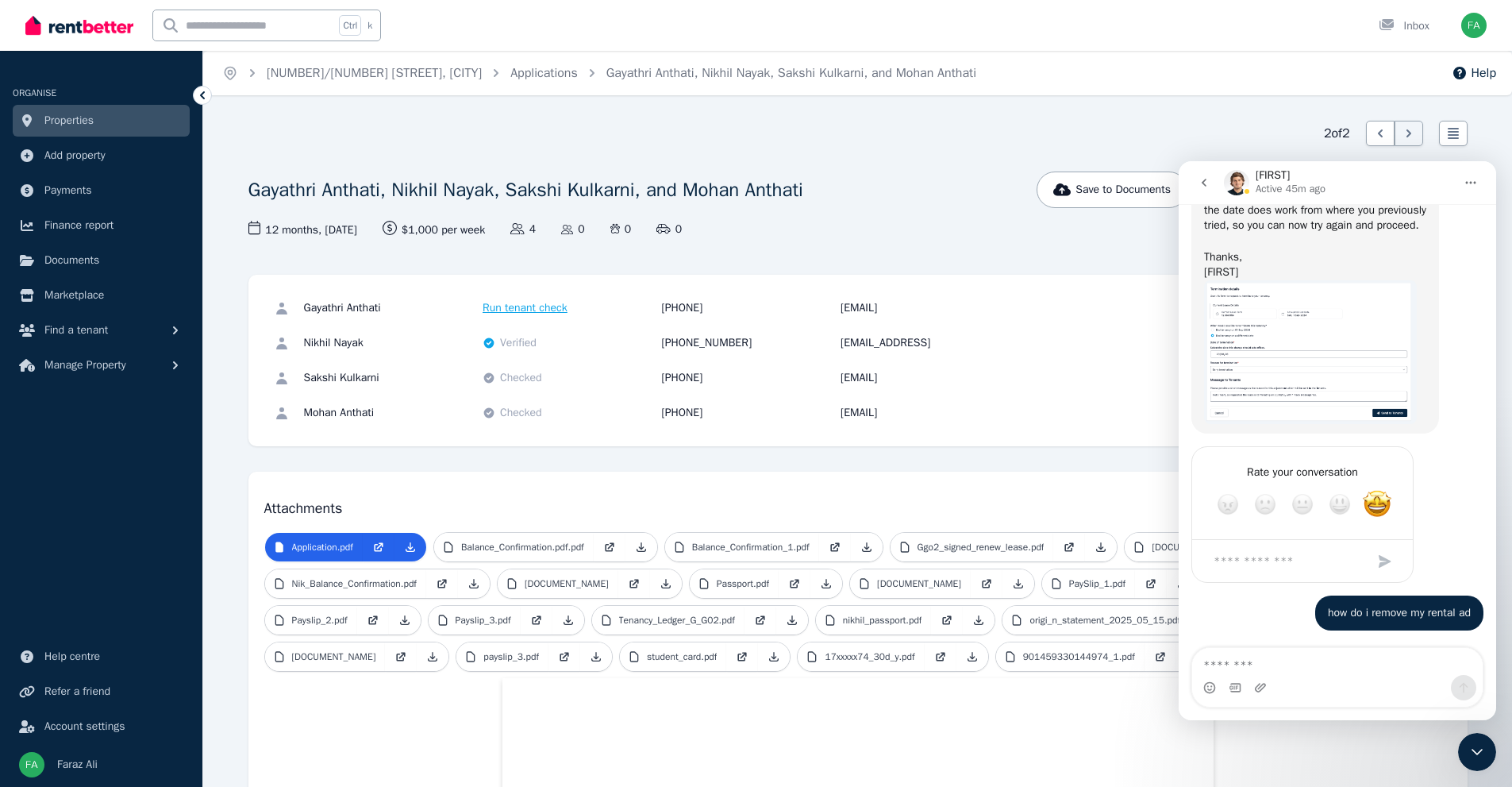 click at bounding box center (1337, 662) 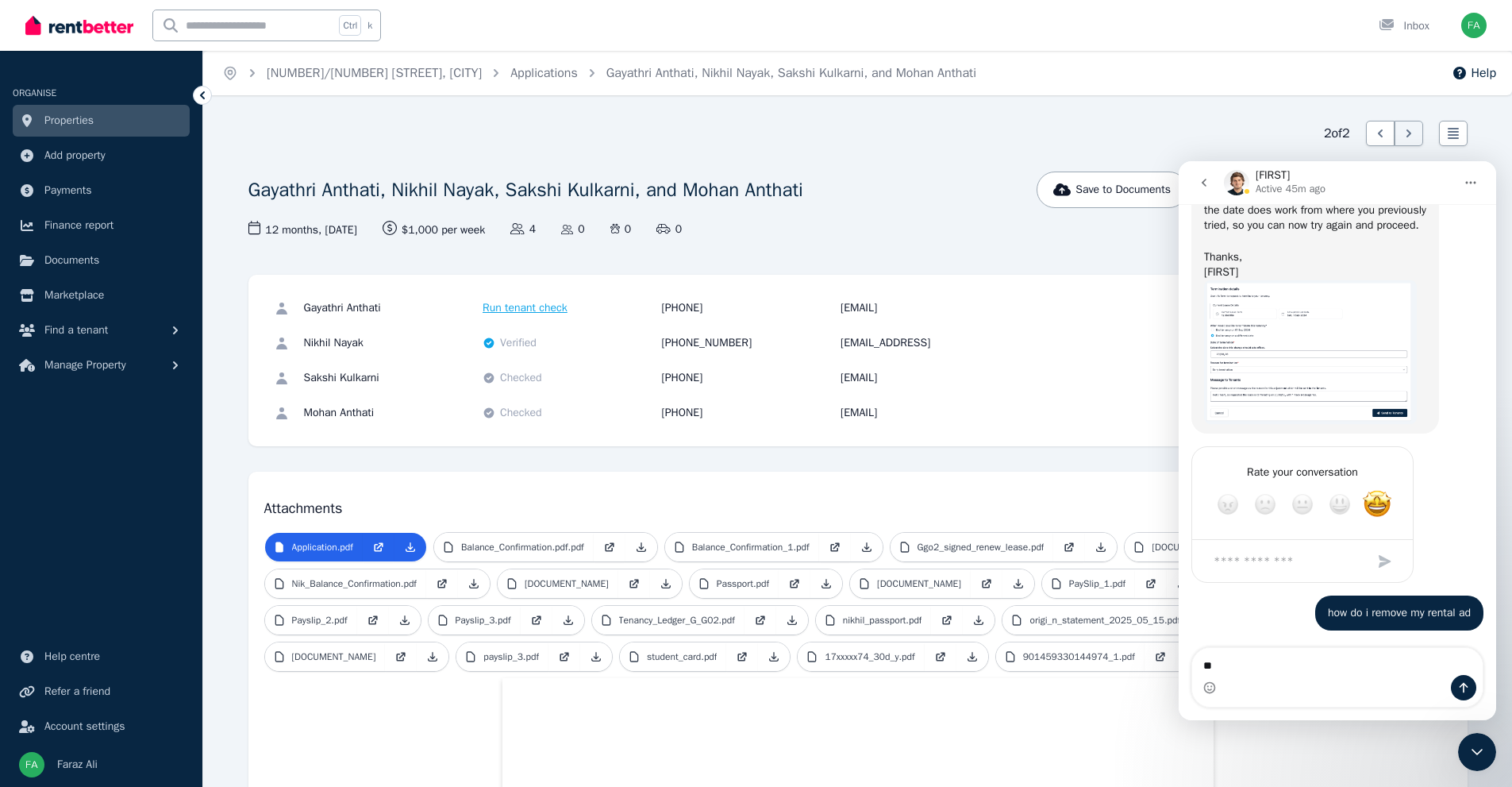 type on "*" 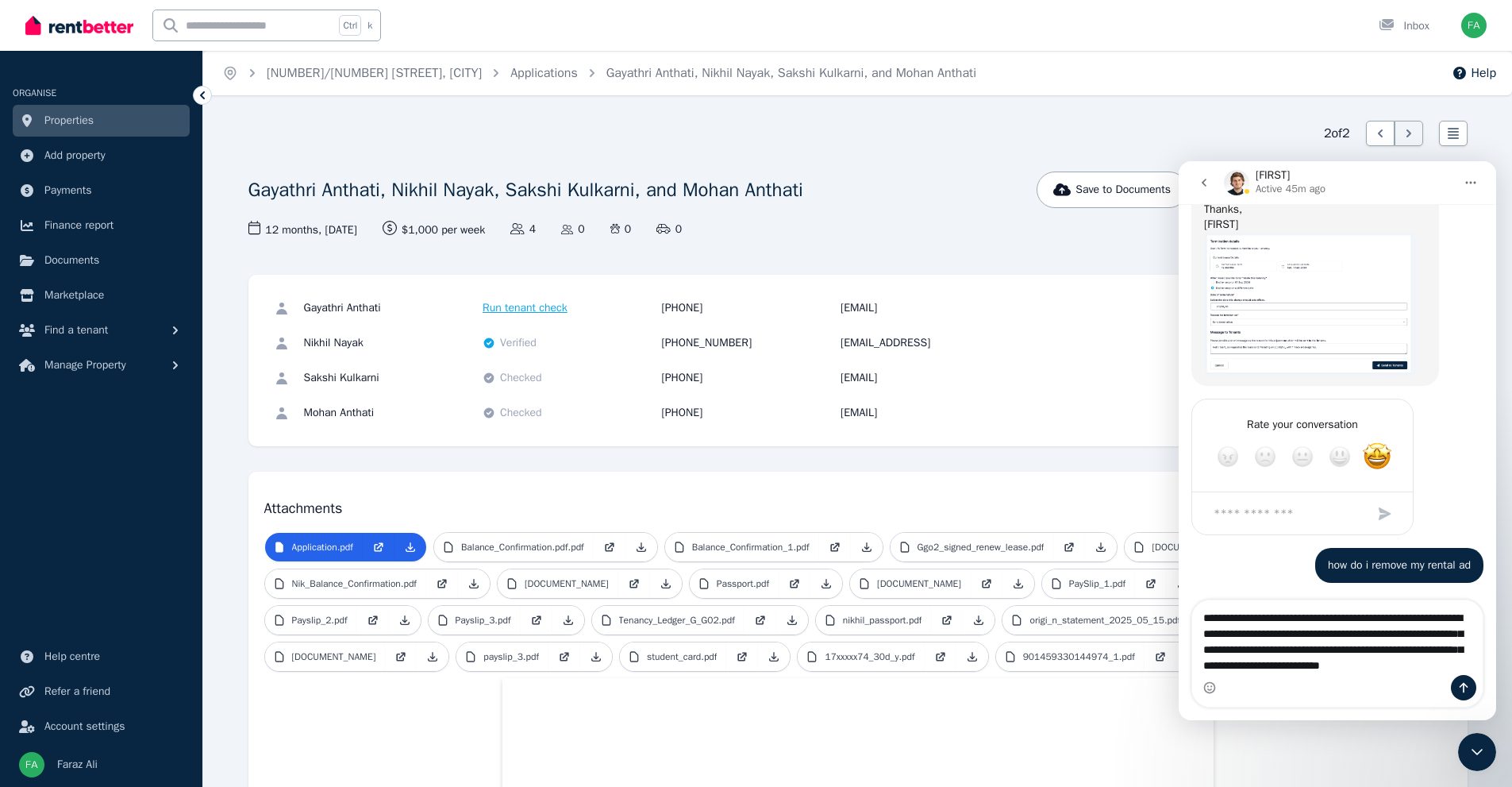 scroll, scrollTop: 6419, scrollLeft: 0, axis: vertical 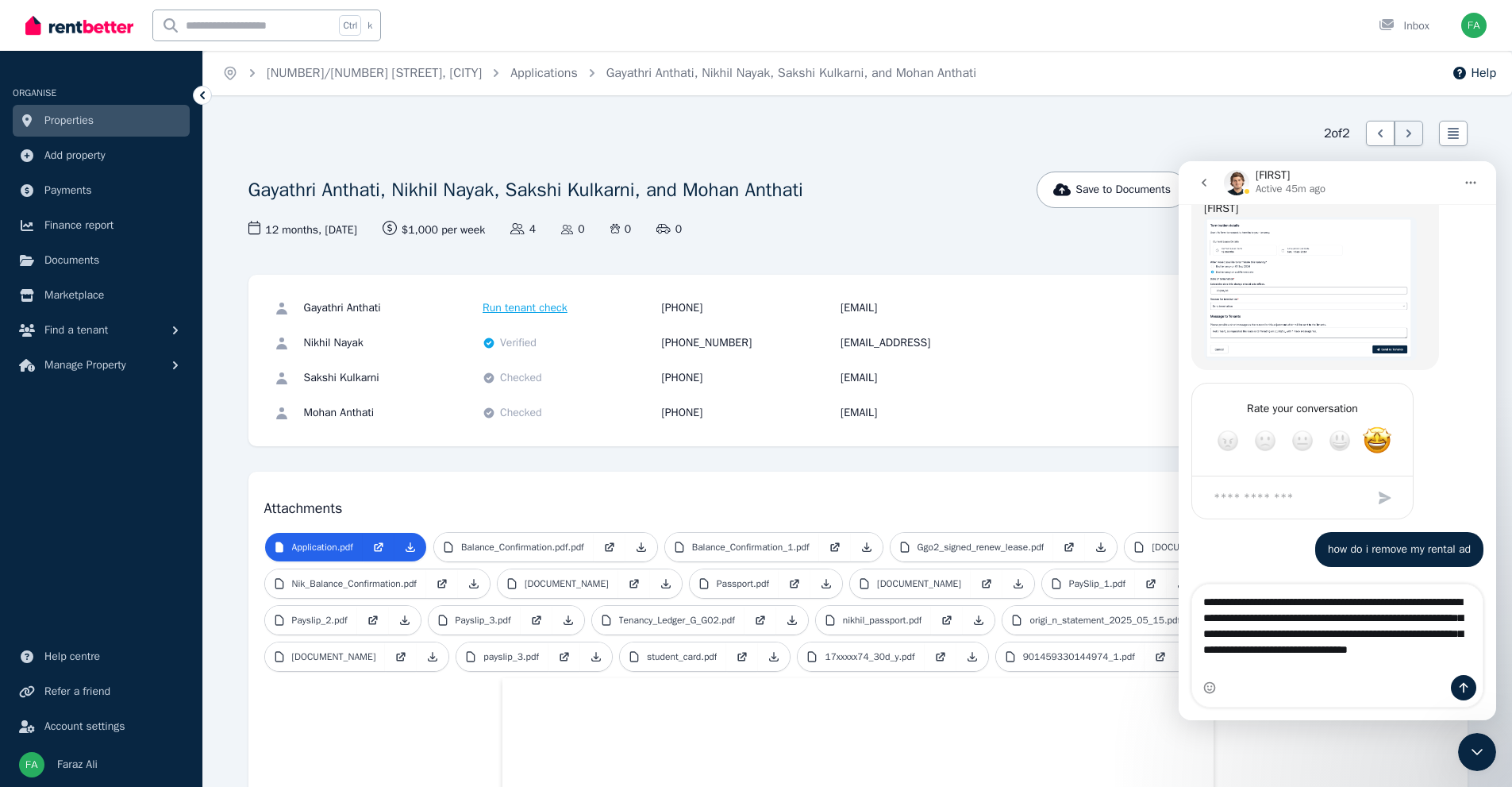 type on "**********" 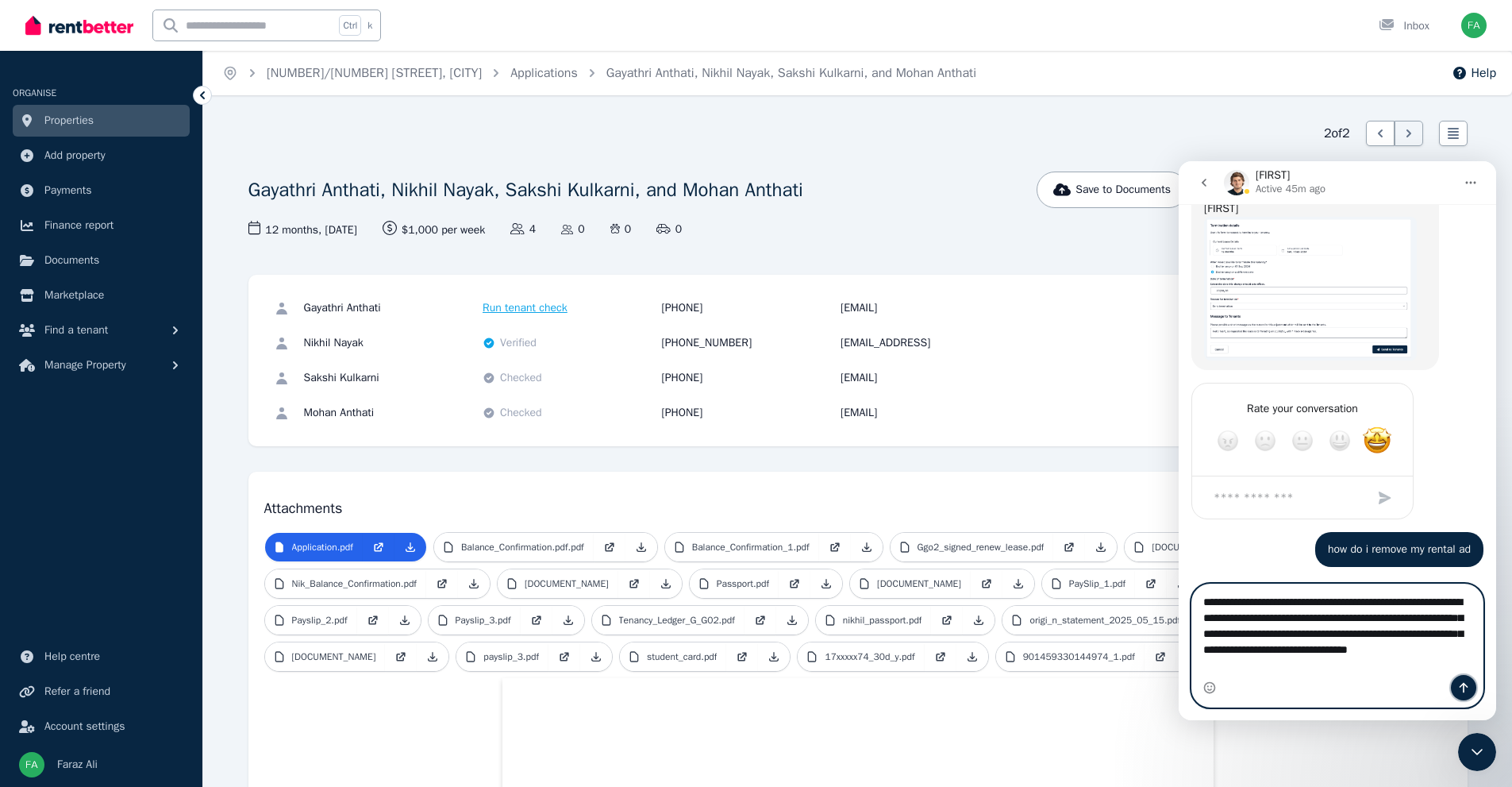 click at bounding box center [1464, 688] 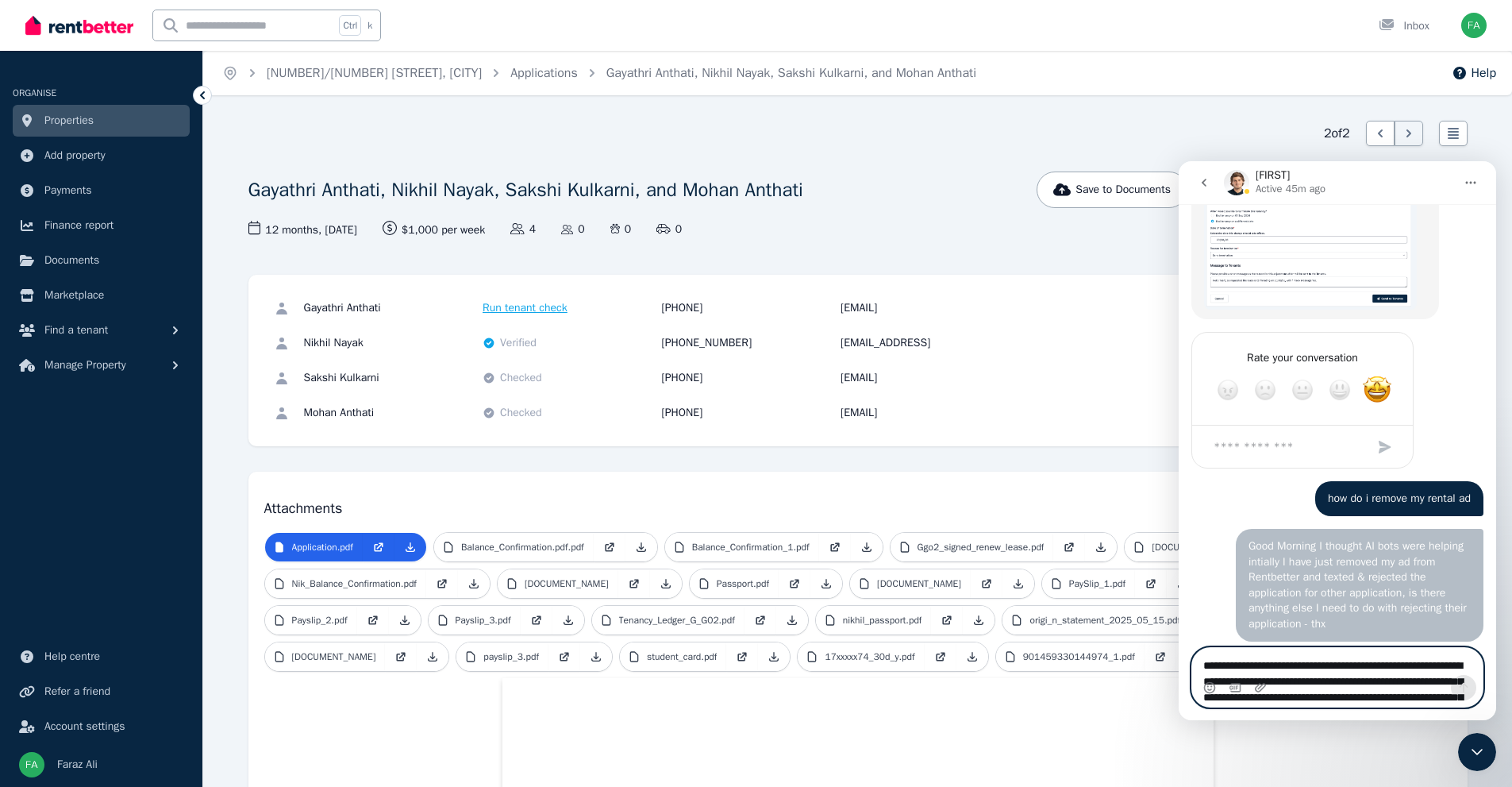 type 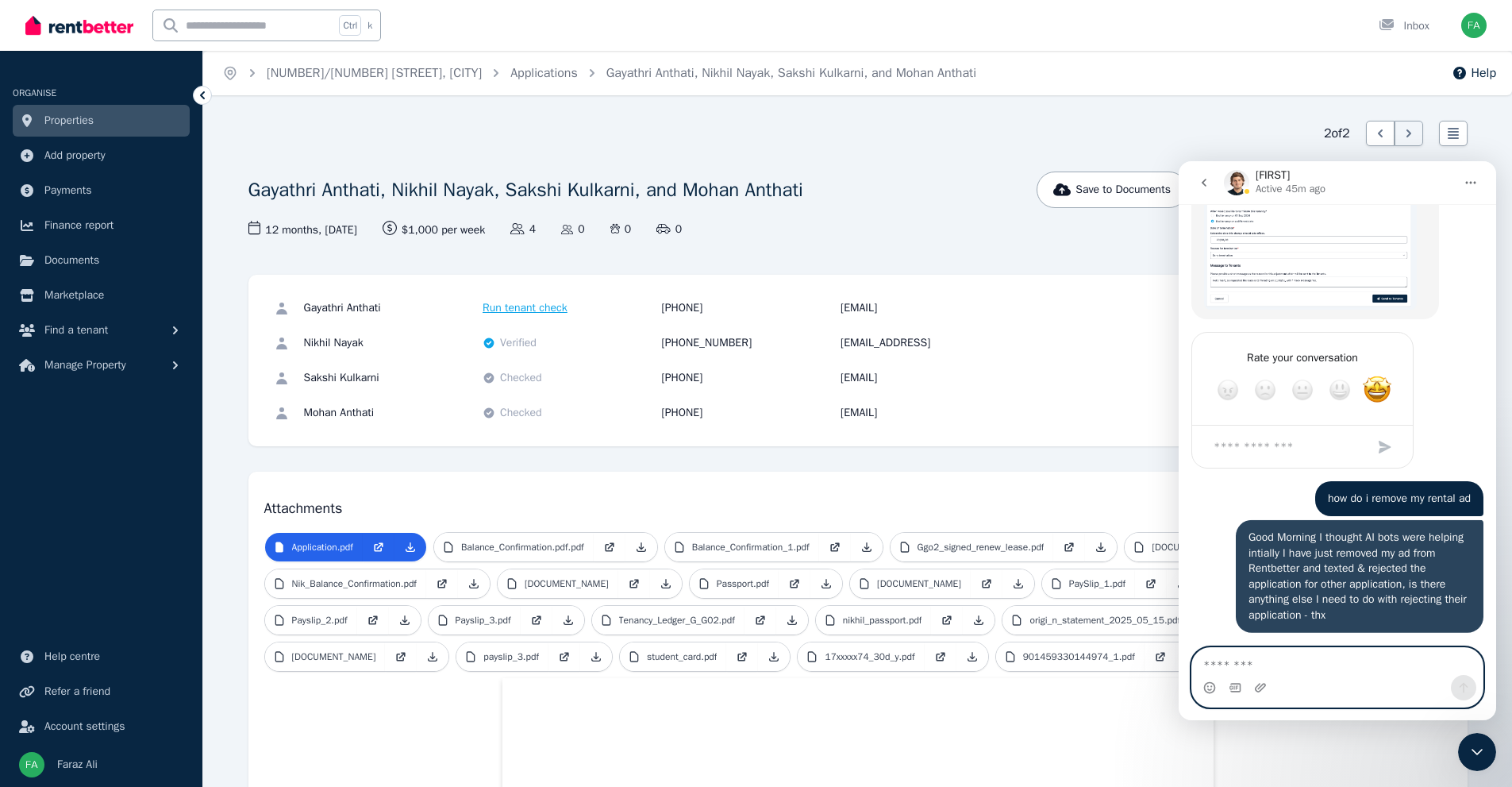 scroll, scrollTop: 6469, scrollLeft: 0, axis: vertical 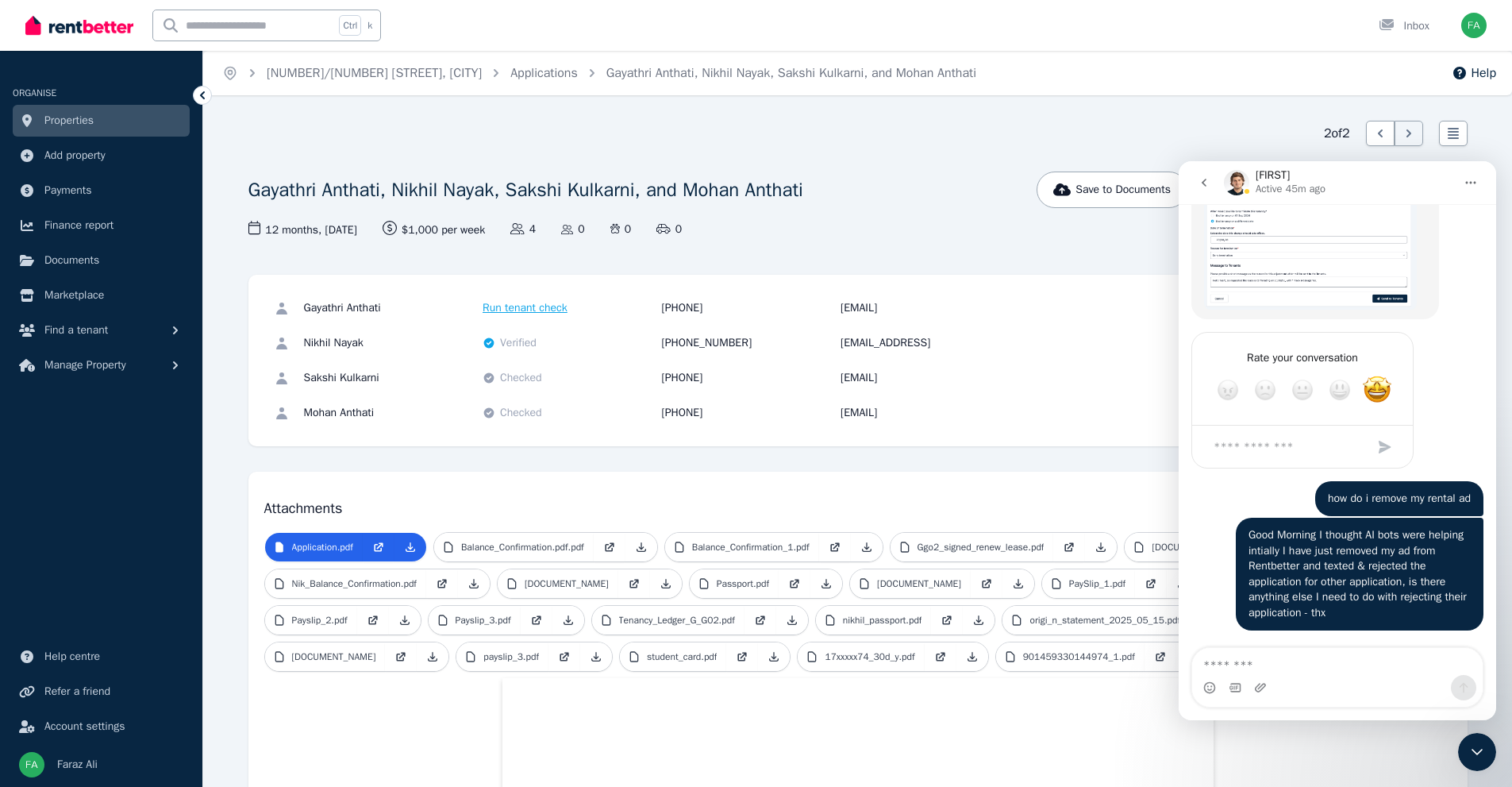 click on "Home 79/3 Railway Parade, Burwood Applications Gayathri Anthati, Nikhil Nayak, Sakshi Kulkarni, and Mohan Anthati Help 2  of  2 List view Gayathri Anthati, Nikhil Nayak, Sakshi Kulkarni, and Mohan Anthati Save to Documents Reject Create lease agreement Tags 12 months ,   11/08/2025 Lease term and start date $1,000 per week Rental amount offered Applicants 4 Dependents 0 Pets 0 Vehicles 0 Gayathri Anthati Run tenant check 0458 302 346 gayathri.anthati@gmail.com Nikhil Nayak   Verified 0420 214 950 nayaknikhil2001@gmail.com Sakshi Kulkarni   Checked 0423 441 592 kulkarnisakshi1299@gmail.com Mohan Anthati   Checked 0491 244 770 anthatimohanvamshi@gmail.com Attachments  Application.pdf Balance_Confirmation.pdf.pdf Balance_Confirmation_1.pdf Ggo2_signed_renew_lease.pdf IMMI_Grant_Notification.pdf Nik_Balance_Confirmation.pdf PASSPORT.pdf Passport.pdf PaySlip.pdf PaySlip_1.pdf Payslip_1.pdf Payslip_2.pdf Payslip_3.pdf Tenancy_Ledger_G_G02.pdf nikhil_passport.pdf origi_n_statement_2025_05_15.pdf payslip_1.pdf" at bounding box center [756, 393] 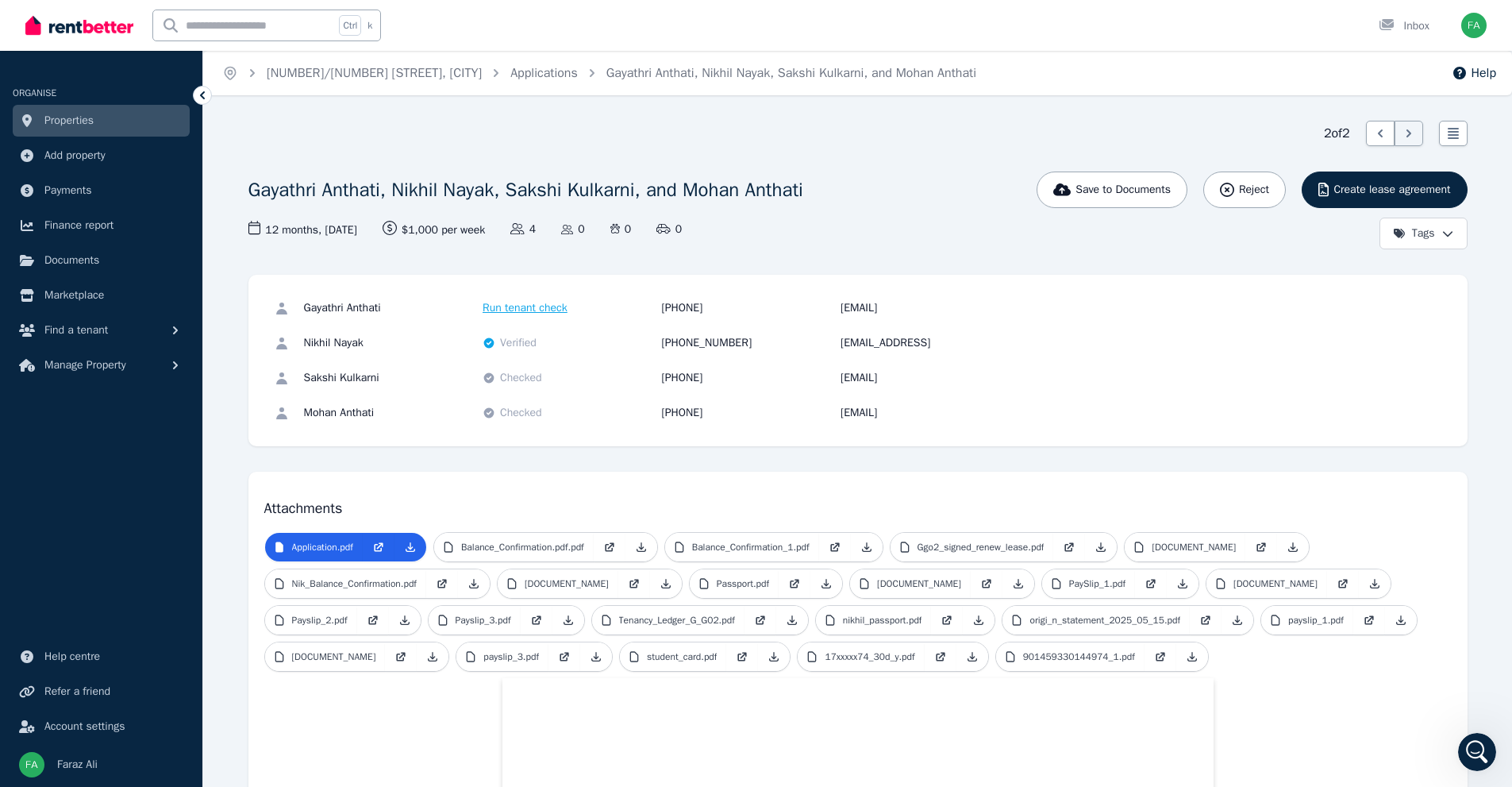 click on "Home 79/3 Railway Parade, Burwood Applications Gayathri Anthati, Nikhil Nayak, Sakshi Kulkarni, and Mohan Anthati Help 2  of  2 List view Gayathri Anthati, Nikhil Nayak, Sakshi Kulkarni, and Mohan Anthati Save to Documents Reject Create lease agreement Tags 12 months ,   11/08/2025 Lease term and start date $1,000 per week Rental amount offered Applicants 4 Dependents 0 Pets 0 Vehicles 0 Gayathri Anthati Run tenant check 0458 302 346 gayathri.anthati@gmail.com Nikhil Nayak   Verified 0420 214 950 nayaknikhil2001@gmail.com Sakshi Kulkarni   Checked 0423 441 592 kulkarnisakshi1299@gmail.com Mohan Anthati   Checked 0491 244 770 anthatimohanvamshi@gmail.com Attachments  Application.pdf Balance_Confirmation.pdf.pdf Balance_Confirmation_1.pdf Ggo2_signed_renew_lease.pdf IMMI_Grant_Notification.pdf Nik_Balance_Confirmation.pdf PASSPORT.pdf Passport.pdf PaySlip.pdf PaySlip_1.pdf Payslip_1.pdf Payslip_2.pdf Payslip_3.pdf Tenancy_Ledger_G_G02.pdf nikhil_passport.pdf origi_n_statement_2025_05_15.pdf payslip_1.pdf" at bounding box center (756, 393) 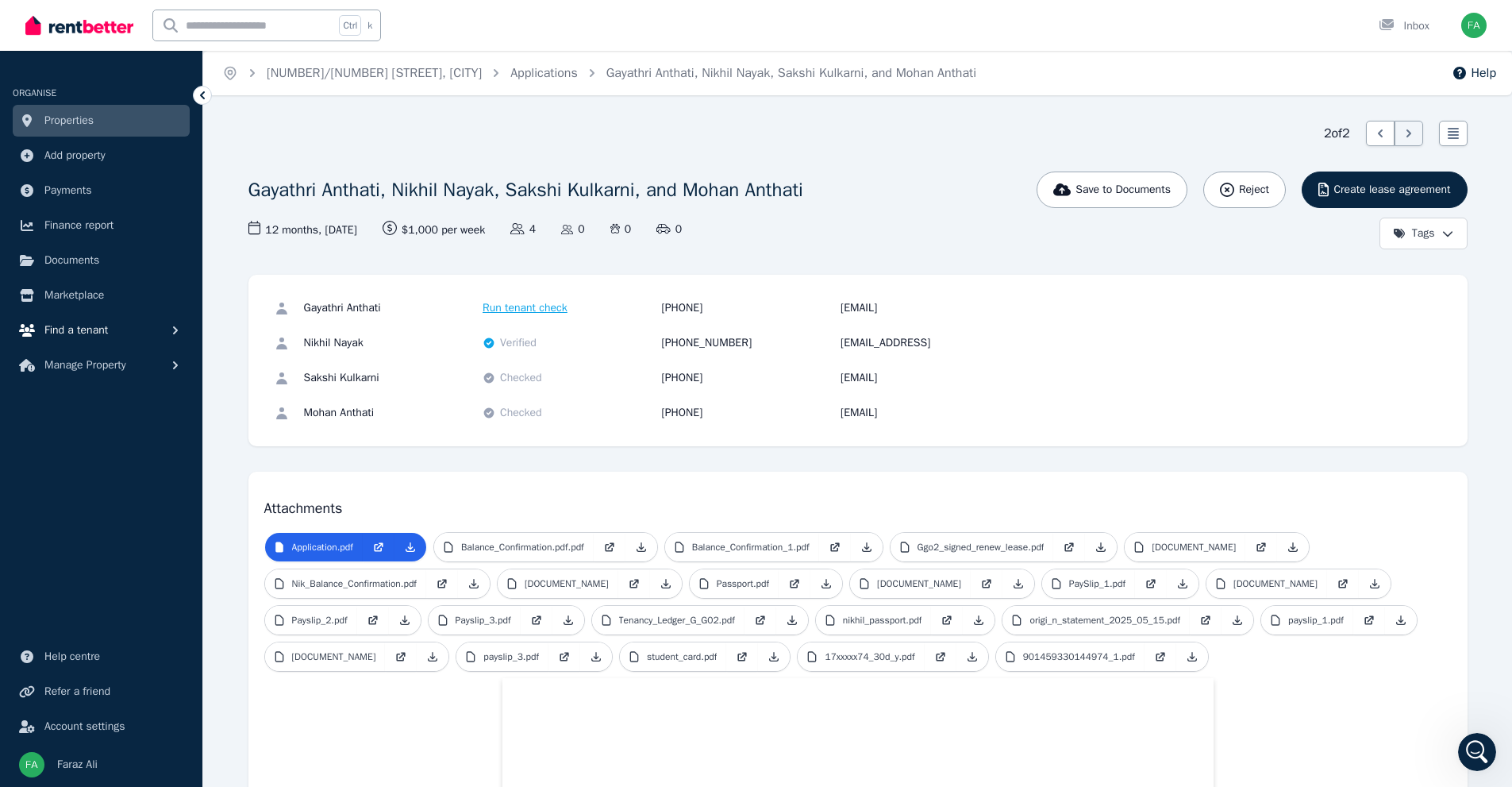 click on "Find a tenant" at bounding box center (76, 330) 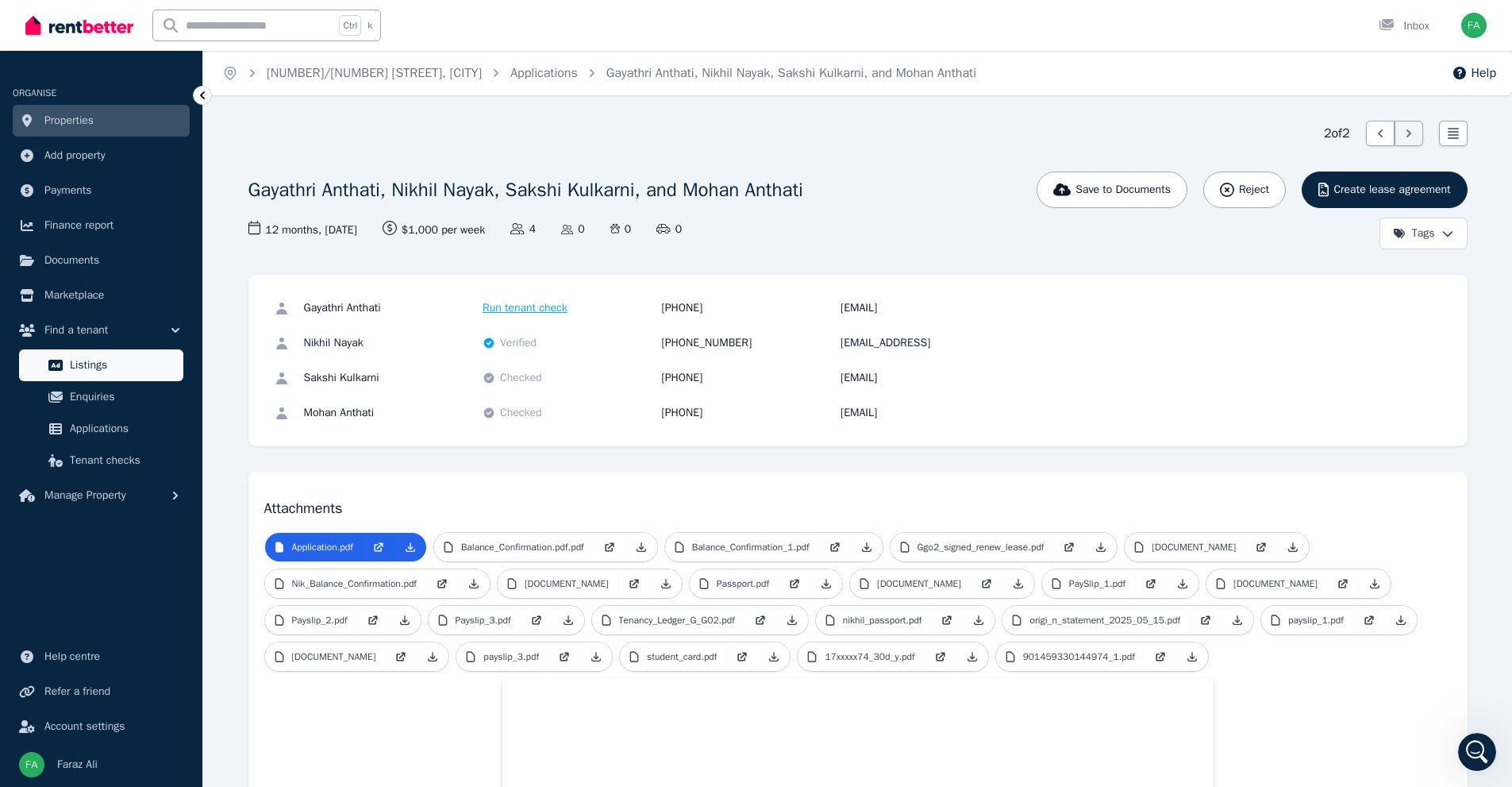 click on "Listings" at bounding box center (123, 365) 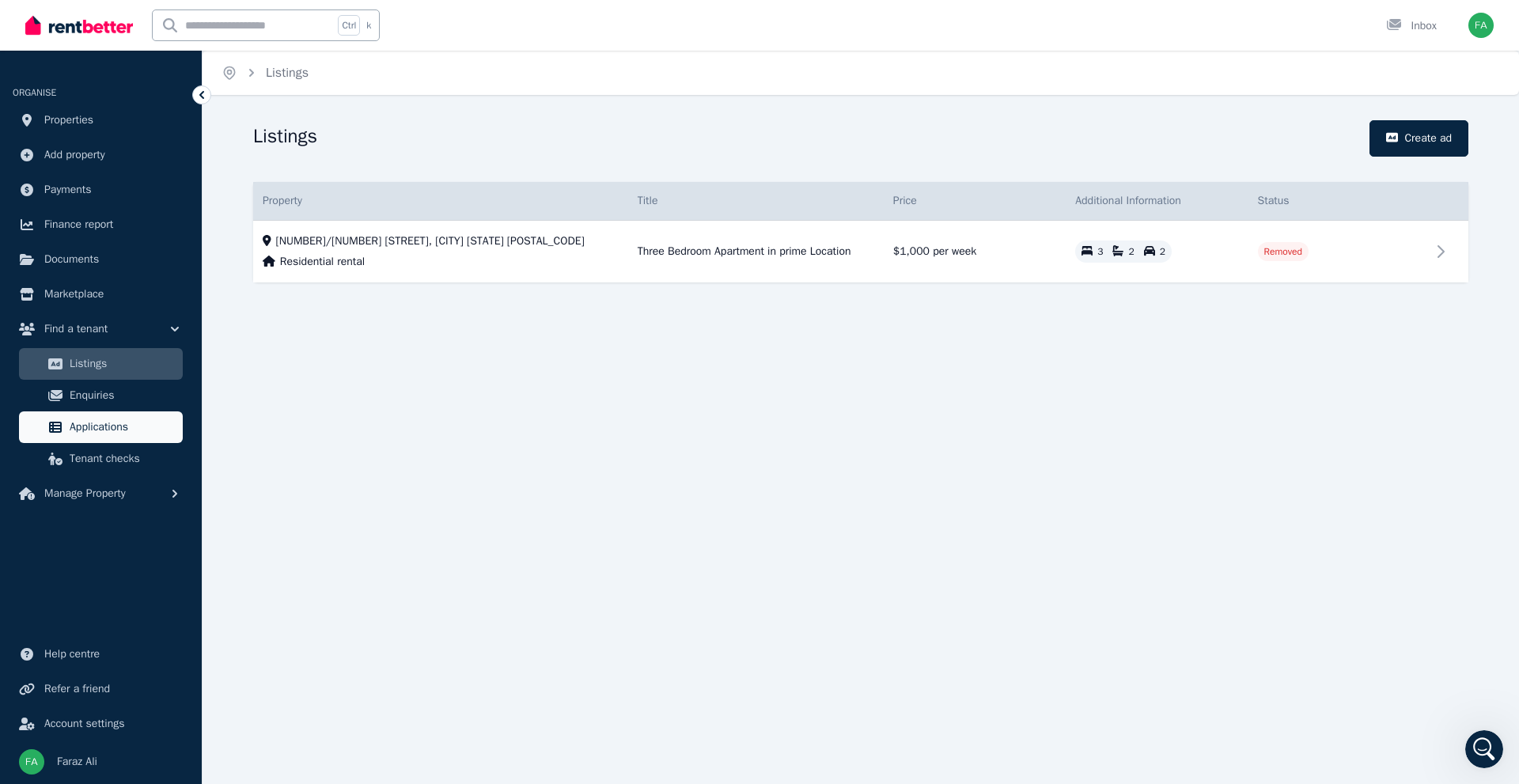 click on "Applications" at bounding box center [123, 427] 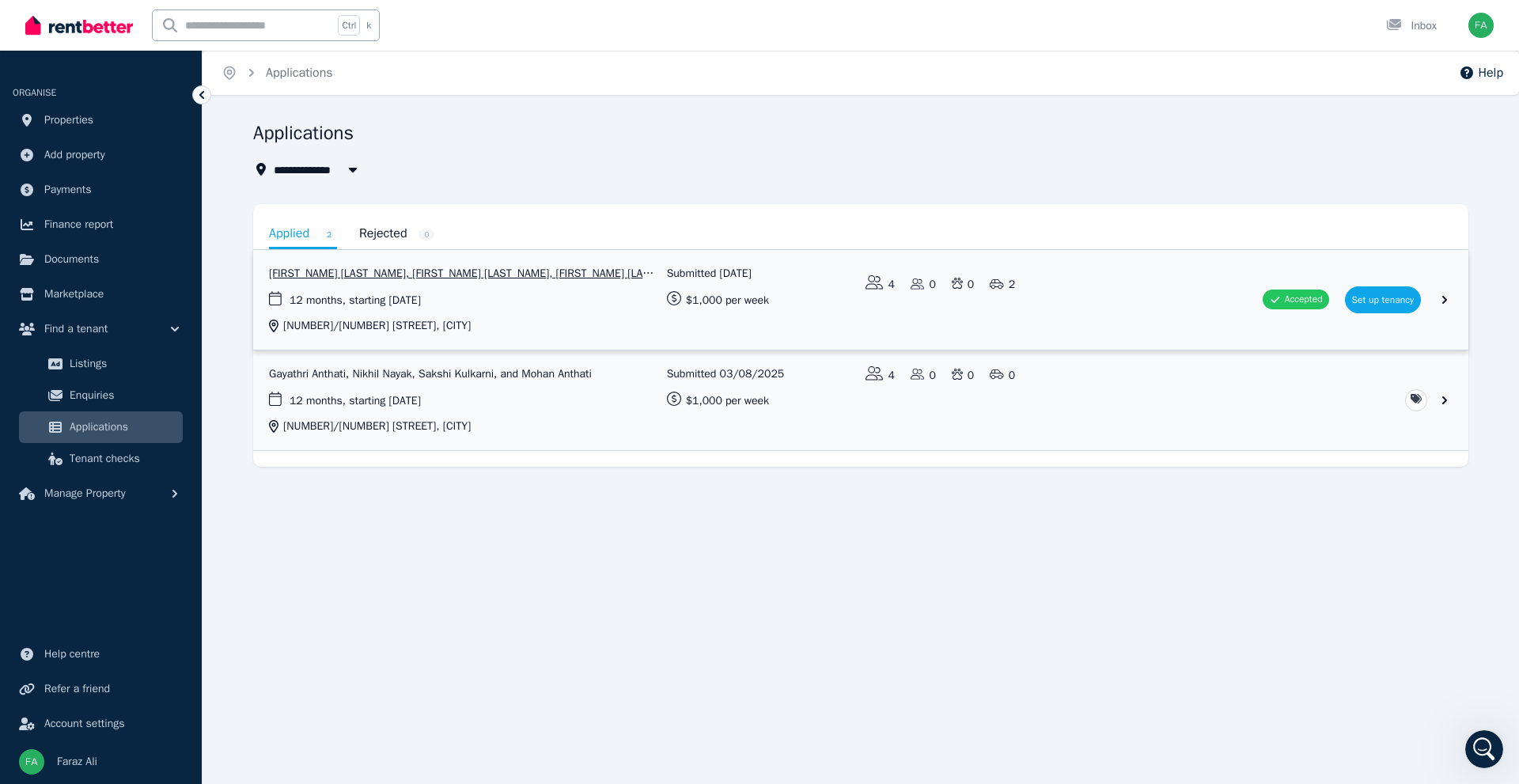 click at bounding box center [861, 300] 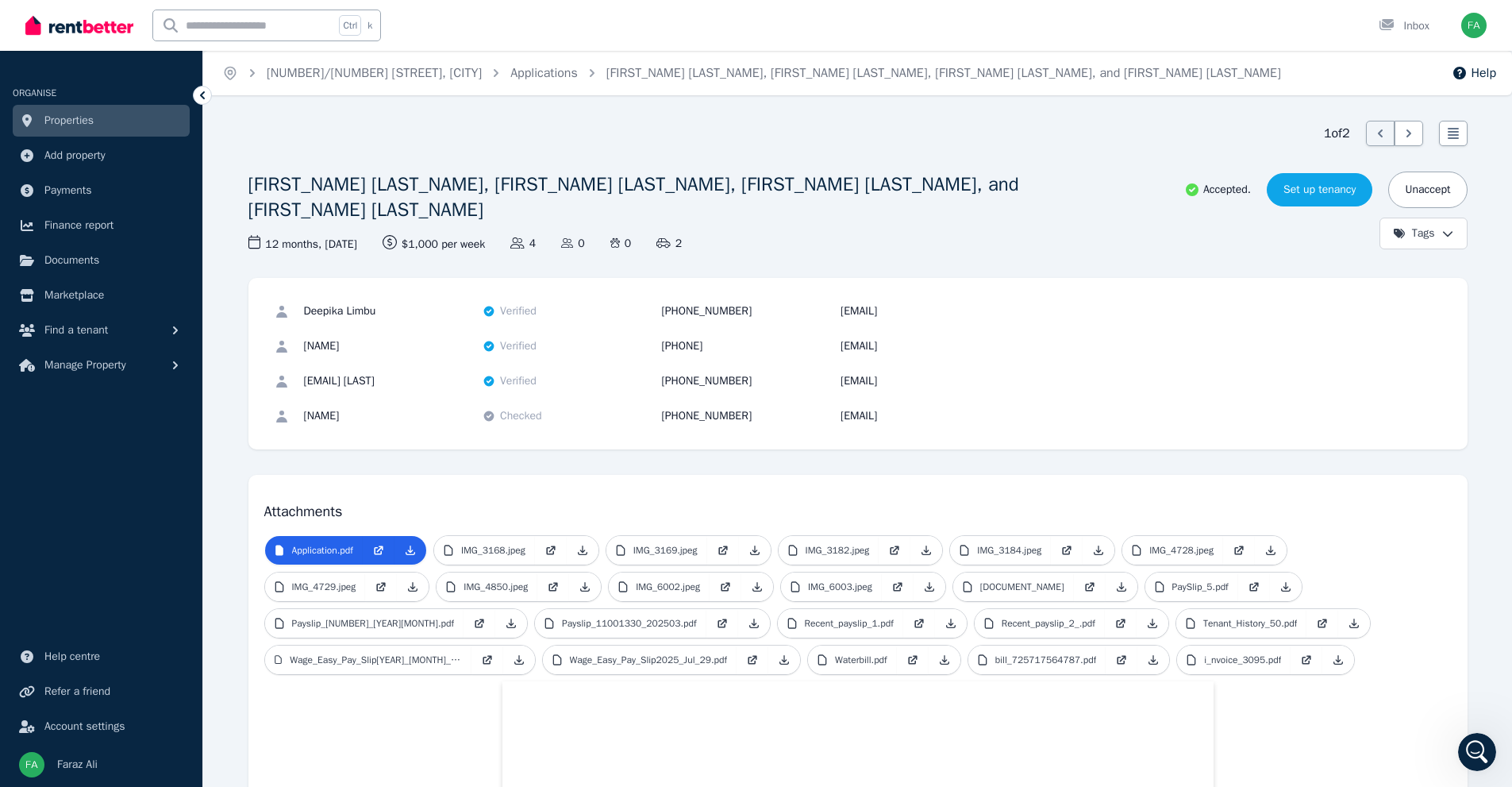 click on "Set up tenancy" at bounding box center [1319, 190] 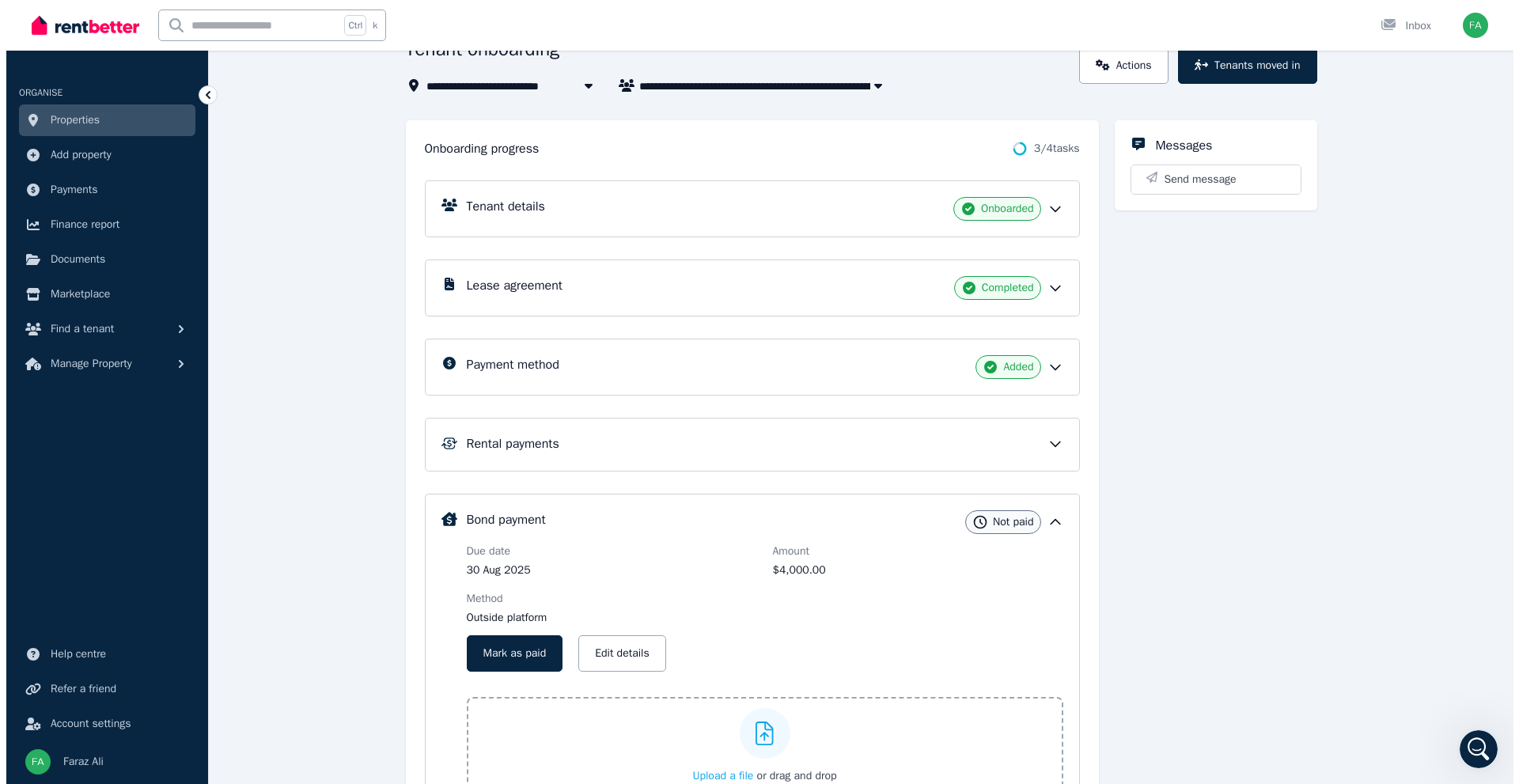 scroll, scrollTop: 0, scrollLeft: 0, axis: both 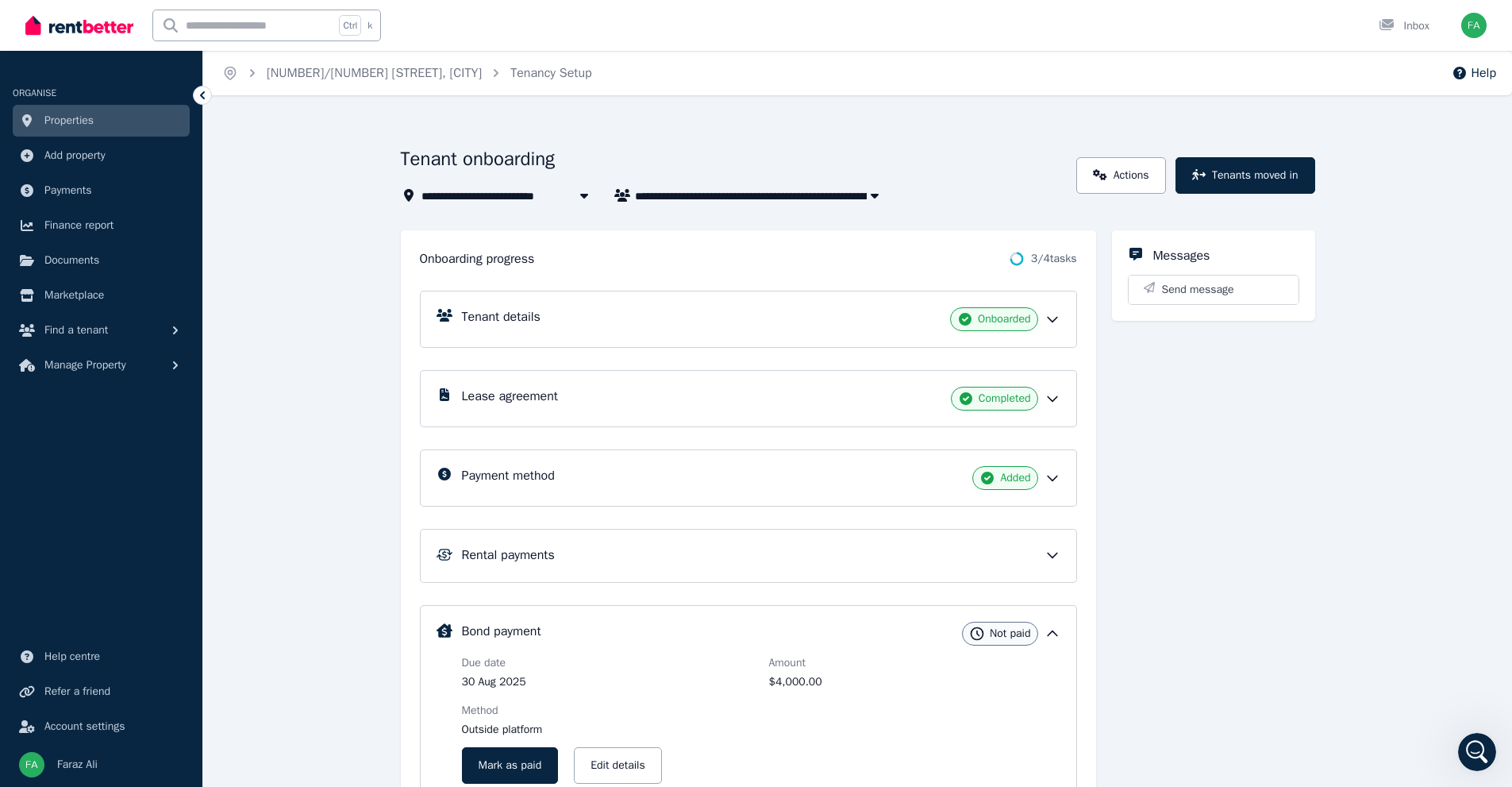 click on "Properties" at bounding box center [69, 121] 